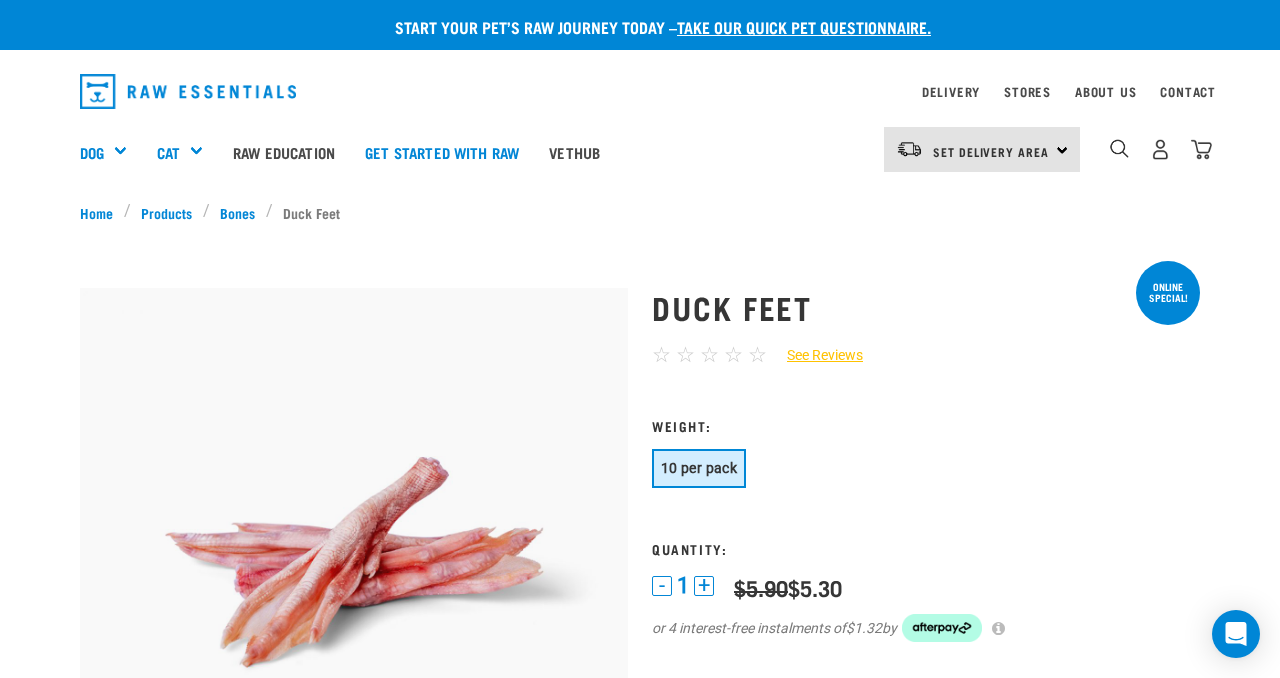 scroll, scrollTop: 0, scrollLeft: 0, axis: both 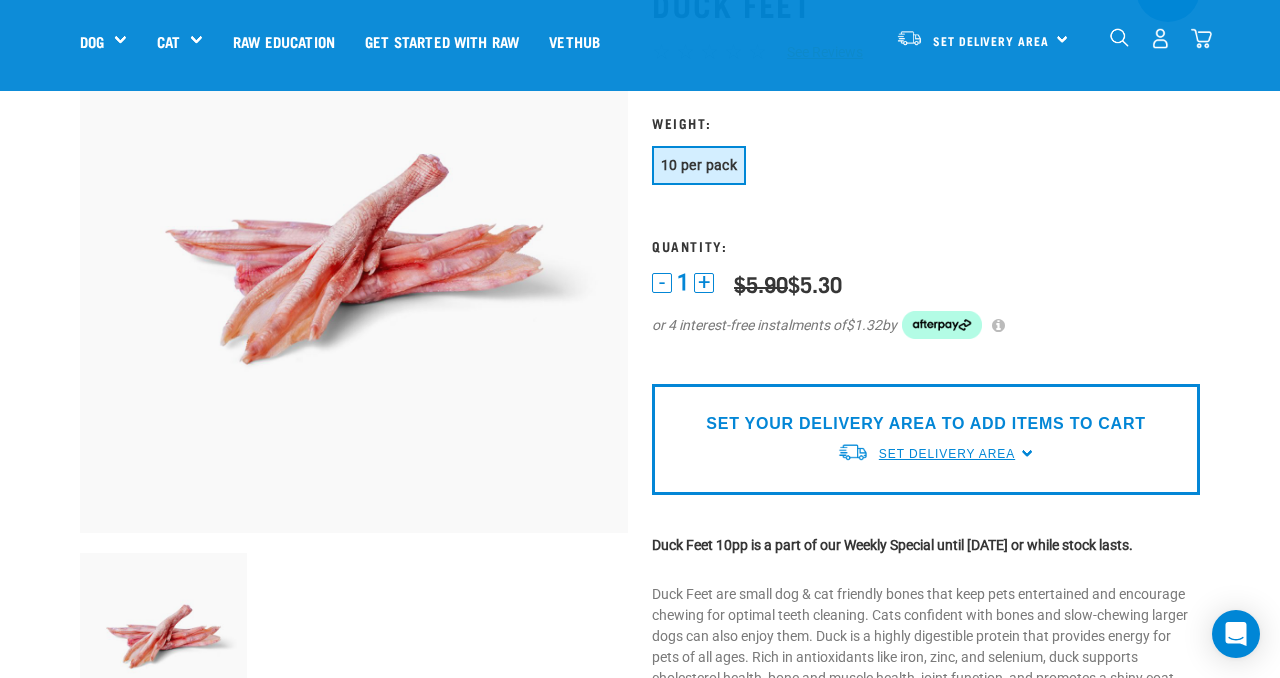 click on "Set Delivery Area" at bounding box center [947, 454] 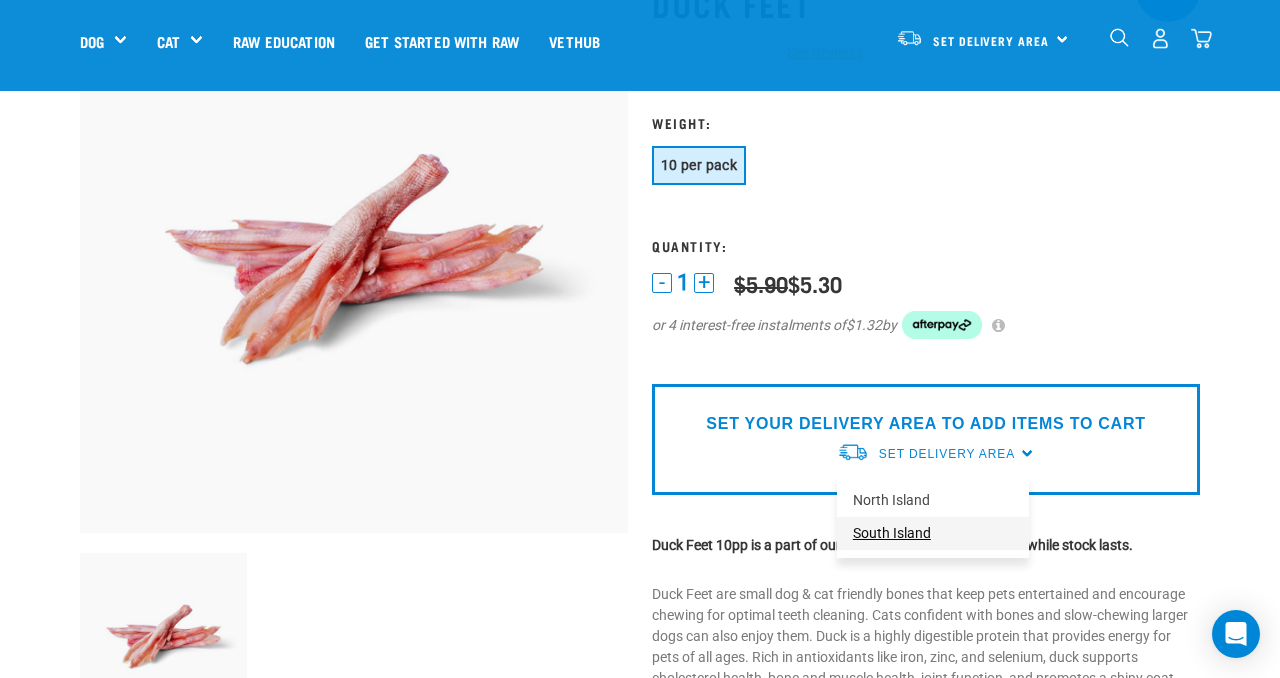 click on "South Island" at bounding box center [933, 533] 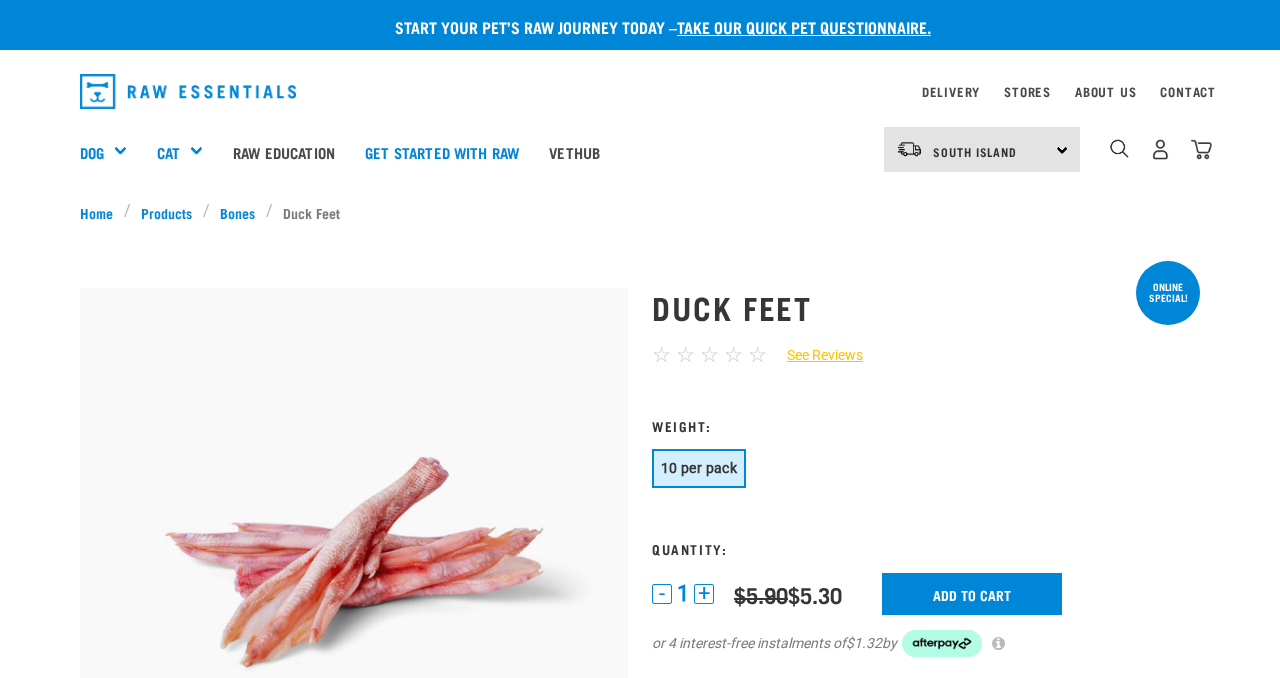 scroll, scrollTop: 303, scrollLeft: 0, axis: vertical 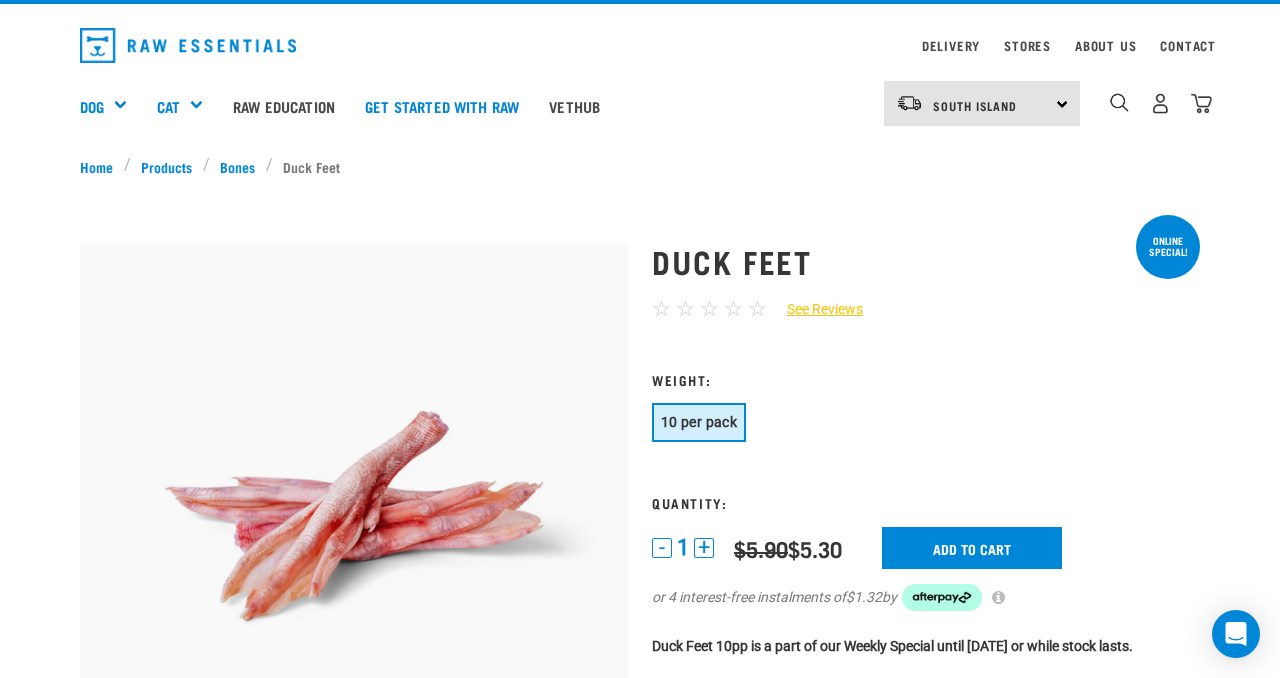 click on "+" at bounding box center [704, 548] 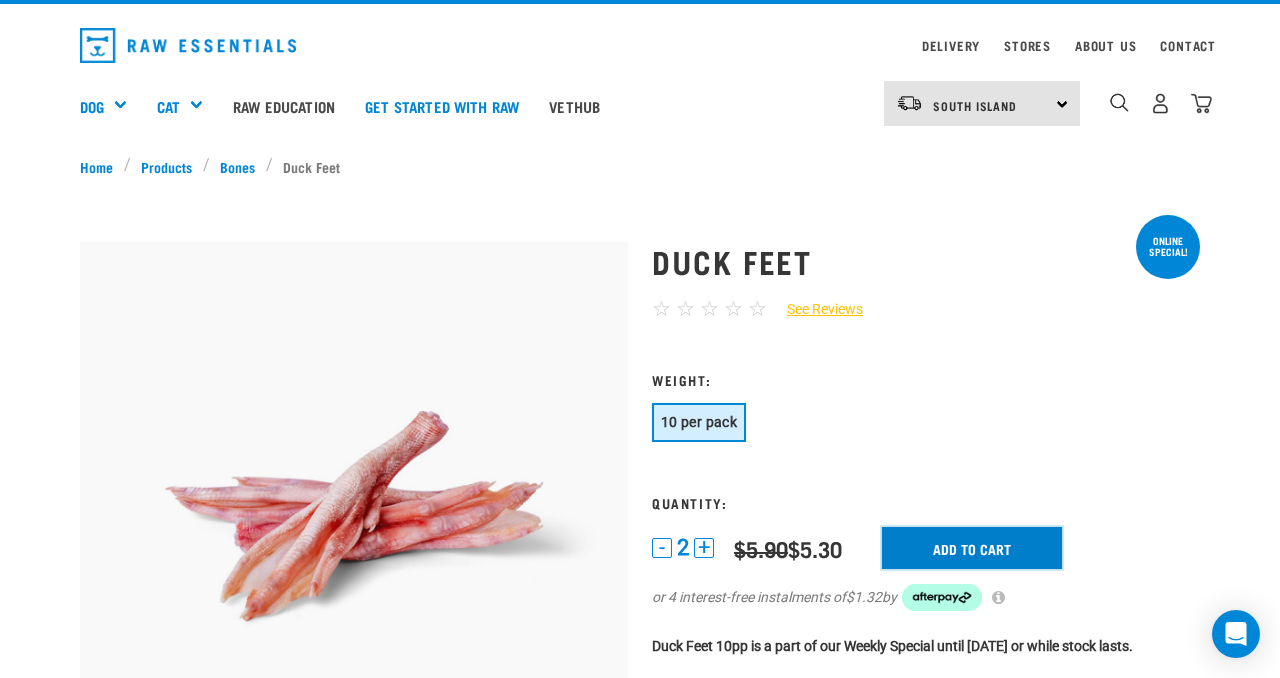 click on "Add to cart" at bounding box center (972, 548) 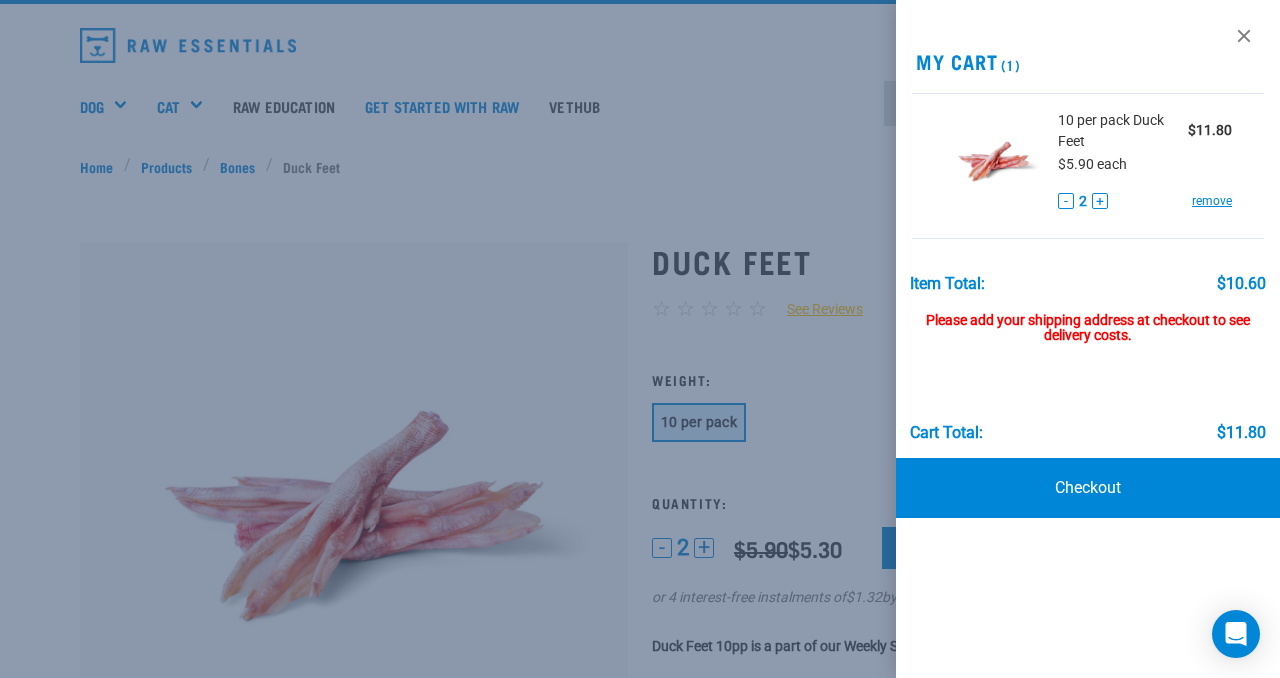 click at bounding box center [640, 339] 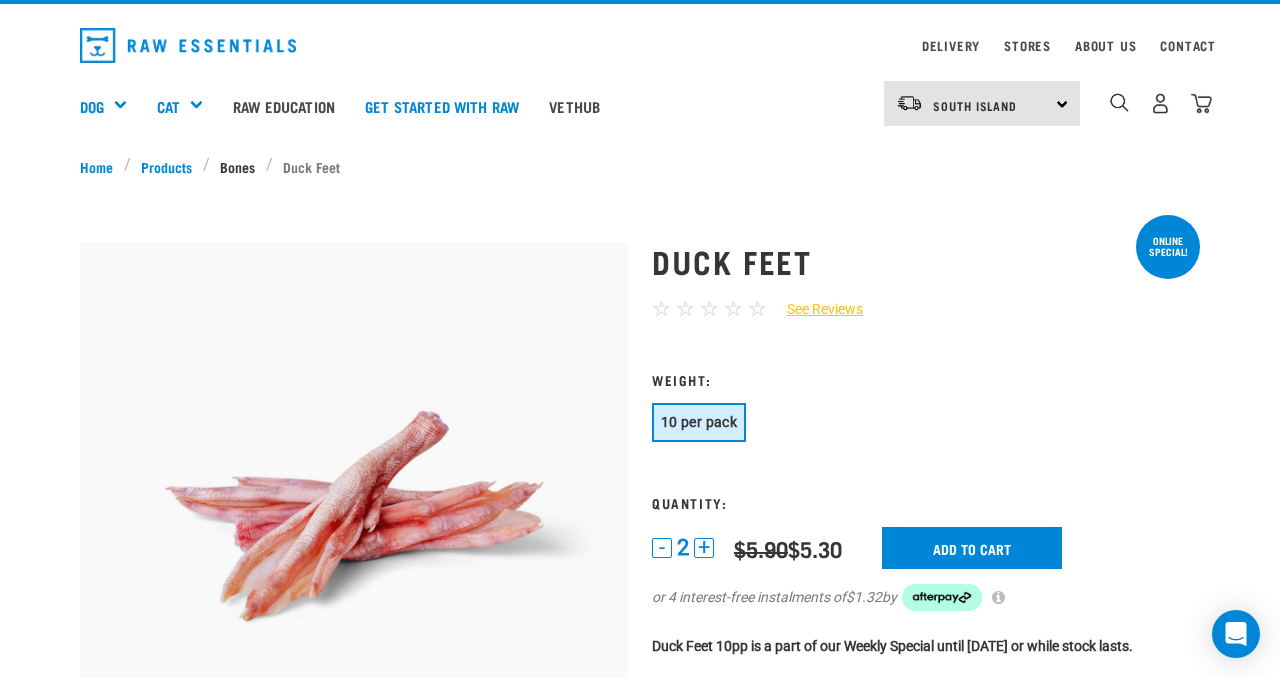 click on "Bones" at bounding box center [238, 166] 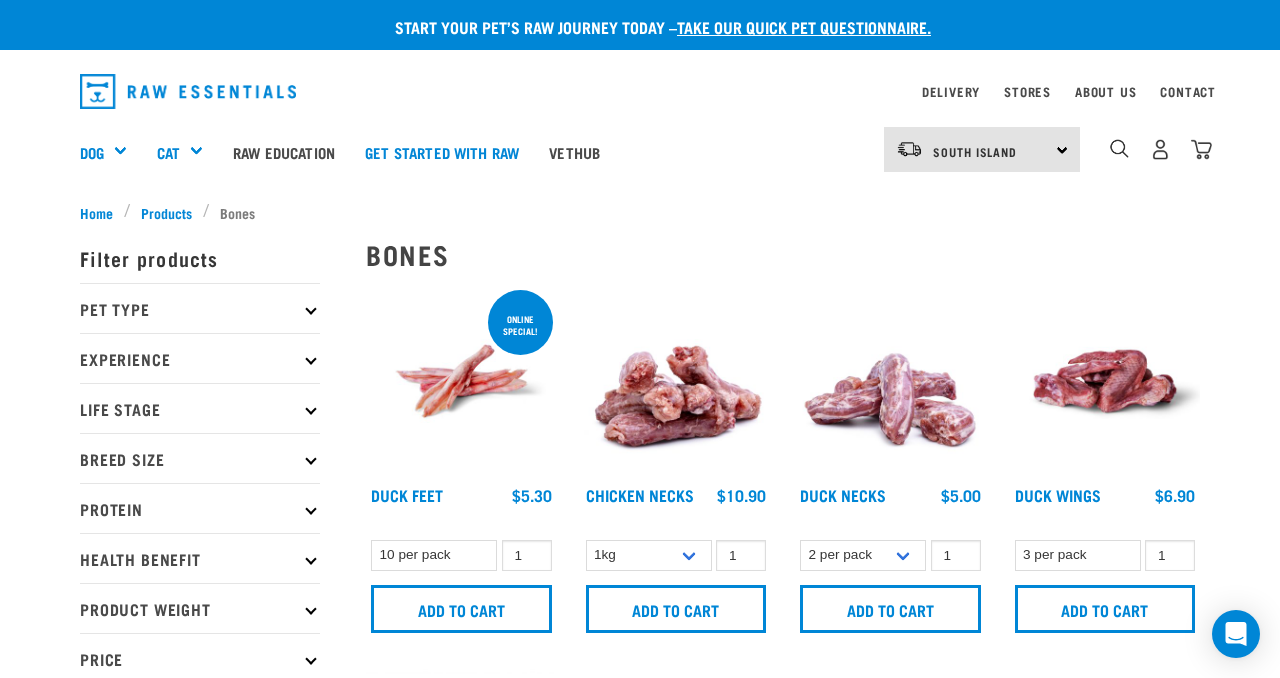 scroll, scrollTop: 0, scrollLeft: 0, axis: both 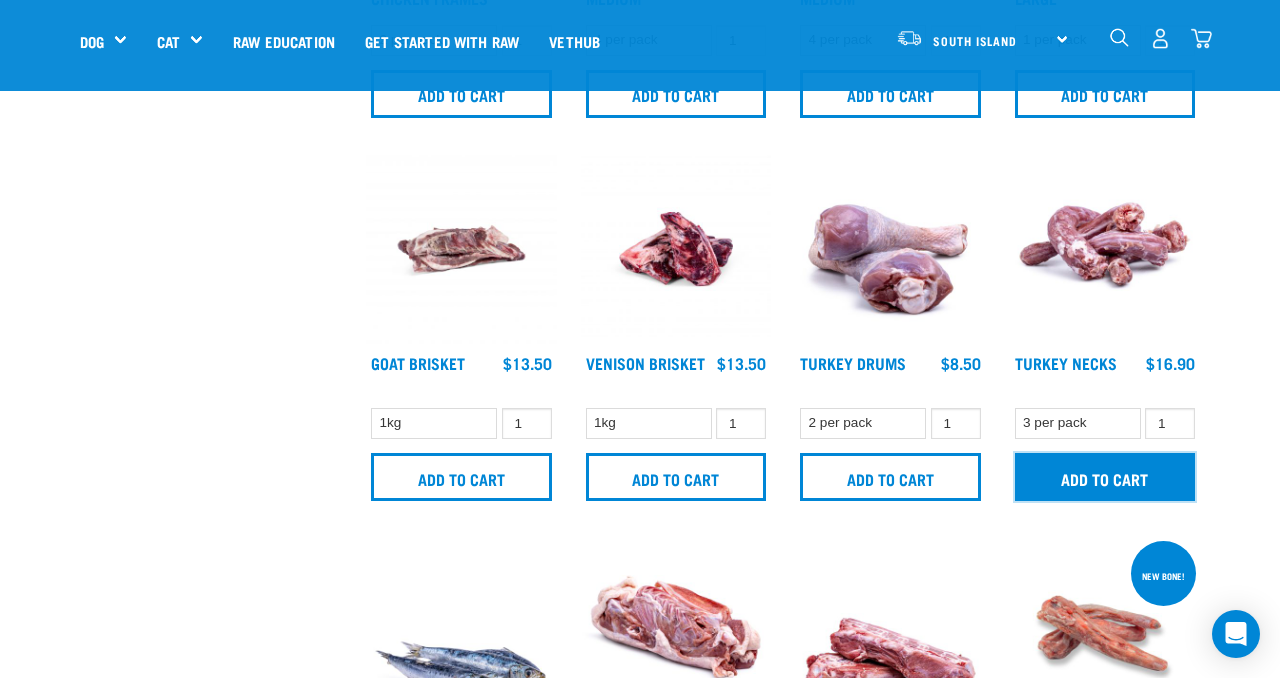 click on "Add to cart" at bounding box center (1105, 477) 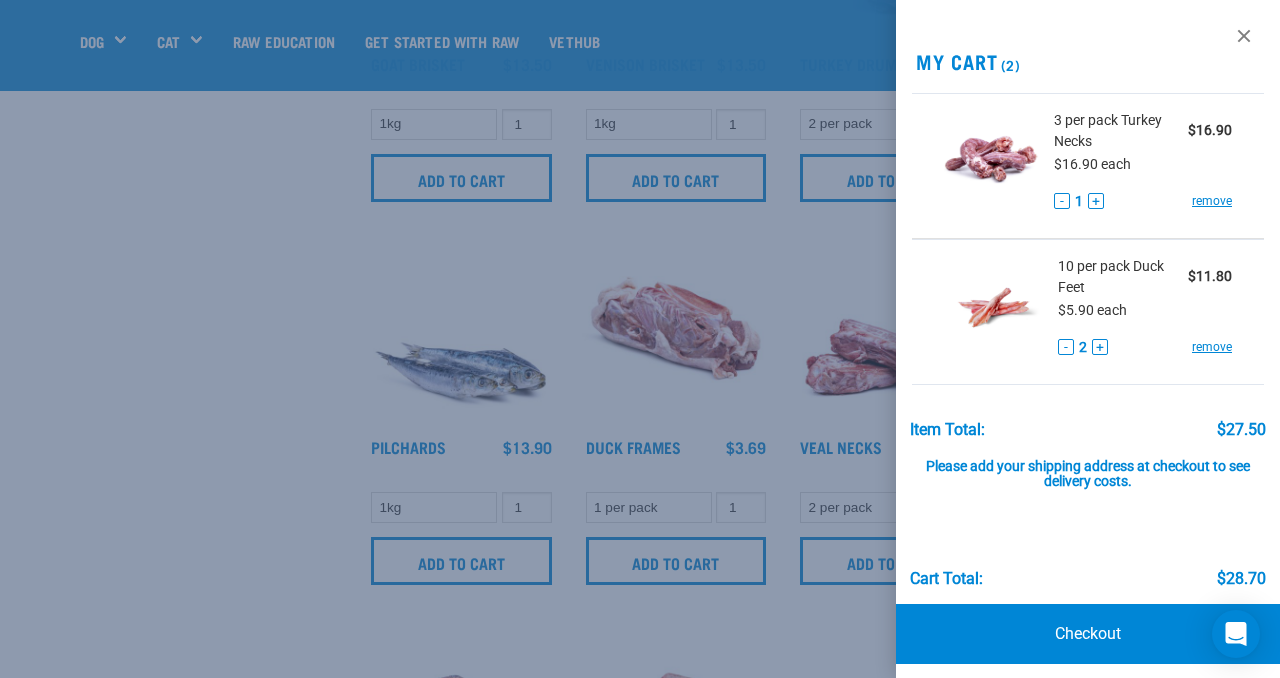 scroll, scrollTop: 1443, scrollLeft: 0, axis: vertical 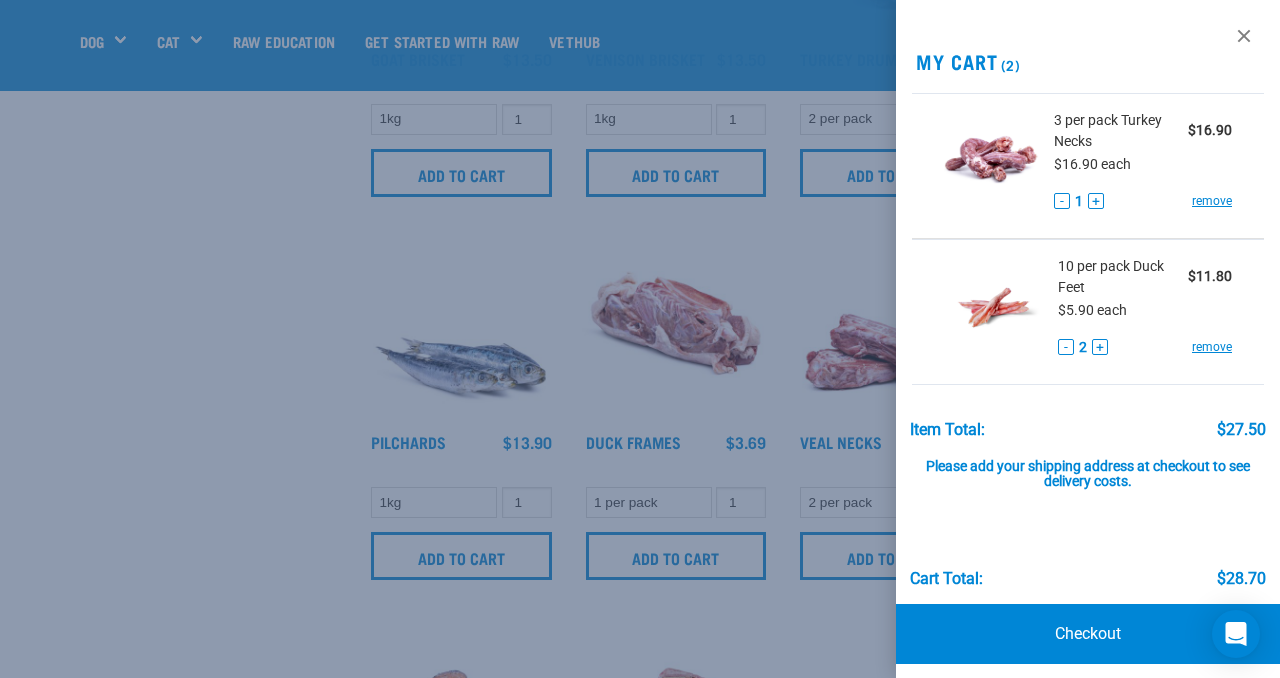 click at bounding box center [640, 339] 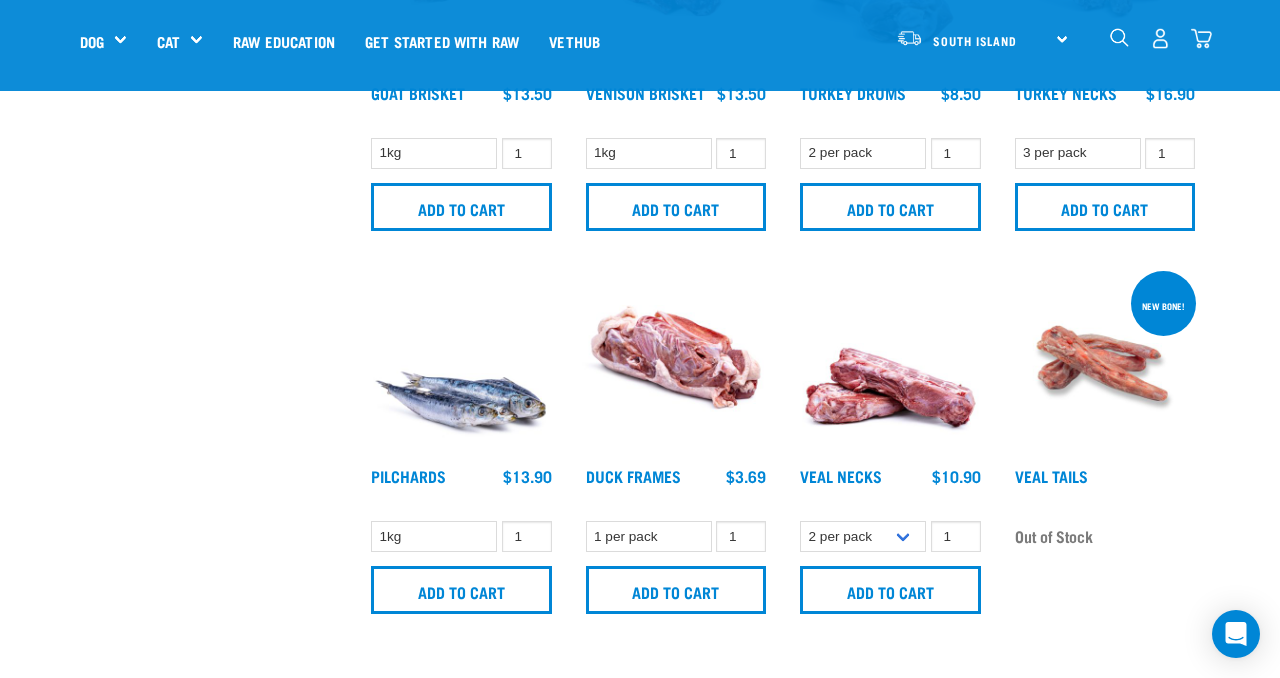 scroll, scrollTop: 1442, scrollLeft: 0, axis: vertical 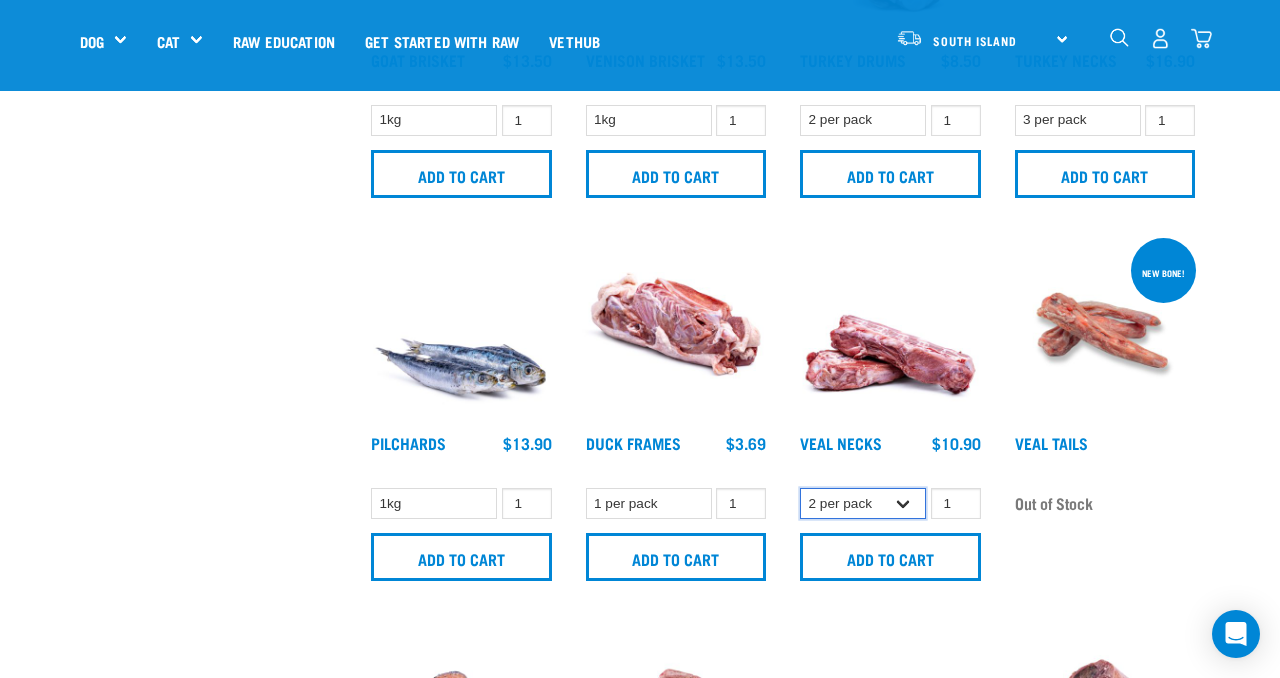 click on "2 per pack
4 per pack" at bounding box center [863, 503] 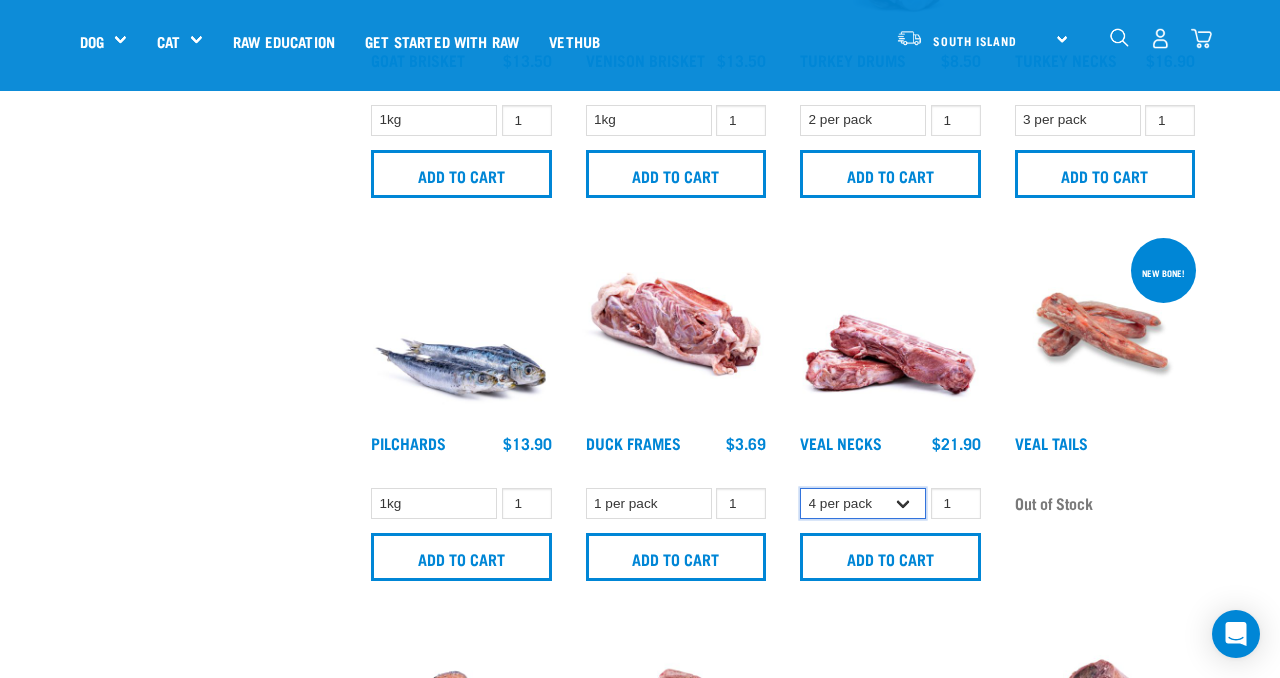 click on "2 per pack
4 per pack" at bounding box center (863, 503) 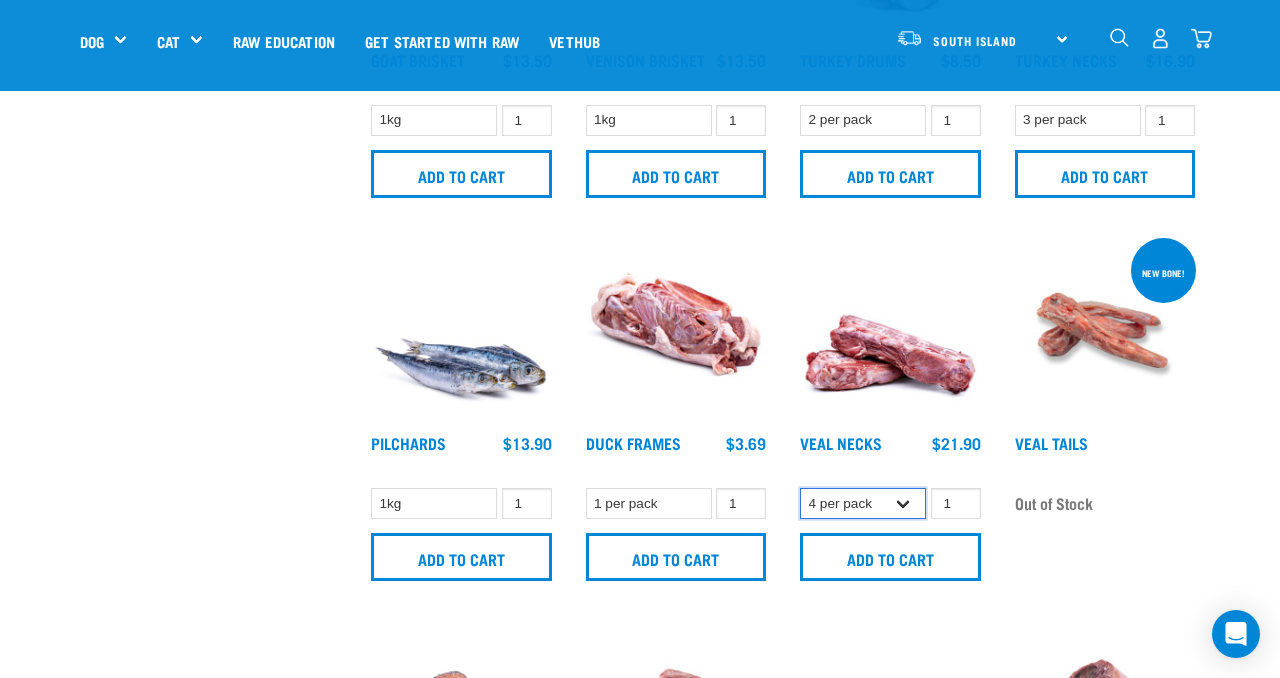 select on "336061" 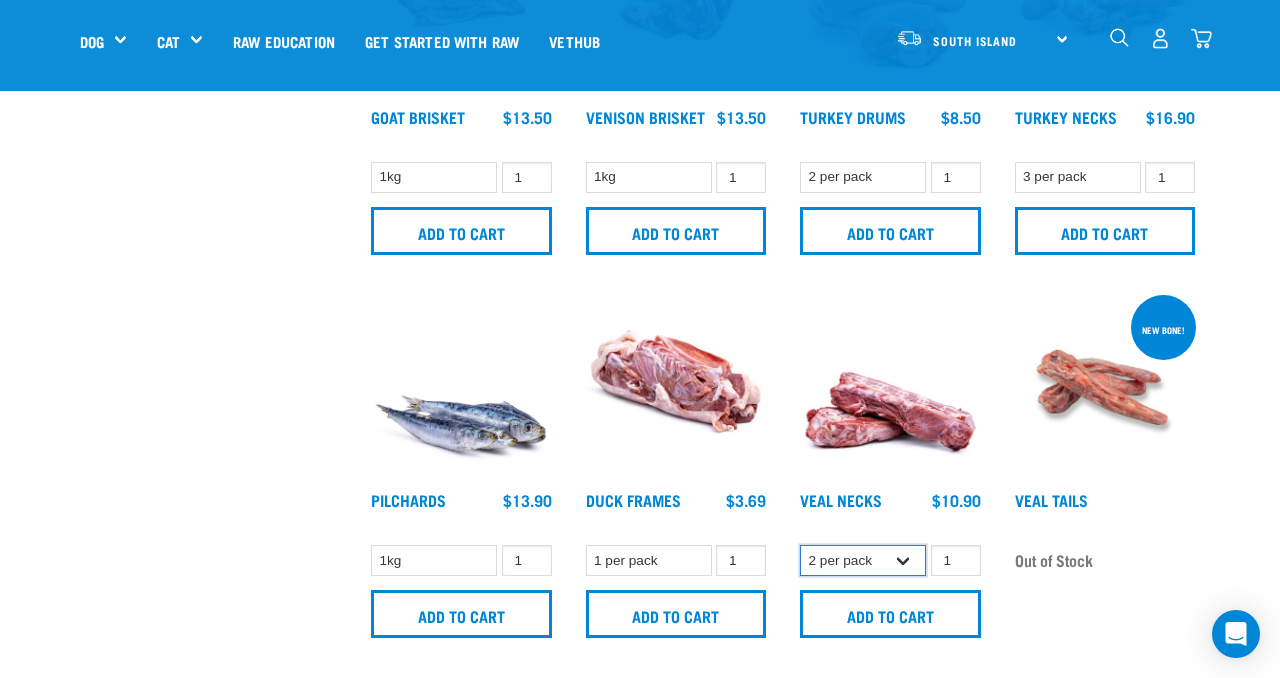 scroll, scrollTop: 1386, scrollLeft: 0, axis: vertical 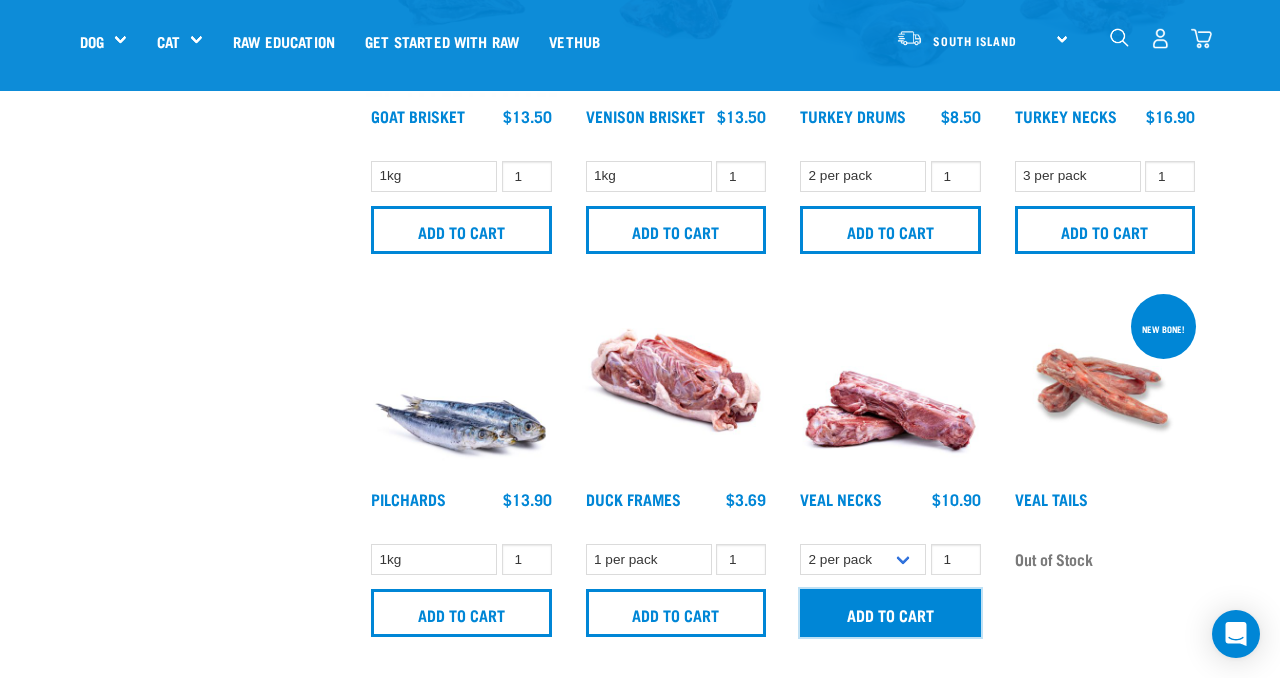 click on "Add to cart" at bounding box center [890, 613] 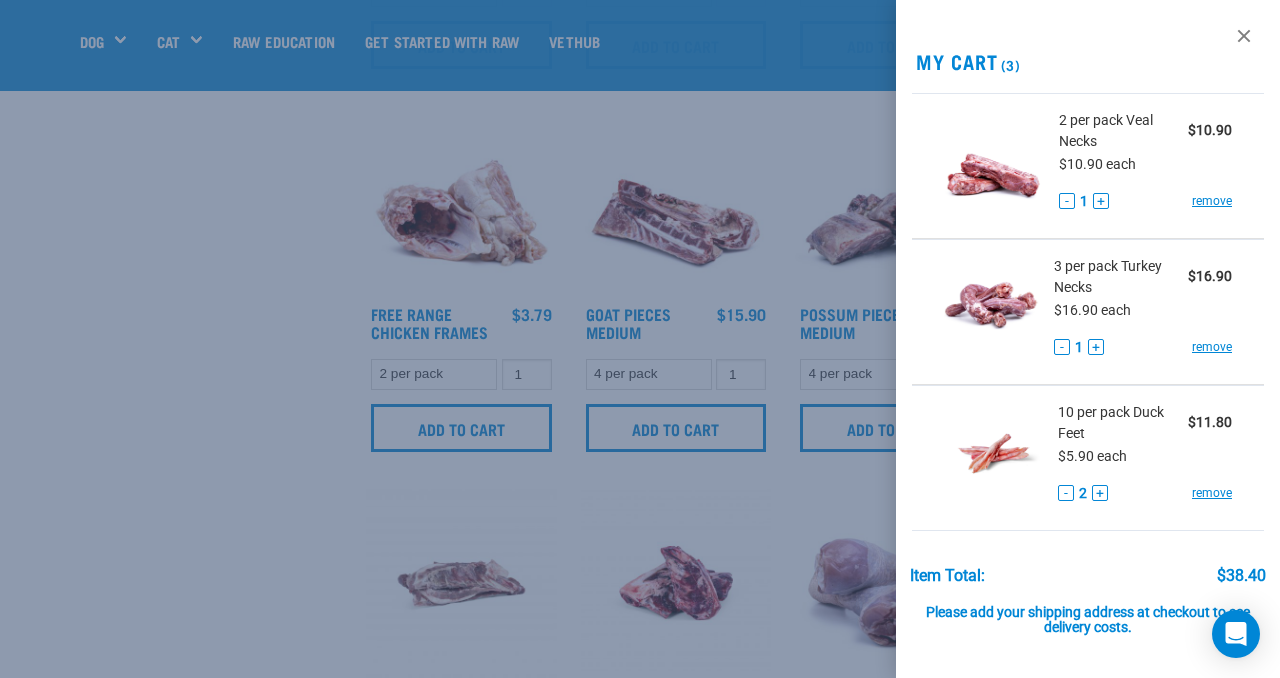 scroll, scrollTop: 804, scrollLeft: 0, axis: vertical 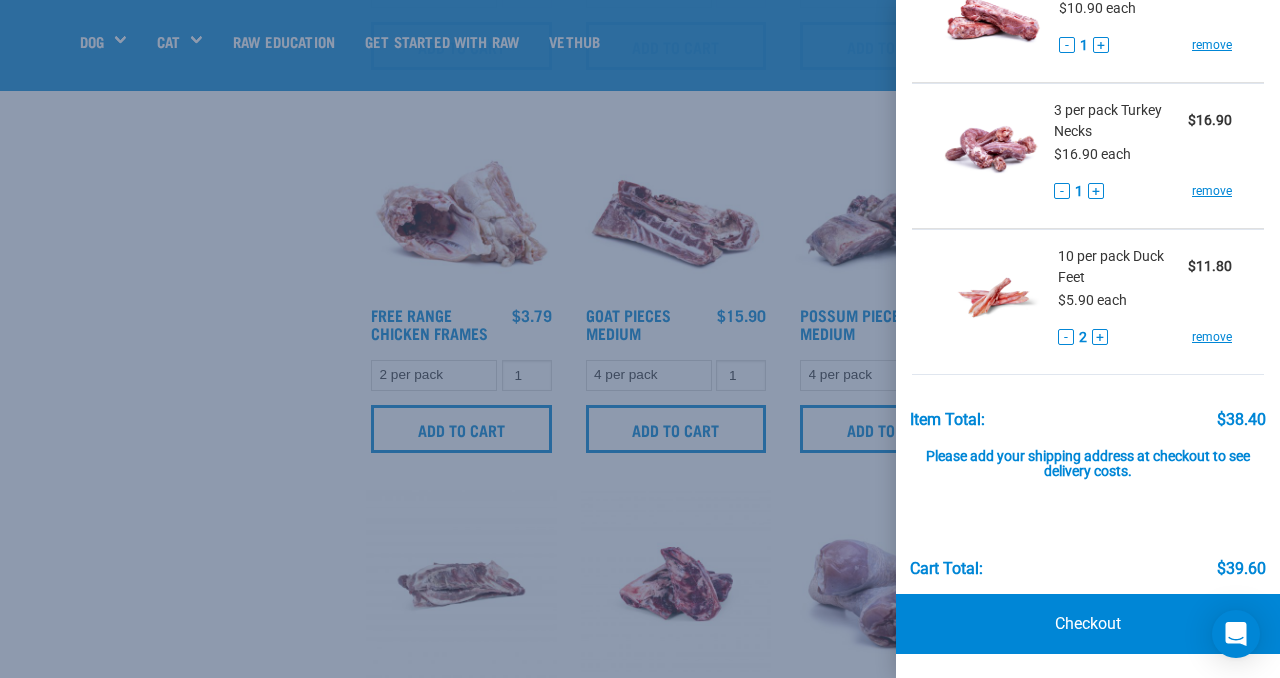 click at bounding box center [640, 339] 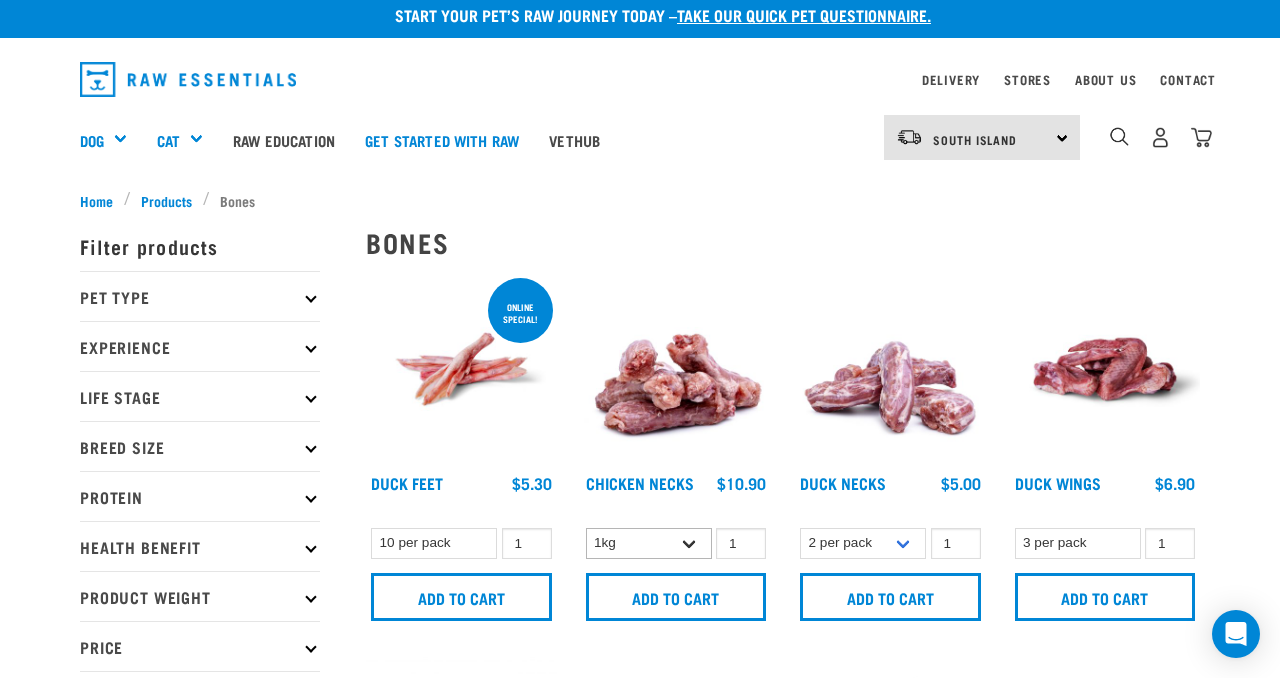 scroll, scrollTop: 15, scrollLeft: 0, axis: vertical 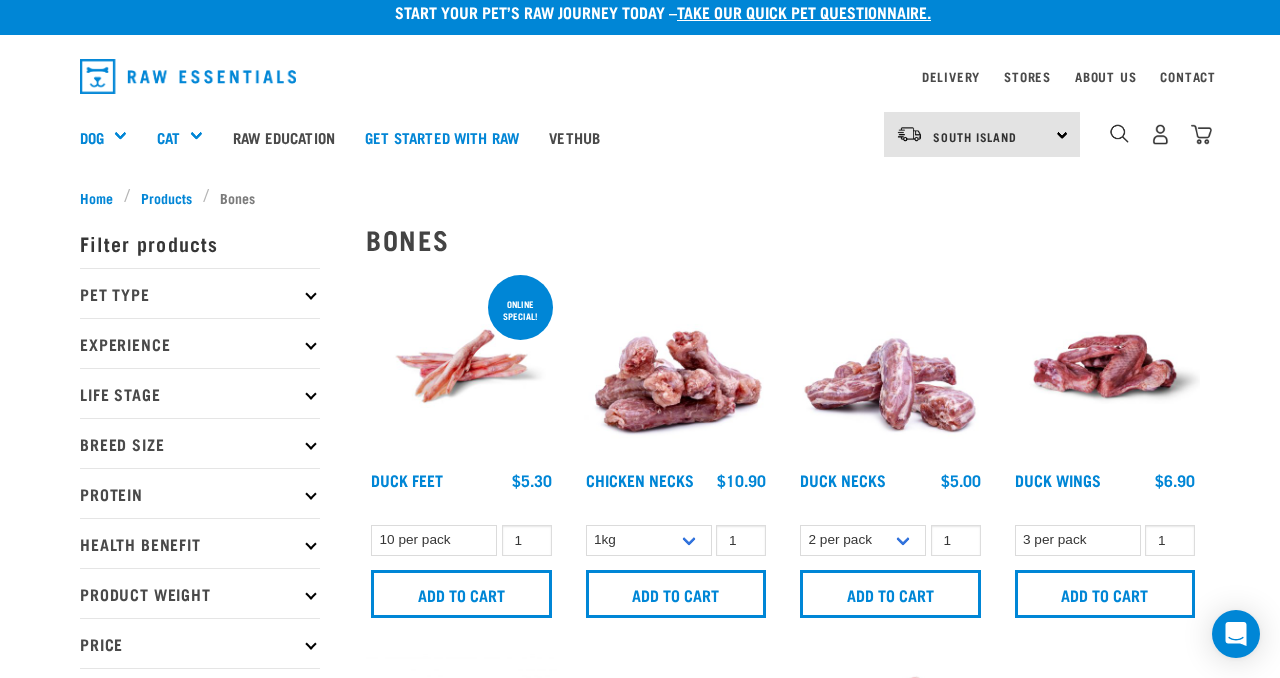 click on "1kg
2kg
1 0 100" at bounding box center (676, 540) 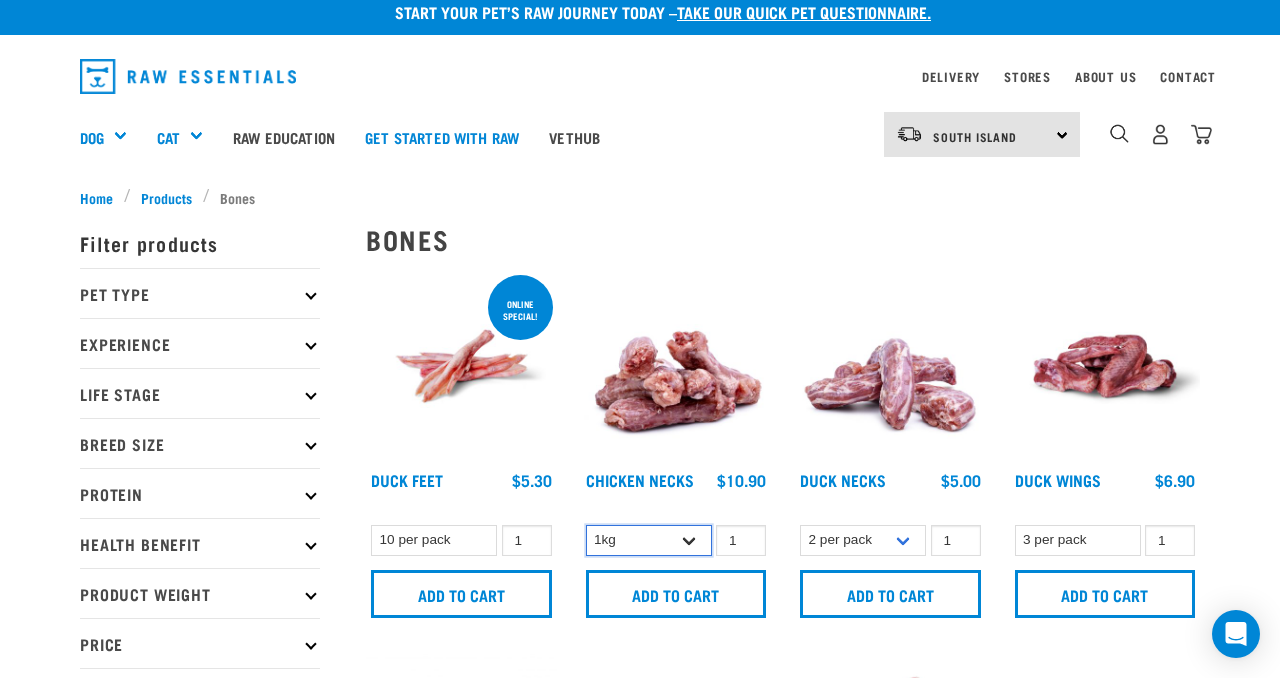 click on "1kg
2kg" at bounding box center (649, 540) 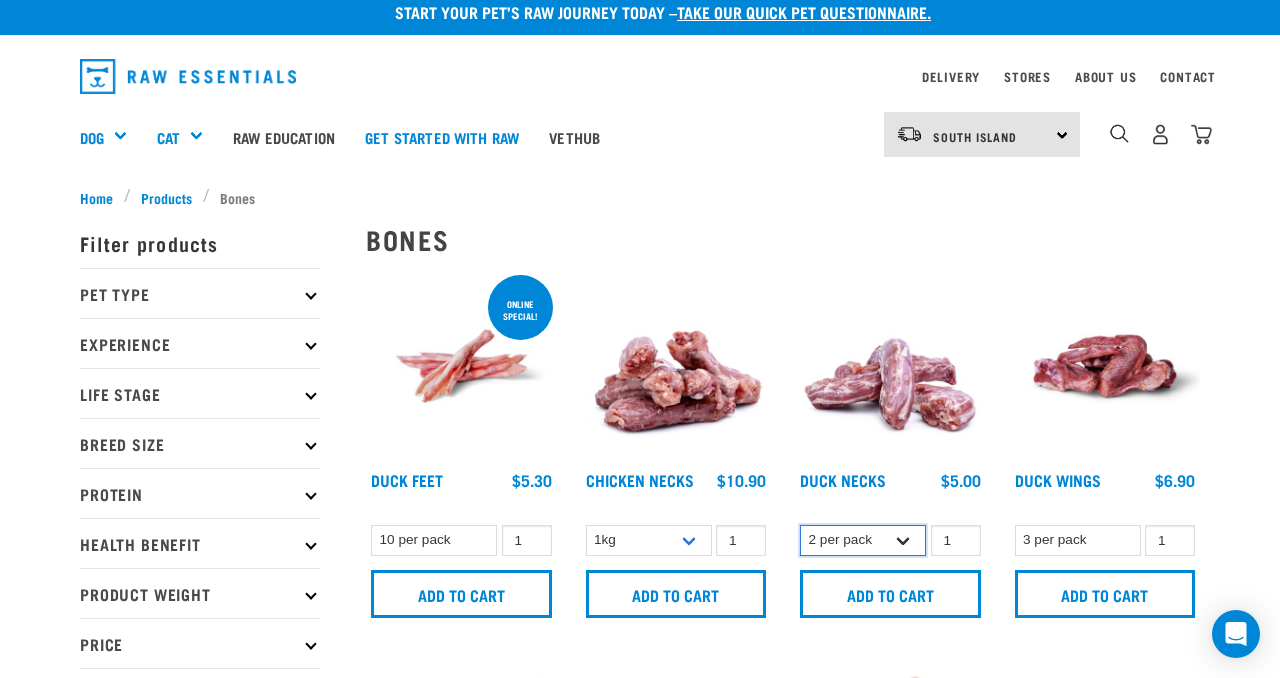 click on "2 per pack
6 per pack" at bounding box center (863, 540) 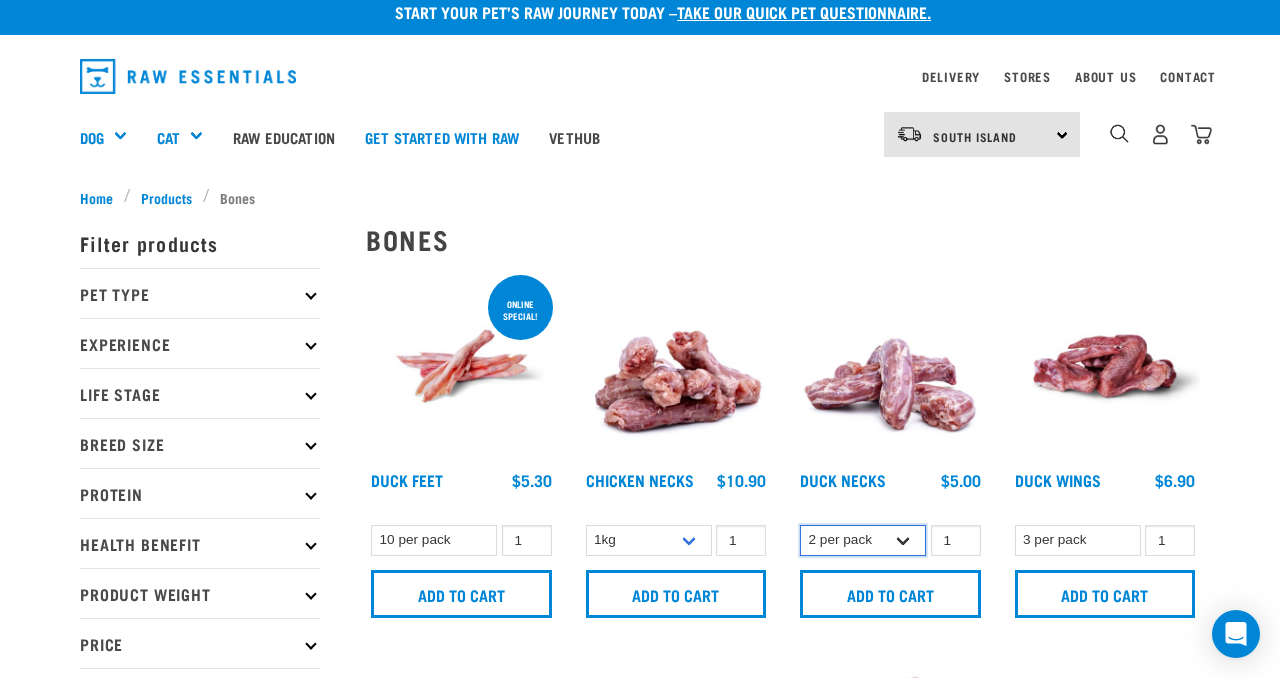 select on "810" 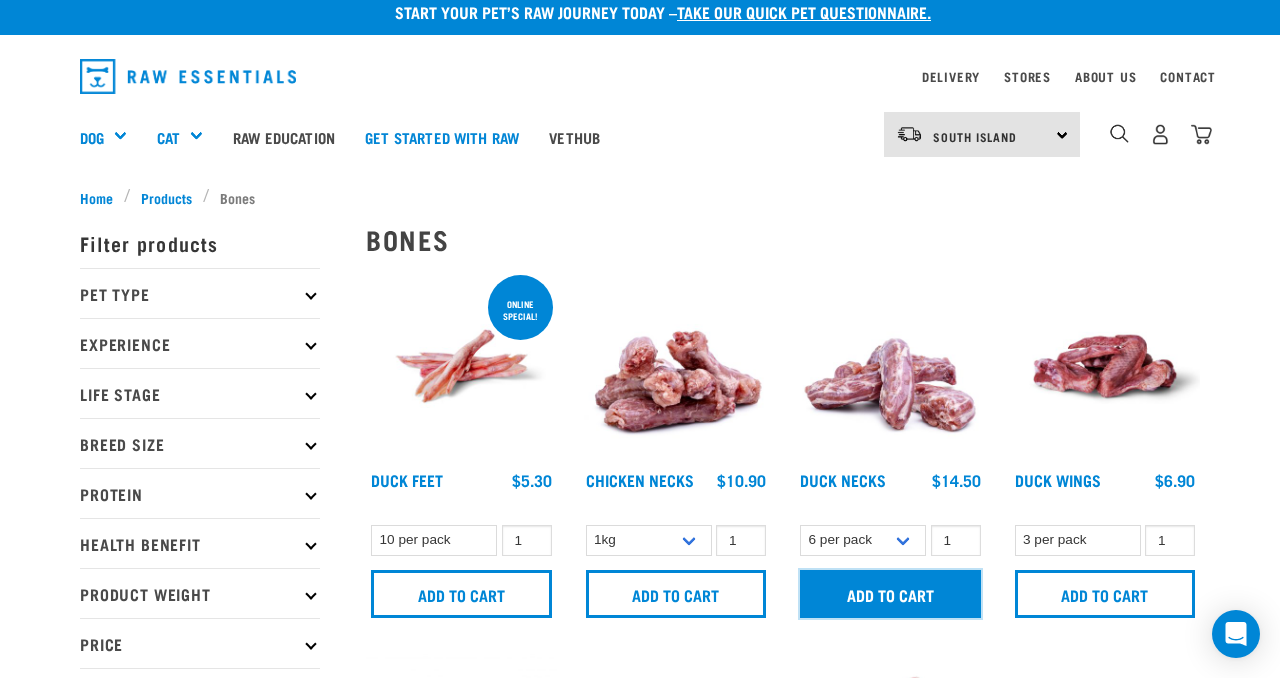 click on "Add to cart" at bounding box center [890, 594] 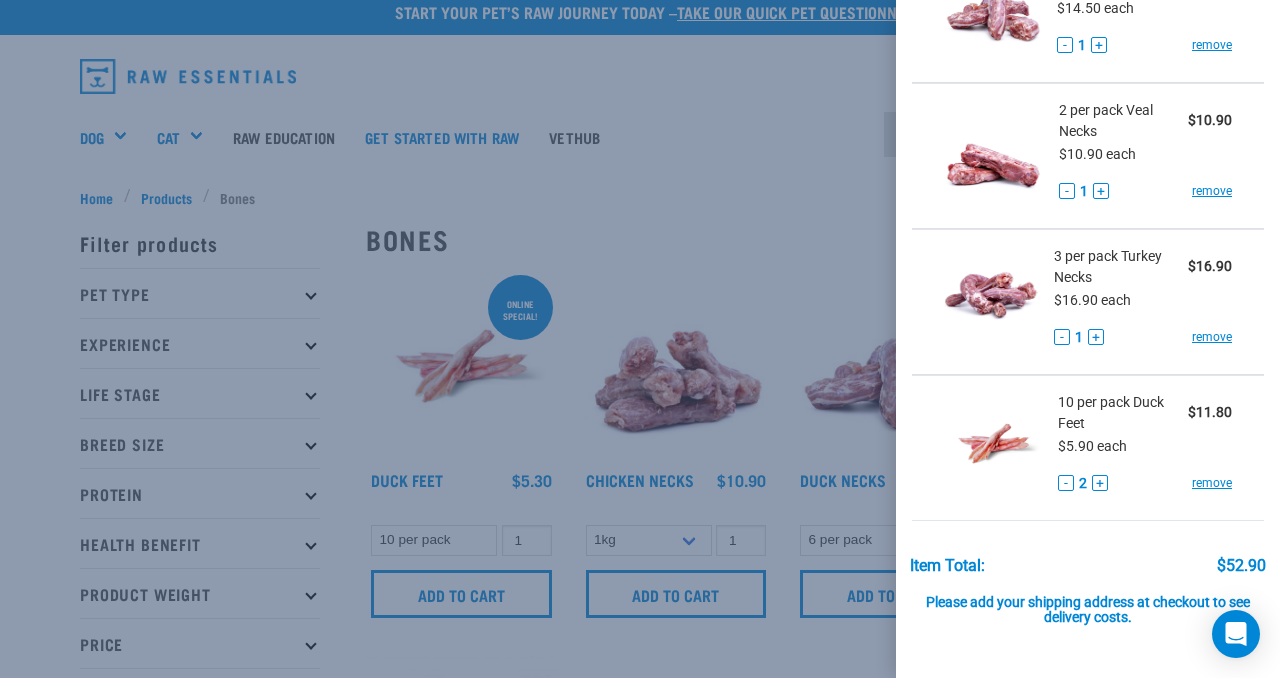 click at bounding box center (640, 339) 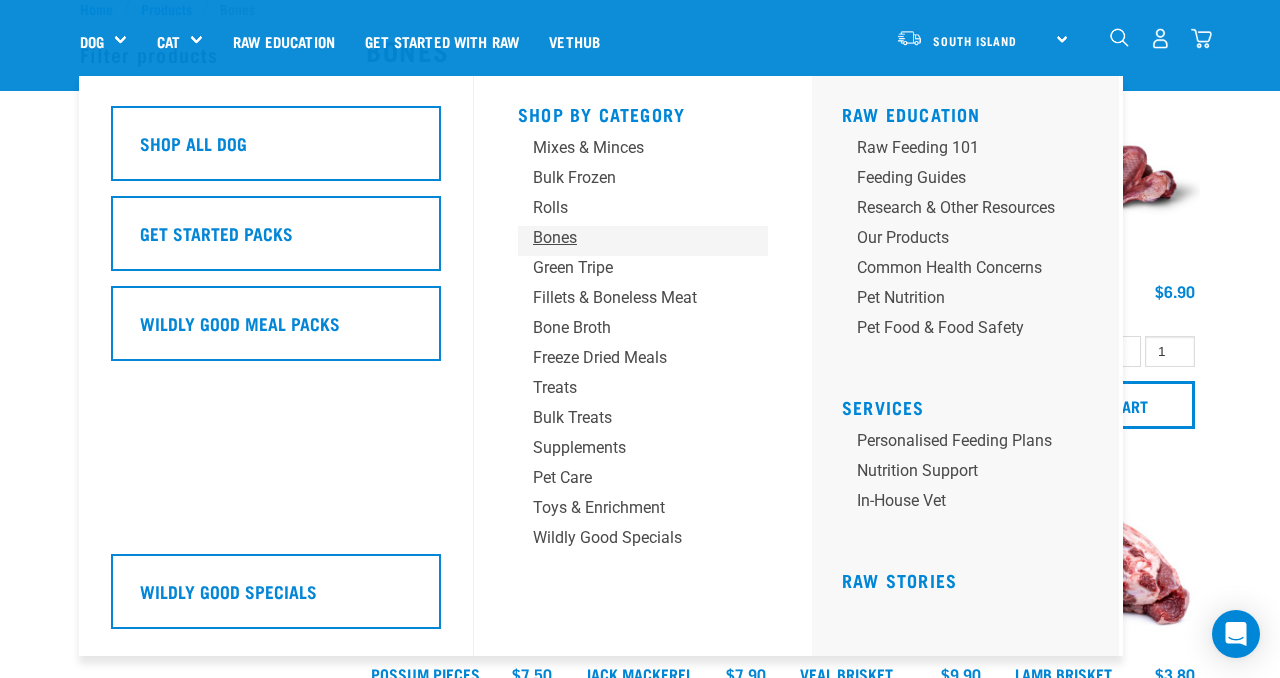 scroll, scrollTop: 68, scrollLeft: 0, axis: vertical 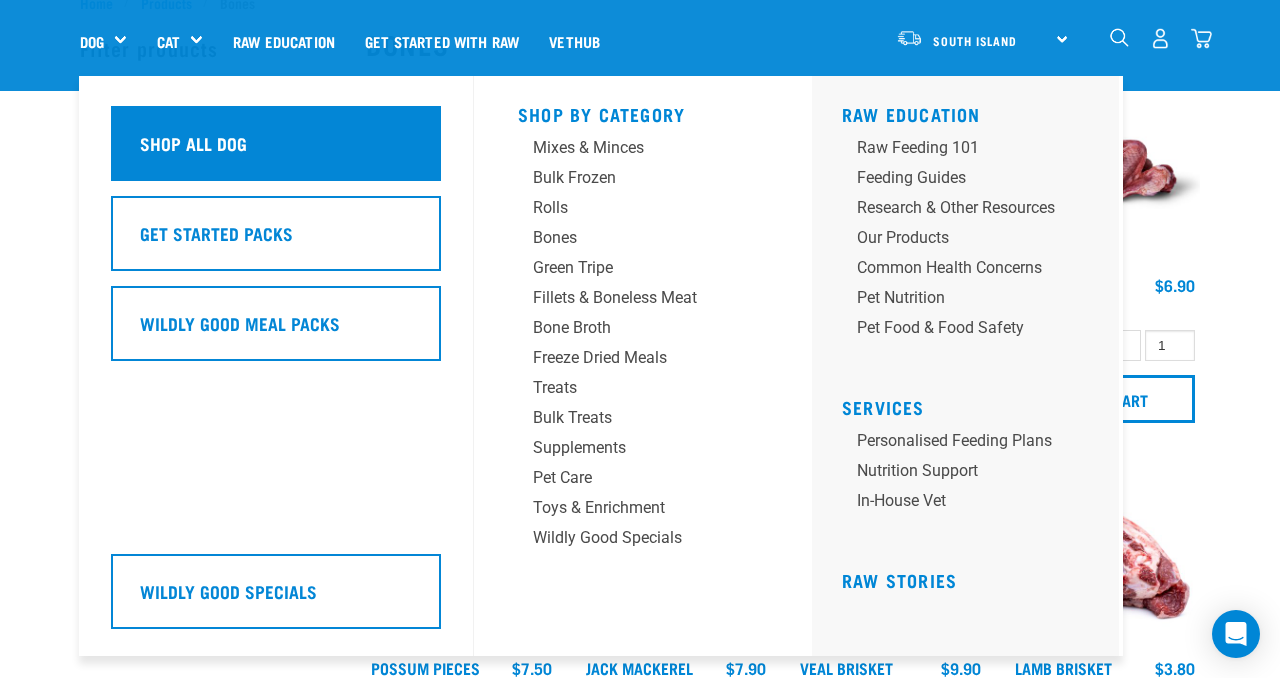 click on "Shop All Dog" at bounding box center (276, 143) 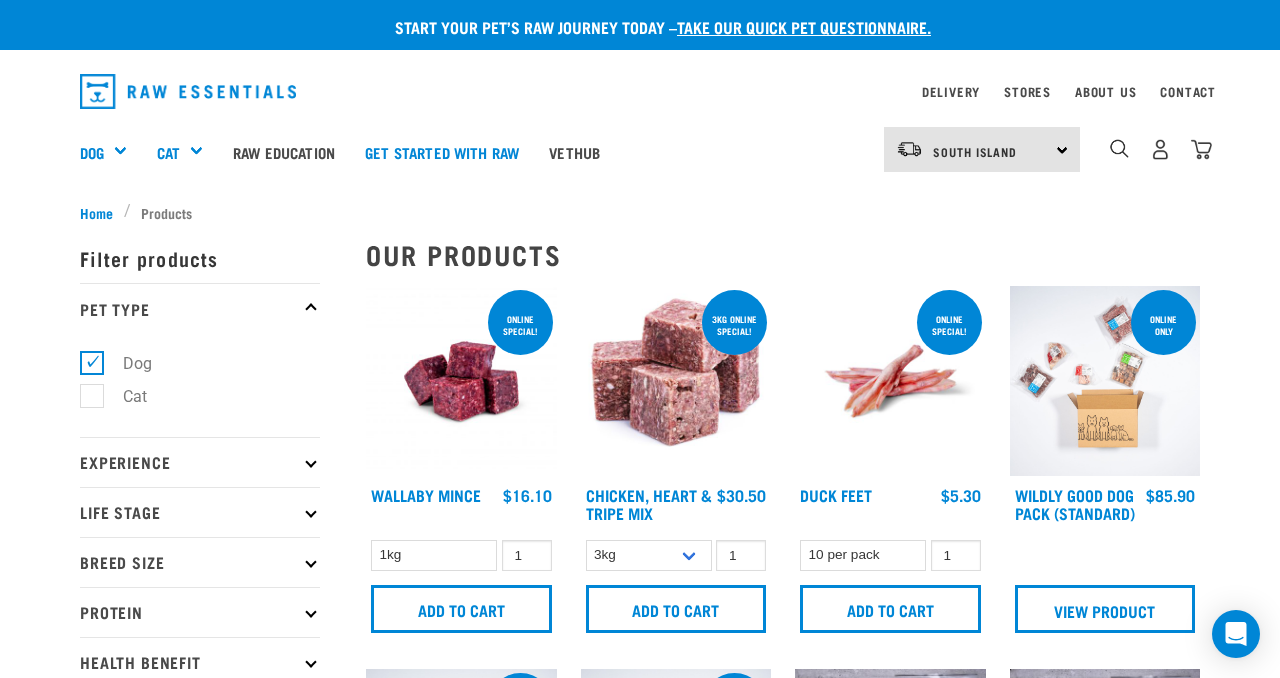 scroll, scrollTop: 0, scrollLeft: 0, axis: both 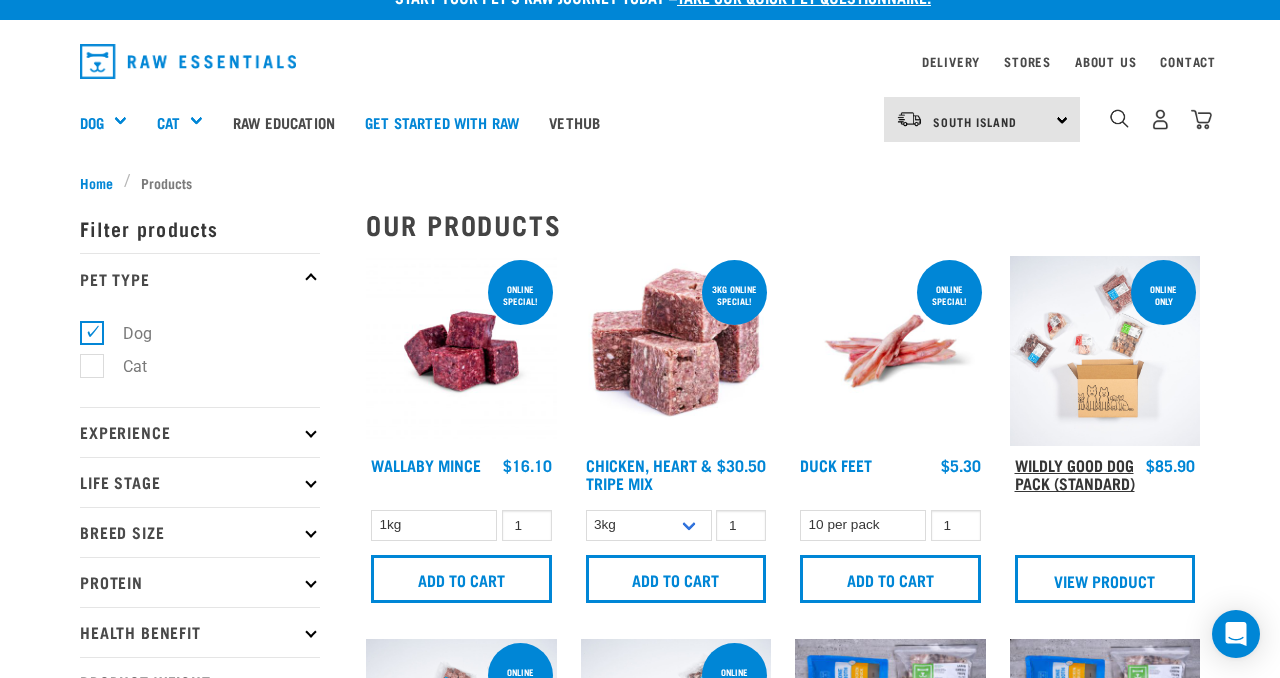 click on "Wildly Good Dog Pack (Standard)" at bounding box center [1075, 473] 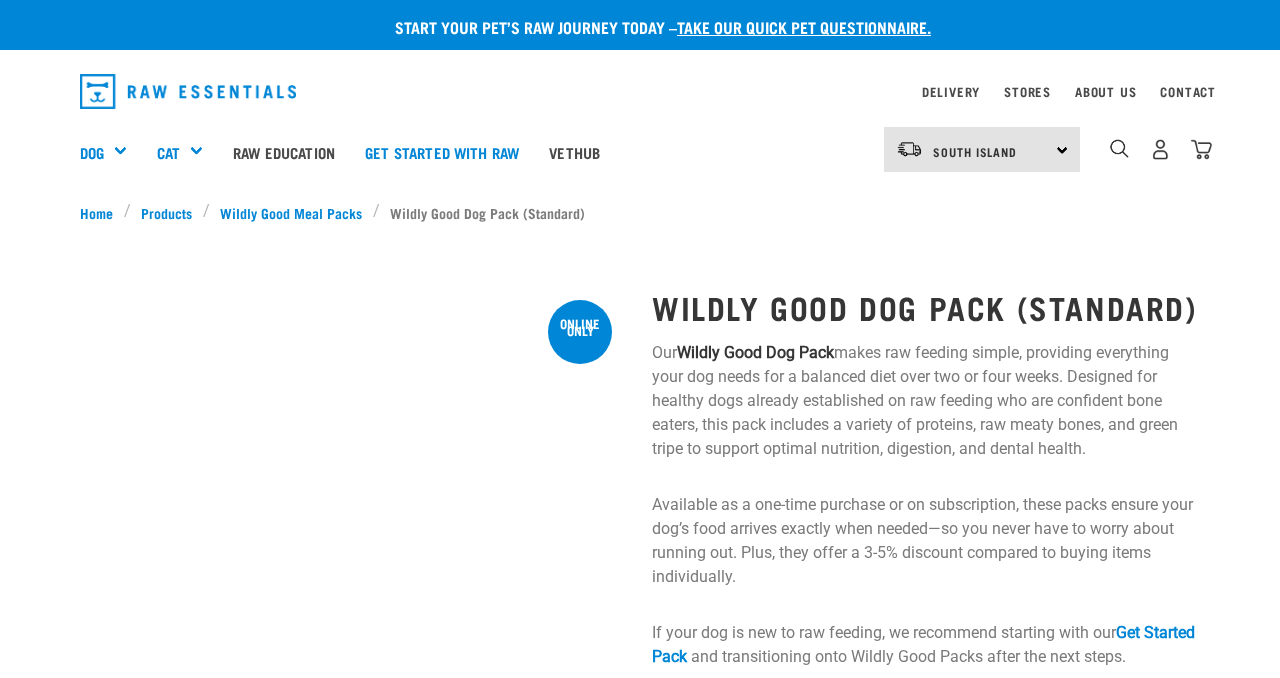 scroll, scrollTop: 0, scrollLeft: 0, axis: both 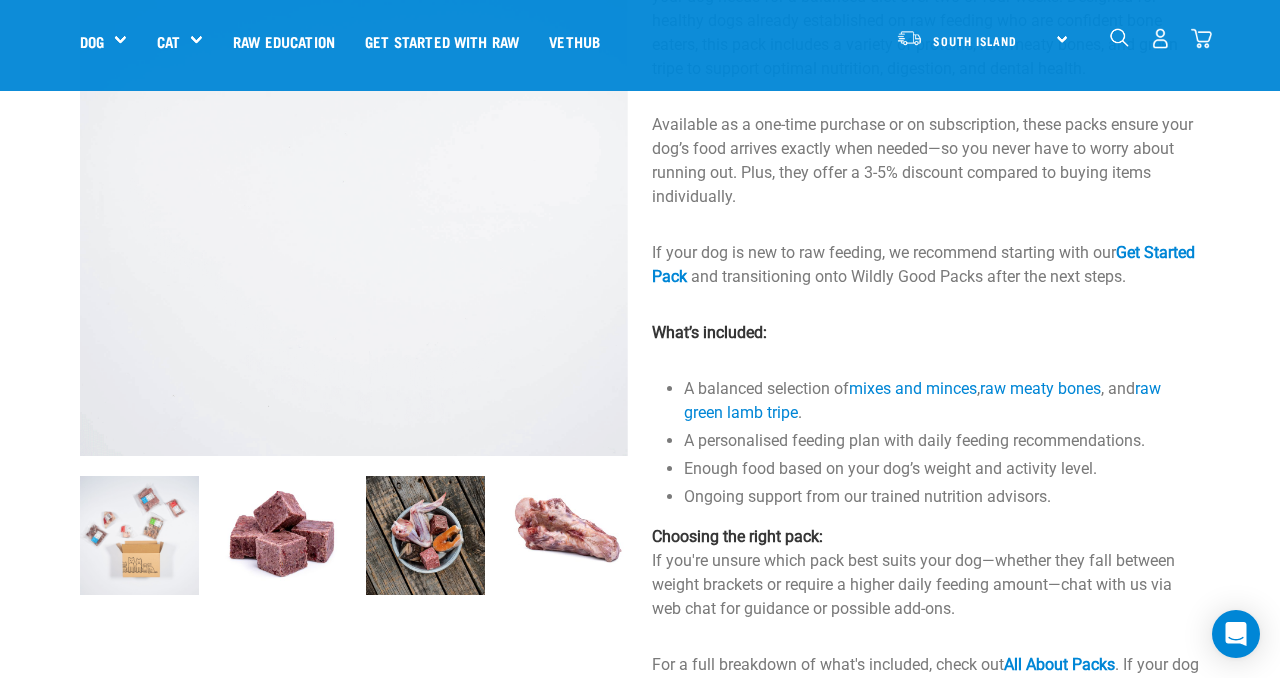 click at bounding box center (282, 535) 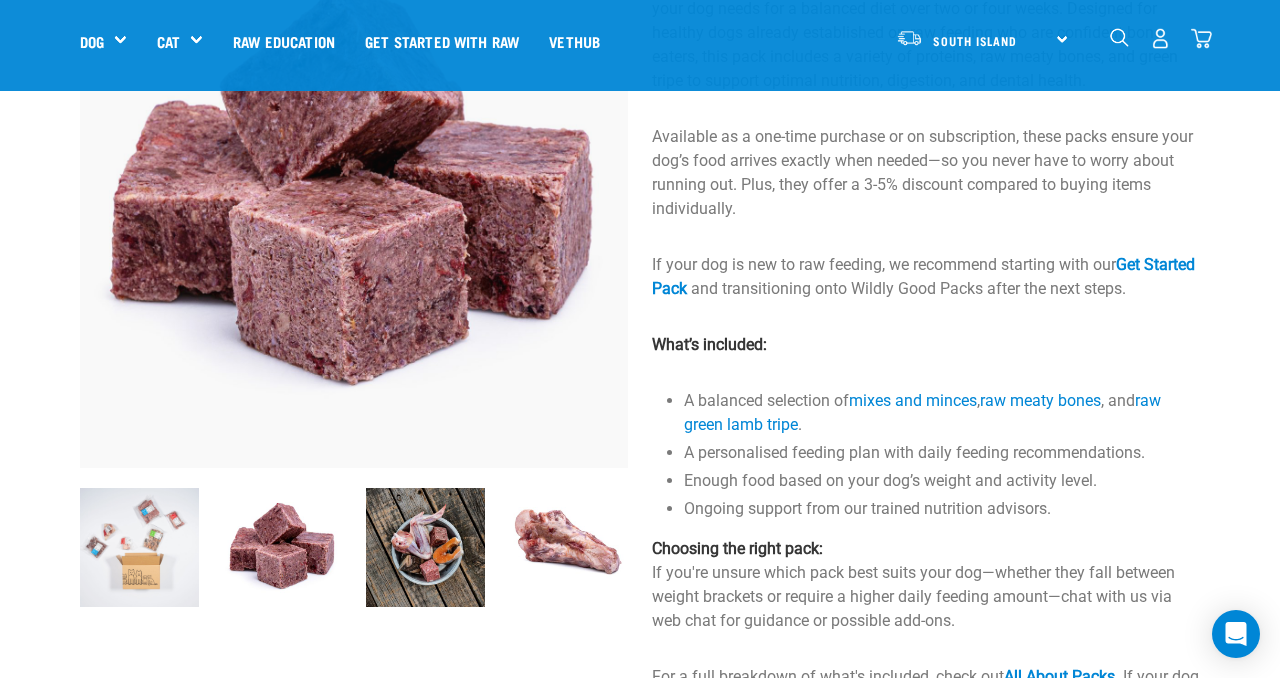 scroll, scrollTop: 220, scrollLeft: 0, axis: vertical 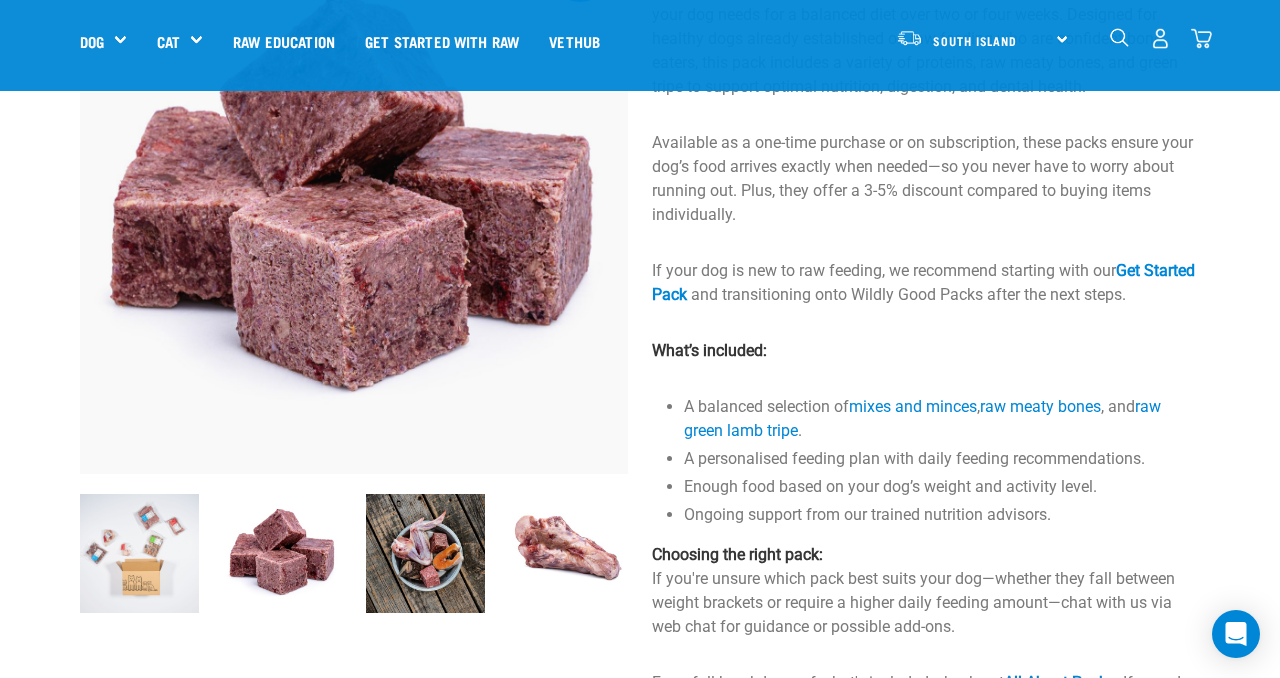 click at bounding box center (425, 553) 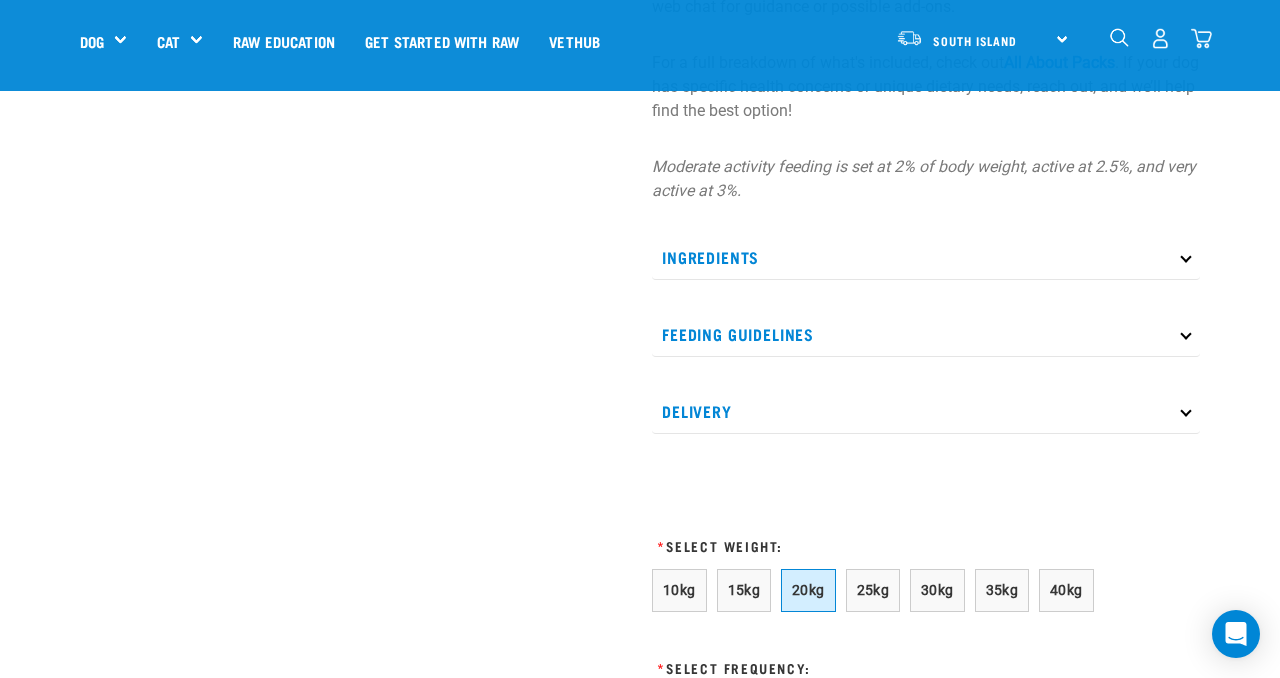 scroll, scrollTop: 854, scrollLeft: 0, axis: vertical 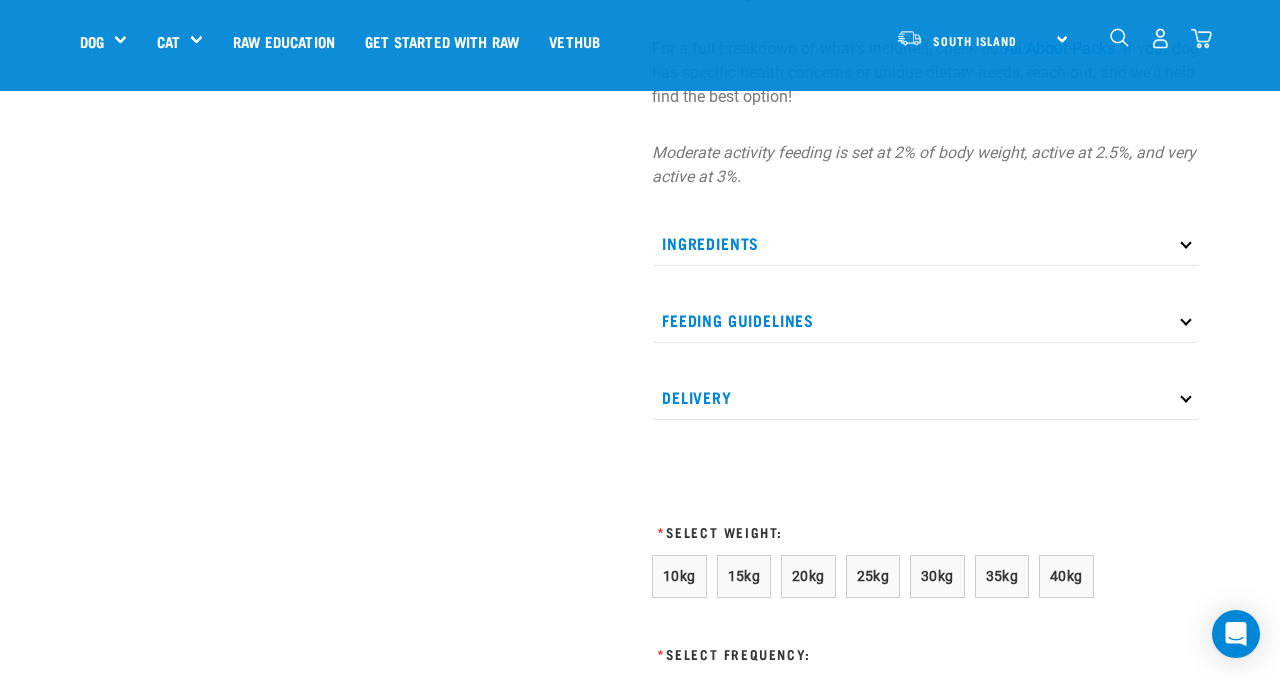 click on "Feeding Guidelines" at bounding box center [926, 320] 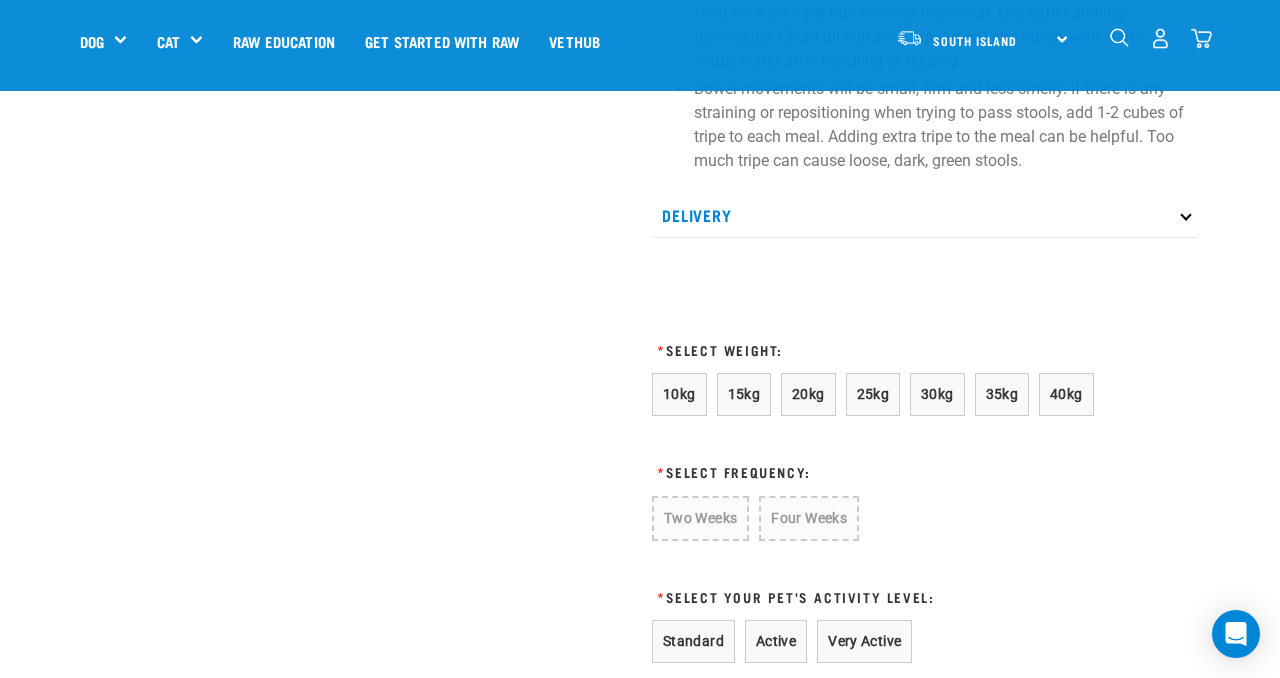 scroll, scrollTop: 1502, scrollLeft: 0, axis: vertical 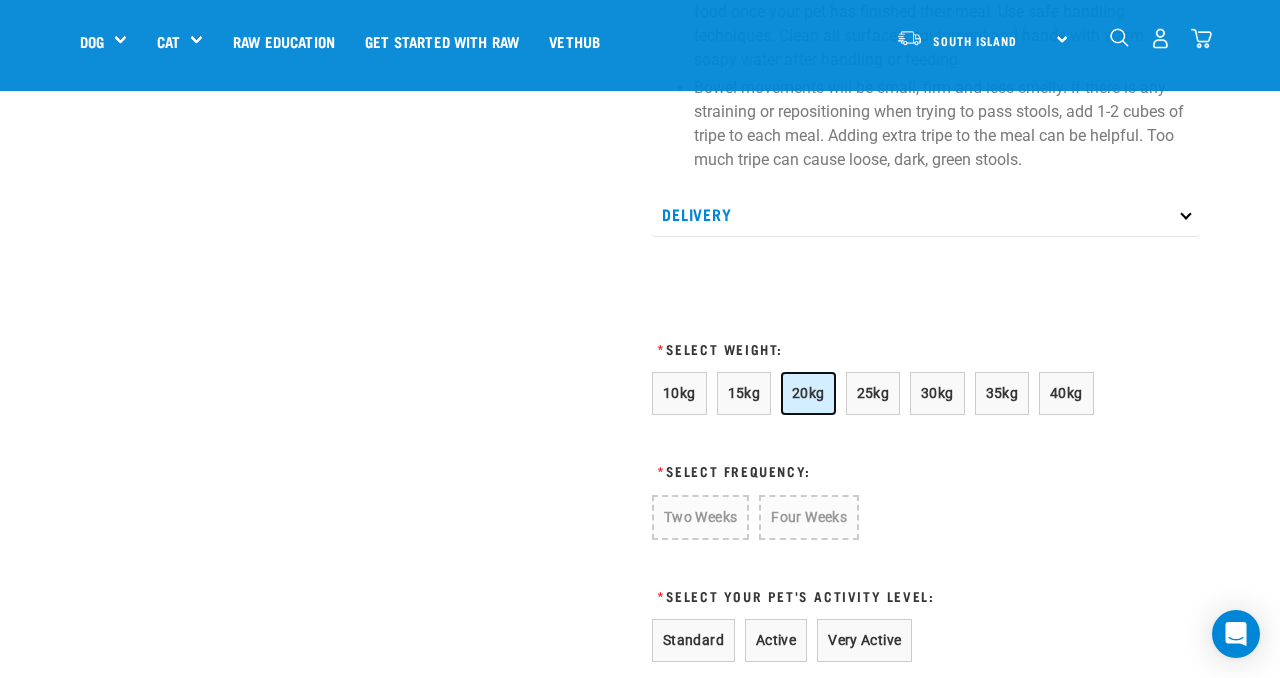 click on "20kg" at bounding box center [808, 393] 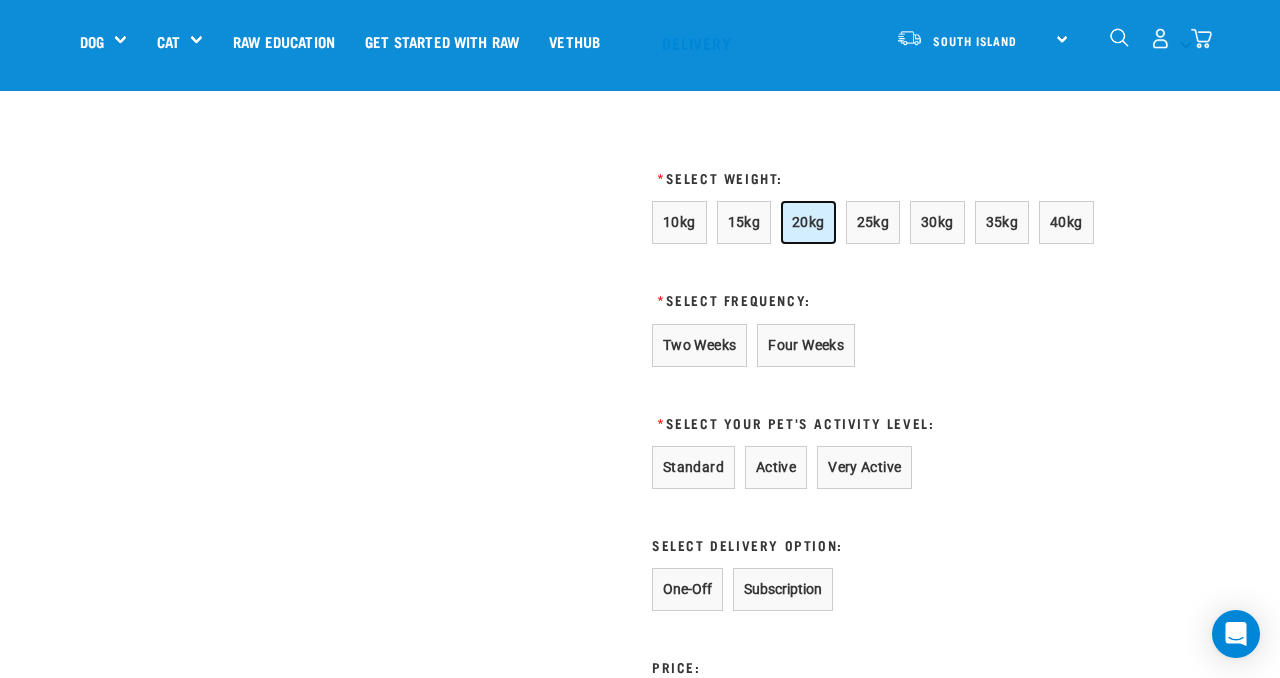 scroll, scrollTop: 1678, scrollLeft: 0, axis: vertical 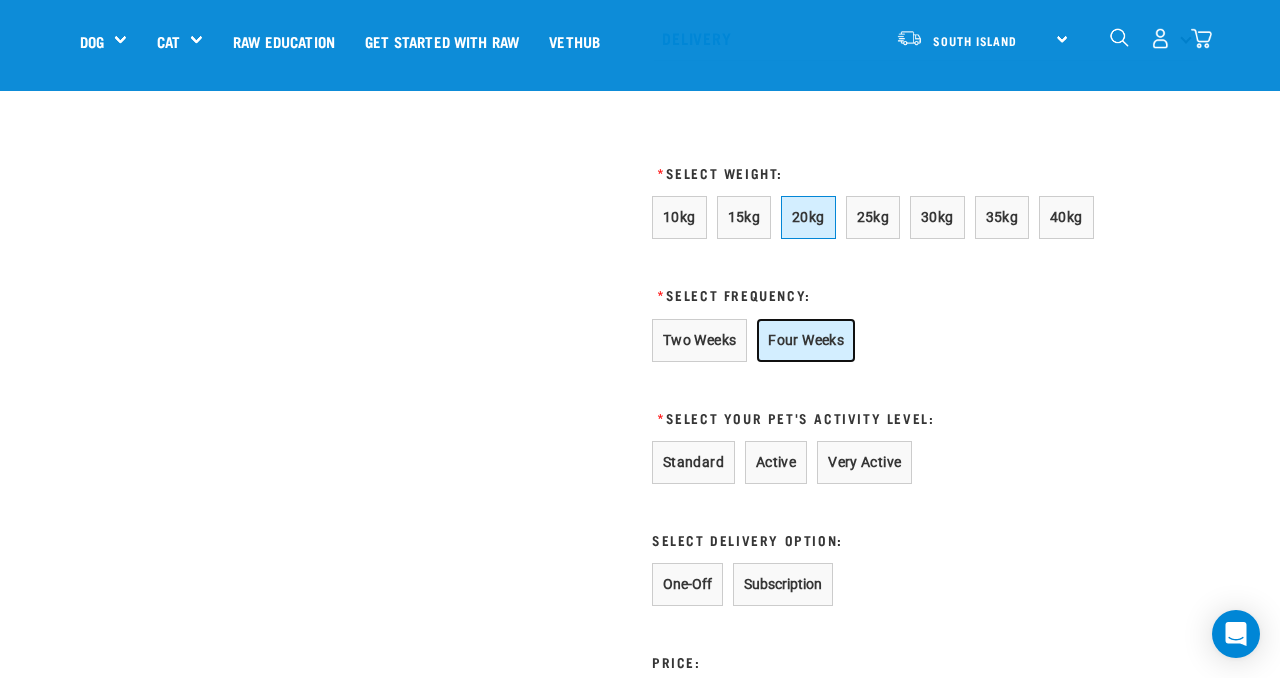 click on "Four Weeks" at bounding box center (806, 340) 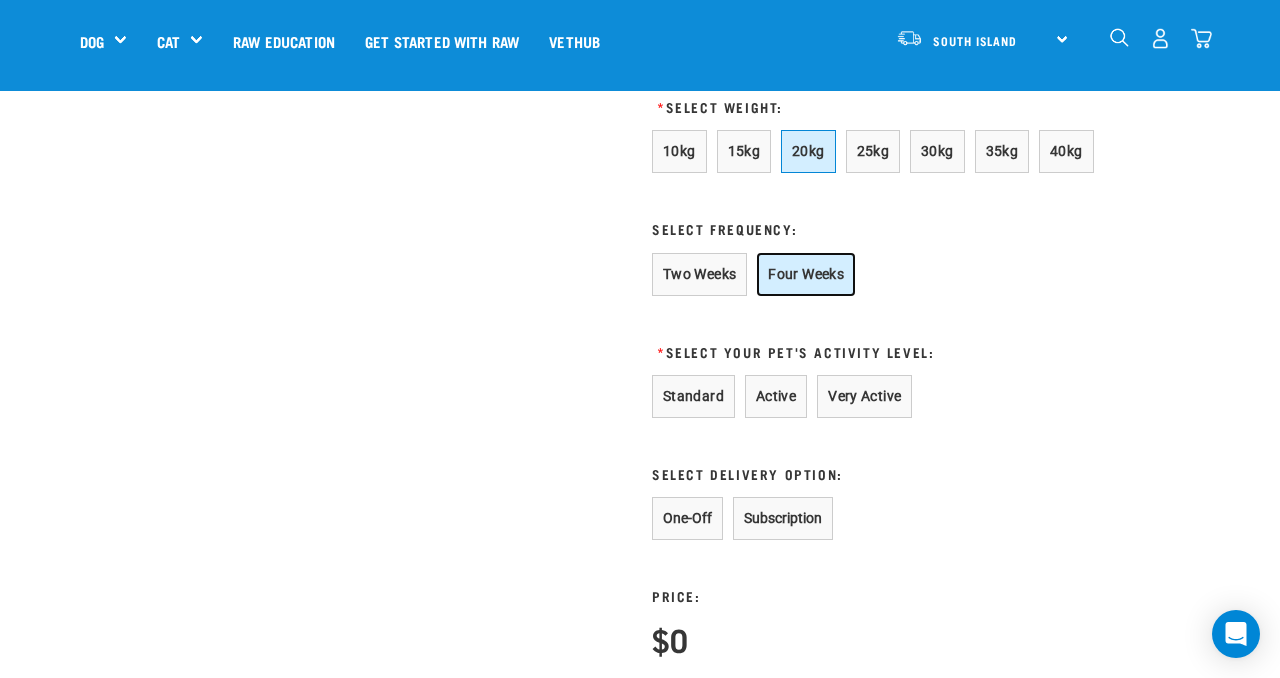 scroll, scrollTop: 1751, scrollLeft: 0, axis: vertical 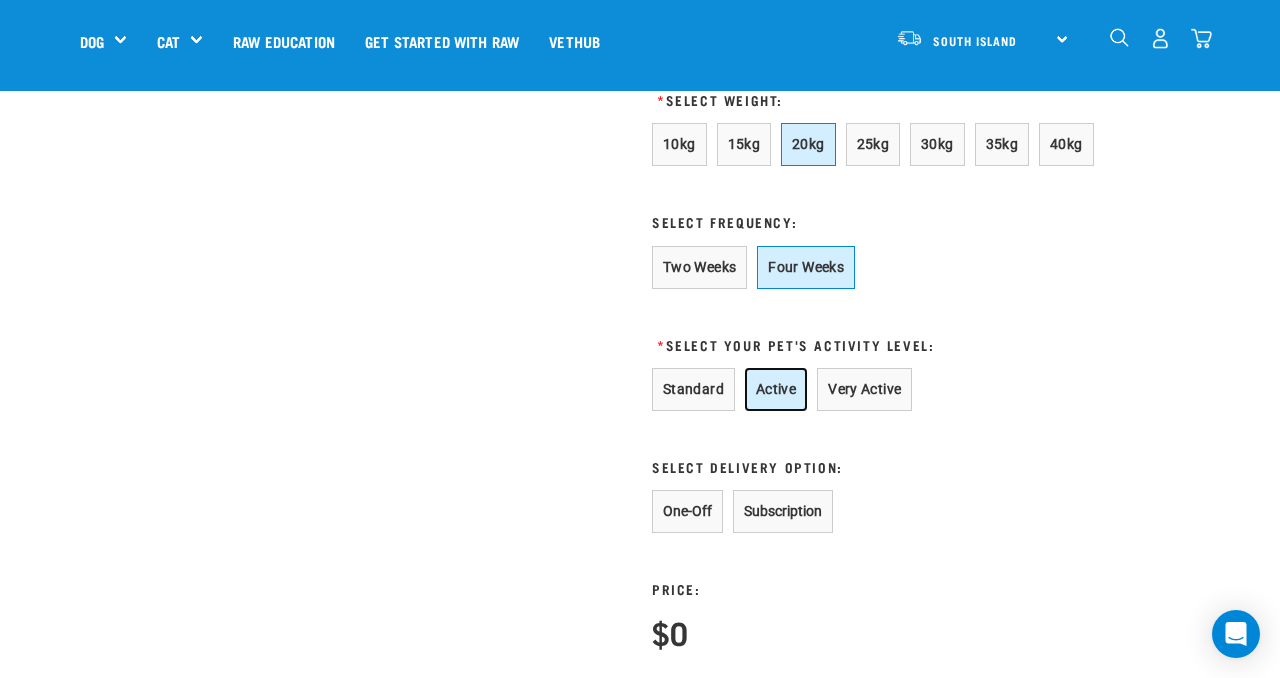 click on "Active" at bounding box center [776, 389] 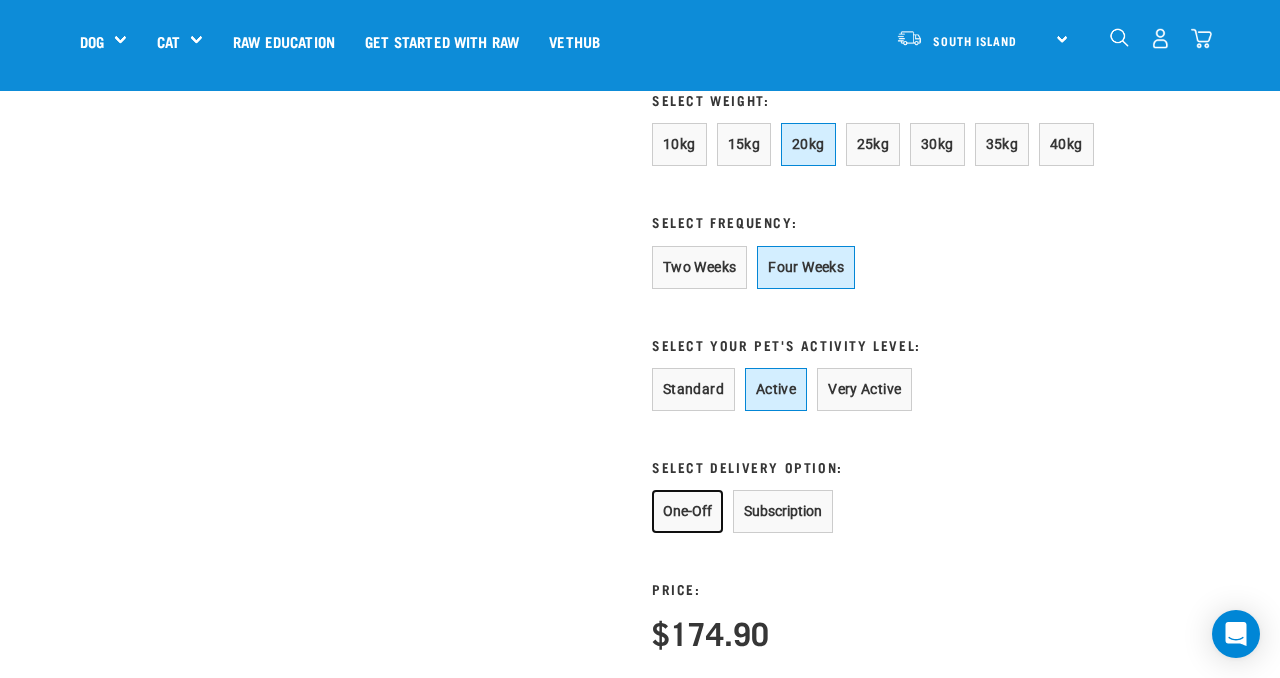 click on "One-Off" at bounding box center [687, 511] 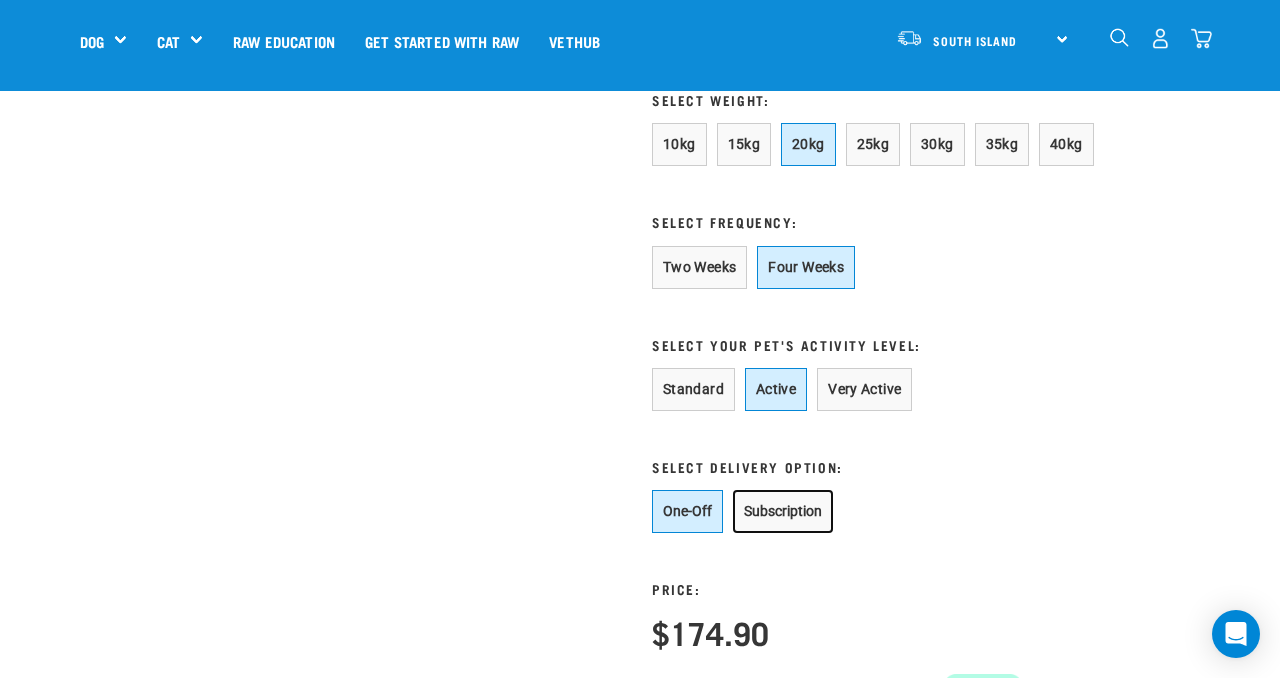 click on "Subscription" at bounding box center (783, 511) 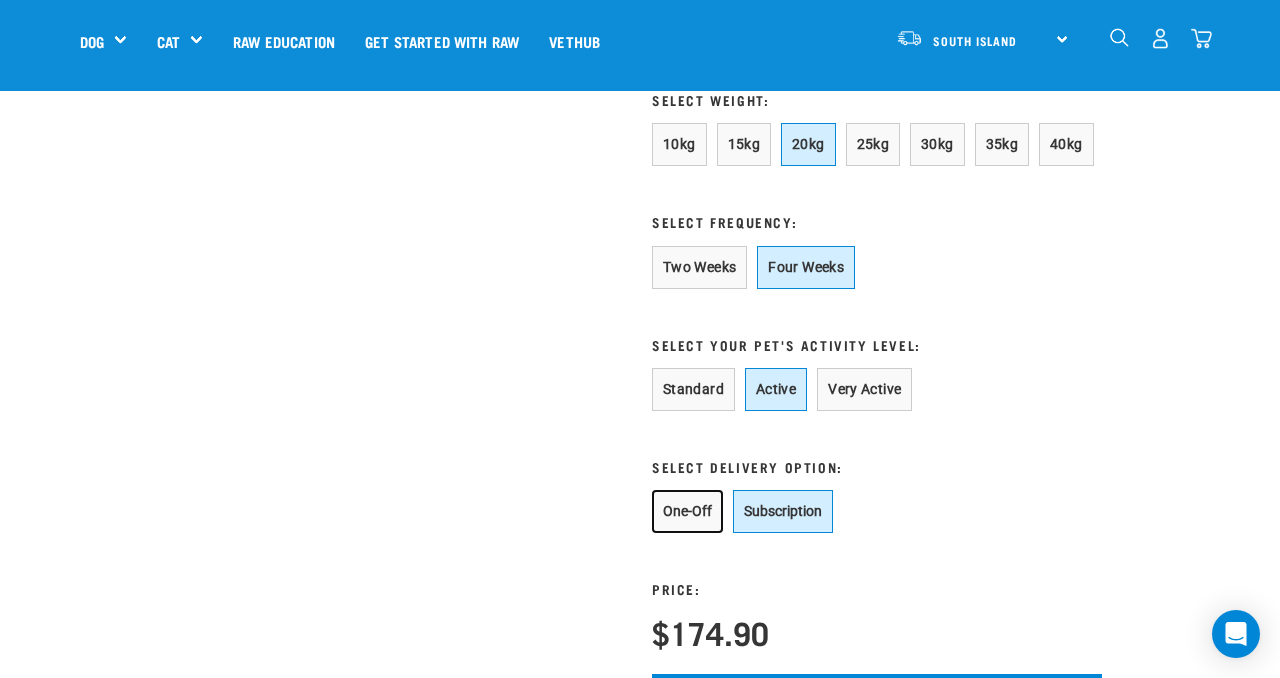 click on "One-Off" at bounding box center [687, 511] 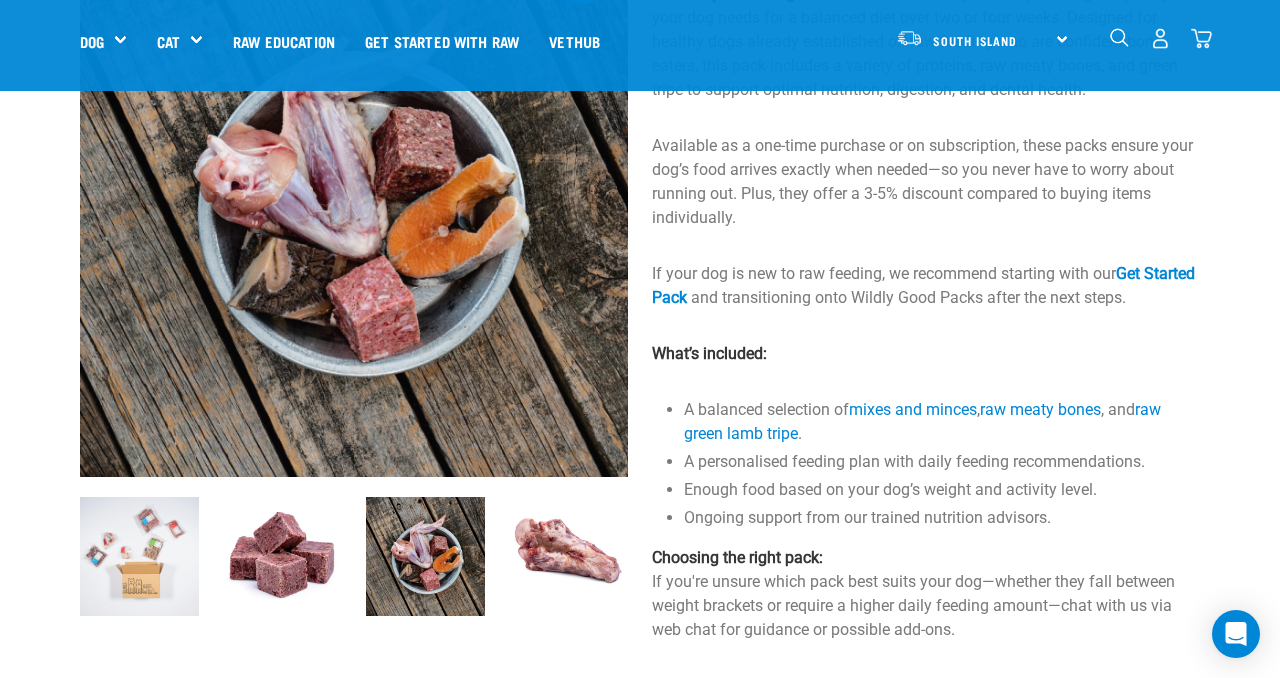 scroll, scrollTop: 0, scrollLeft: 0, axis: both 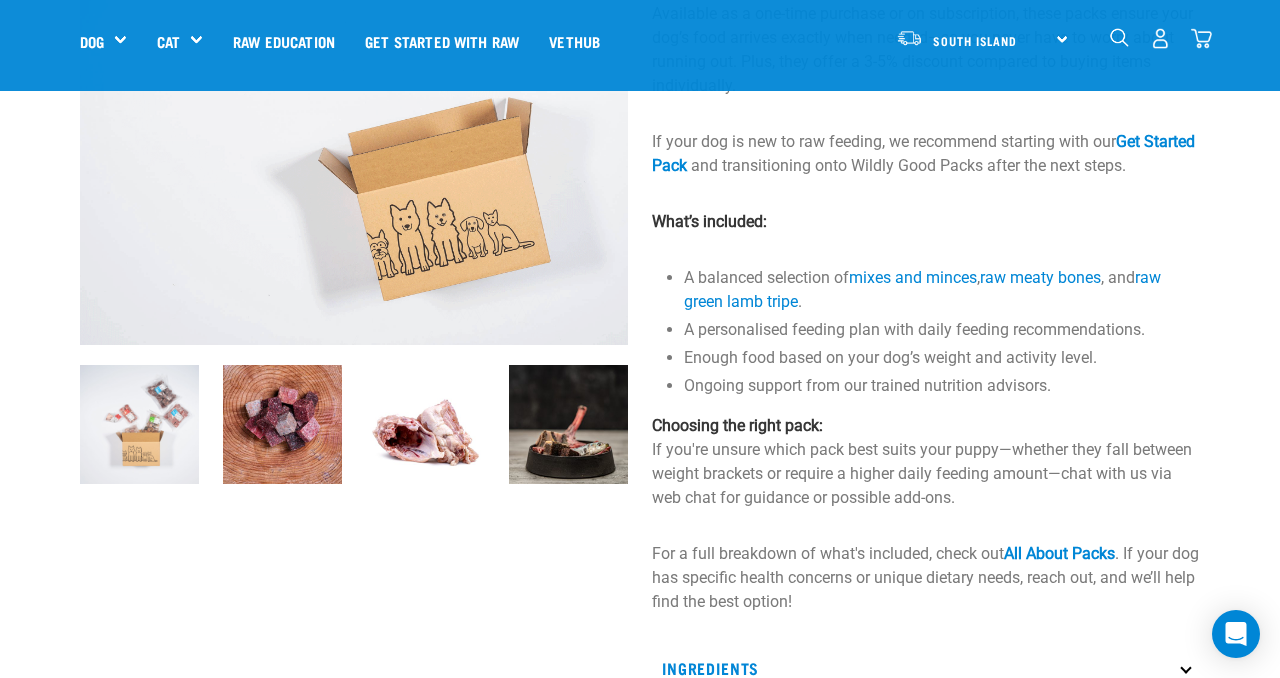 click at bounding box center [282, 424] 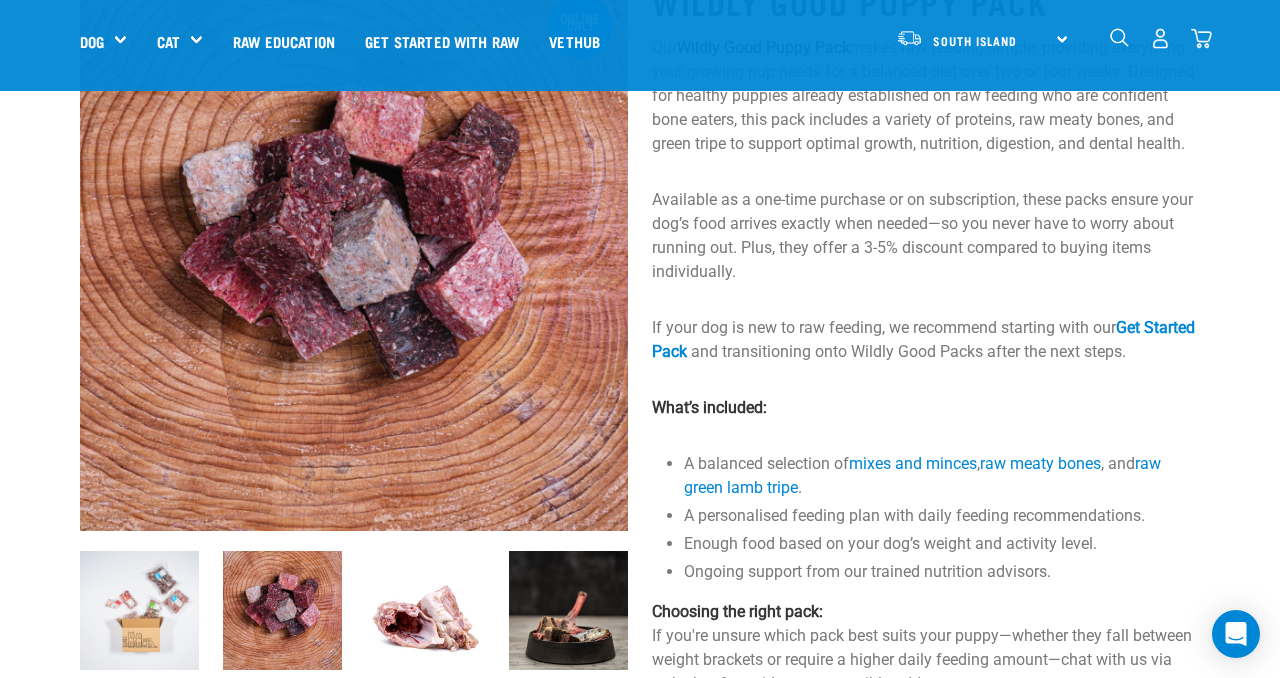 scroll, scrollTop: 164, scrollLeft: 0, axis: vertical 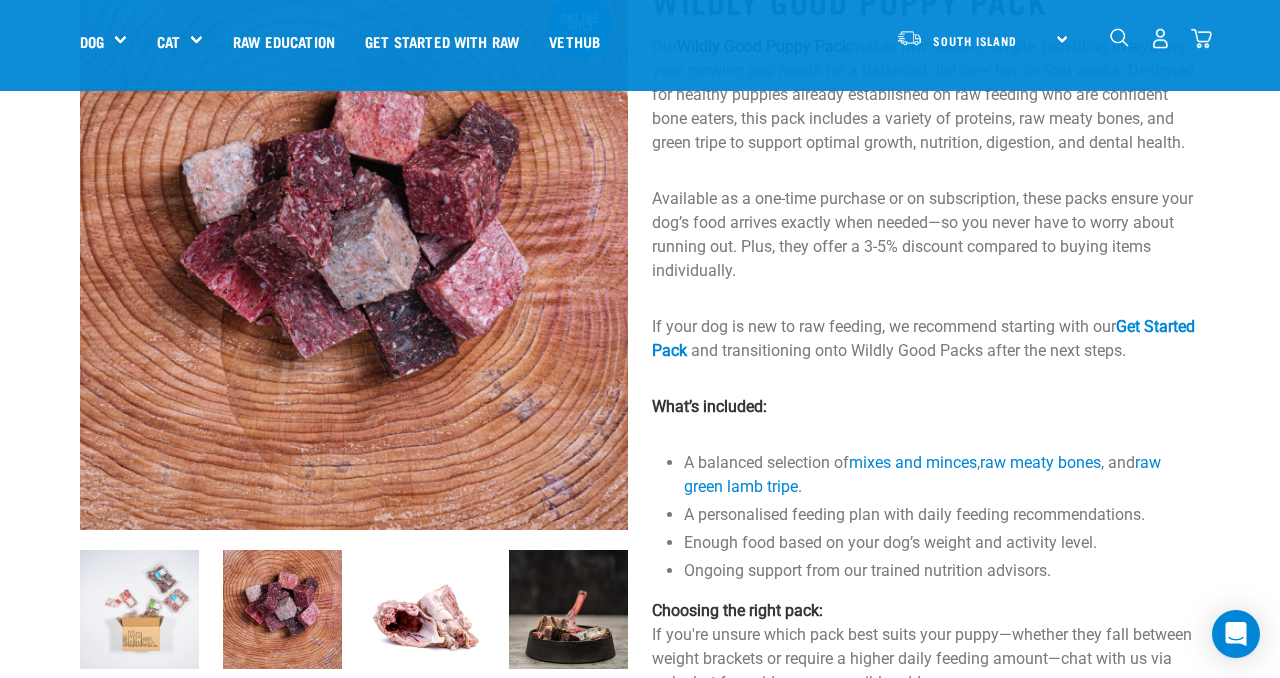 click at bounding box center (425, 609) 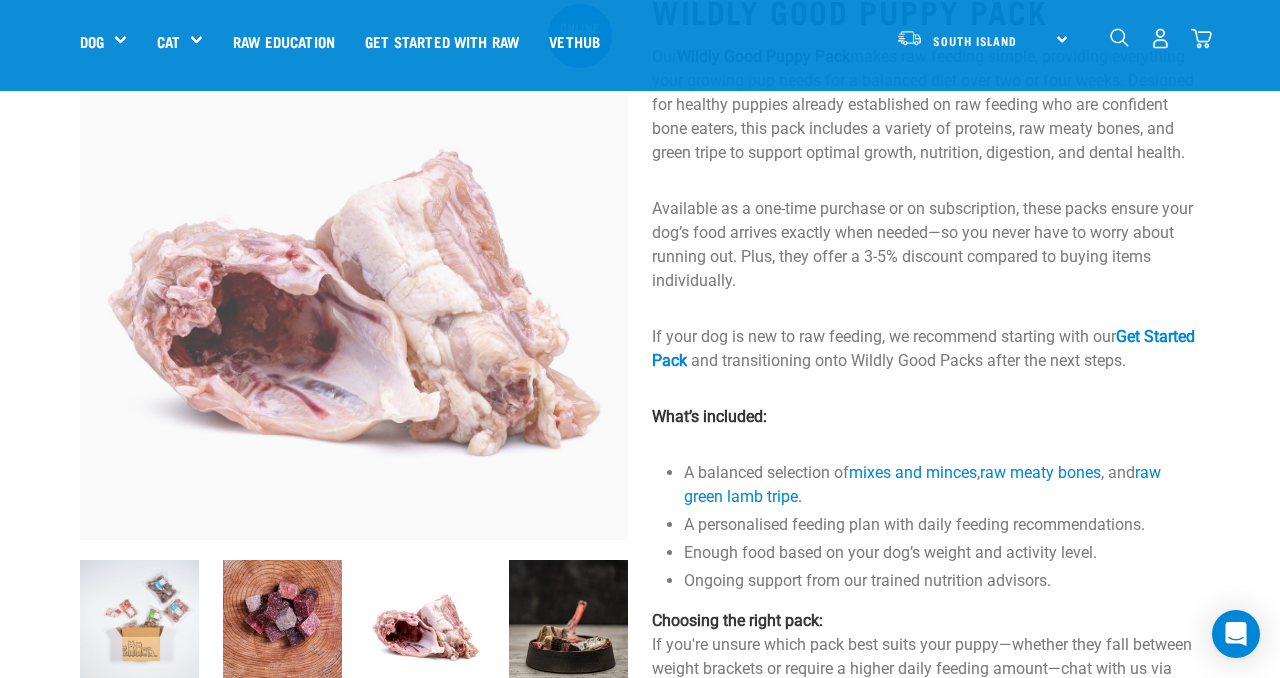 scroll, scrollTop: 163, scrollLeft: 0, axis: vertical 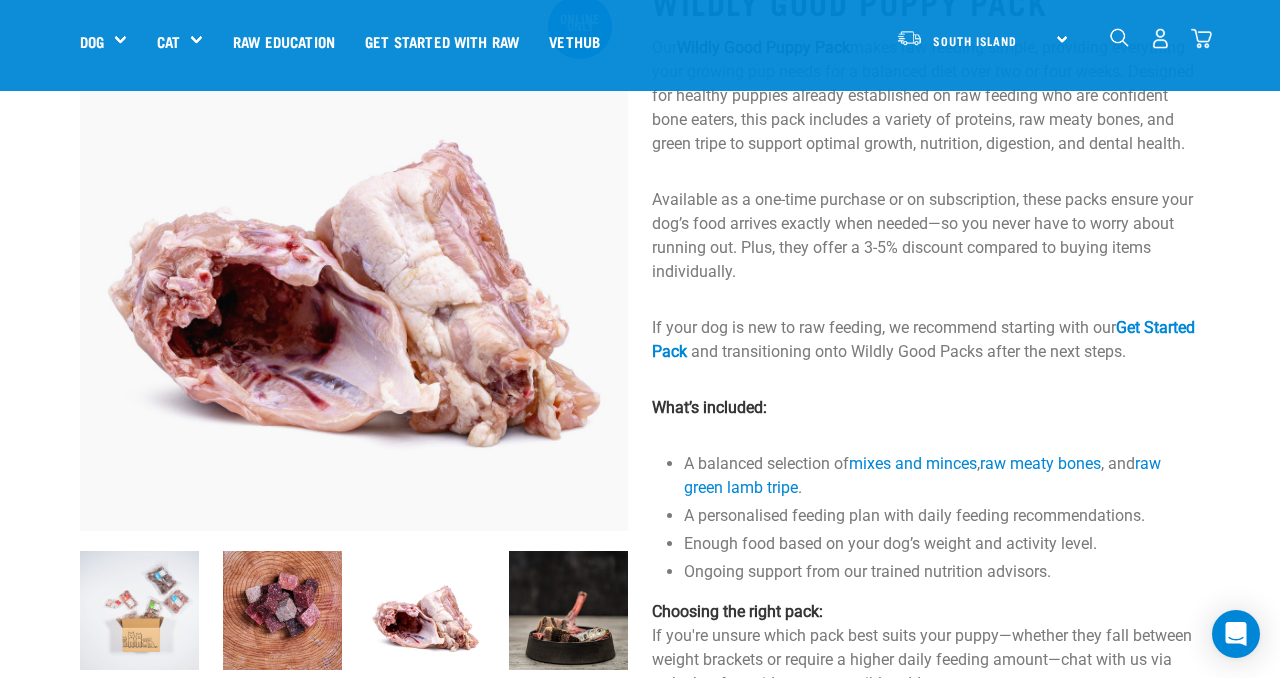 click at bounding box center (568, 610) 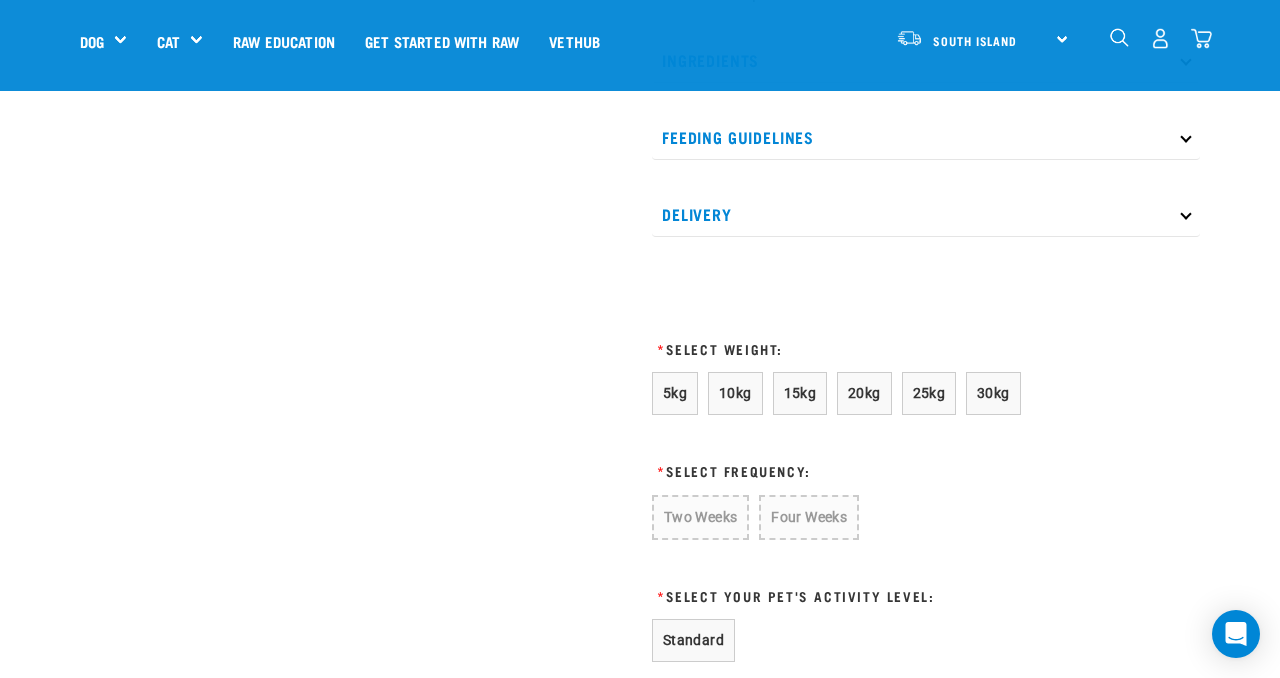 scroll, scrollTop: 963, scrollLeft: 0, axis: vertical 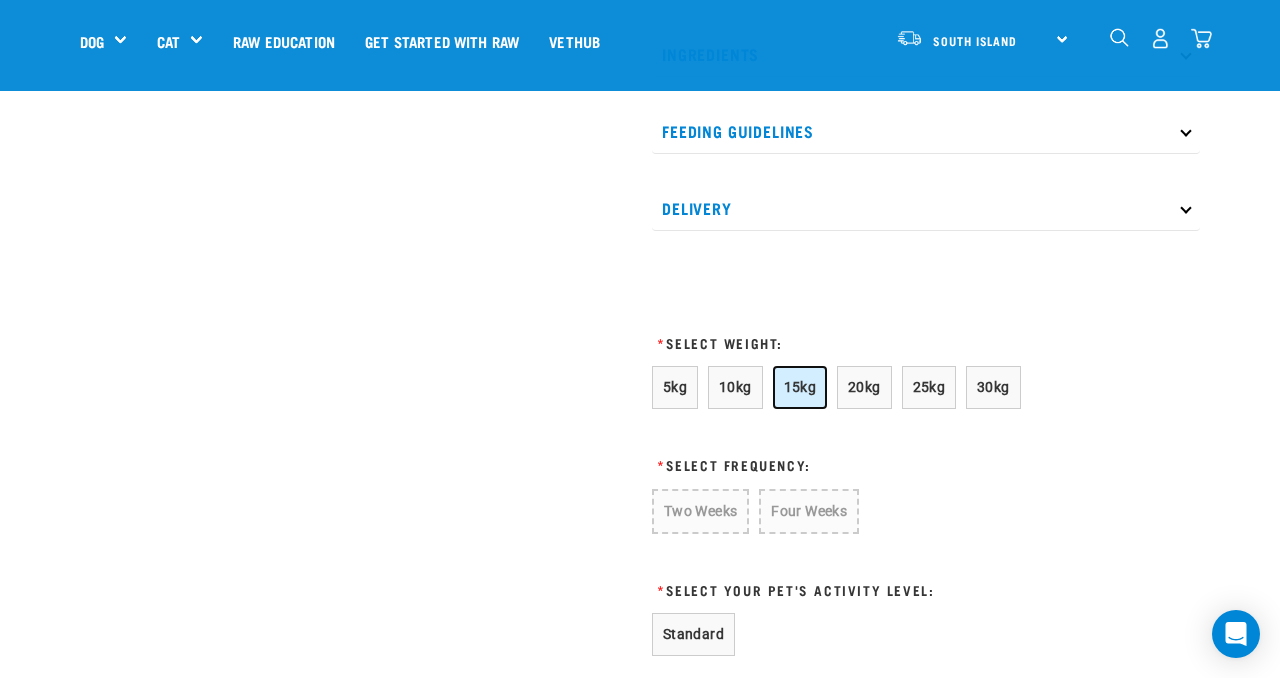 click on "15kg" at bounding box center (800, 387) 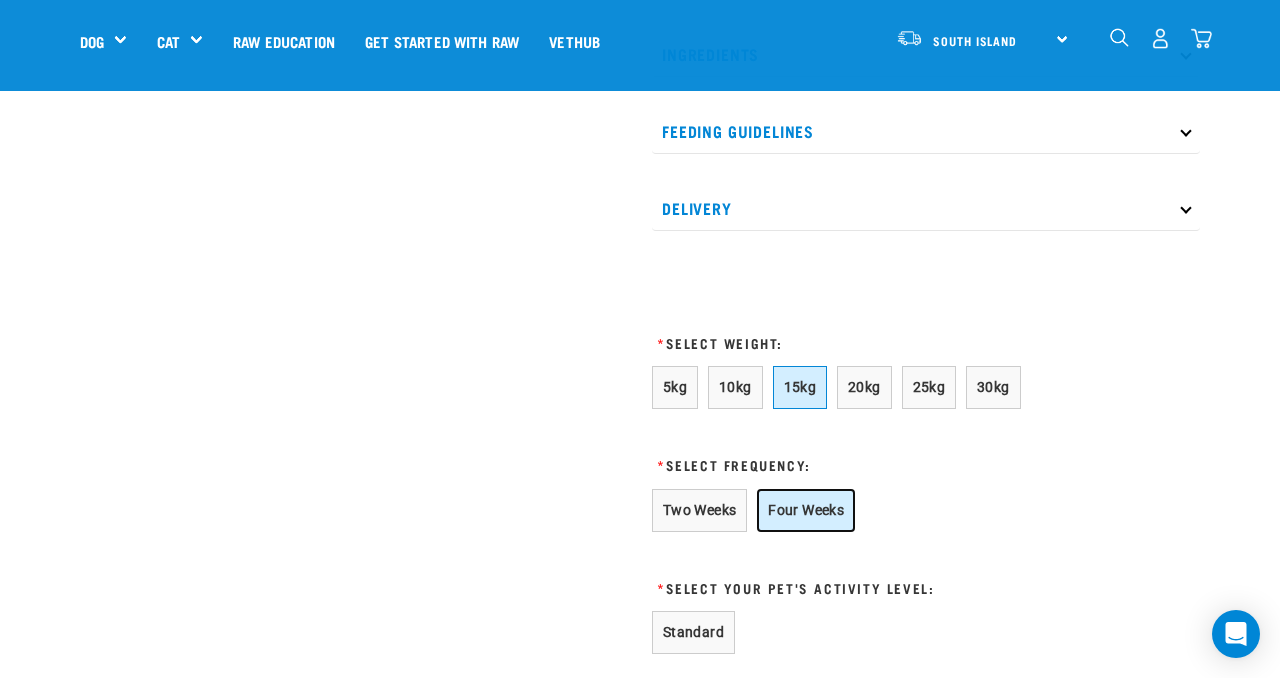click on "Four Weeks" at bounding box center [806, 510] 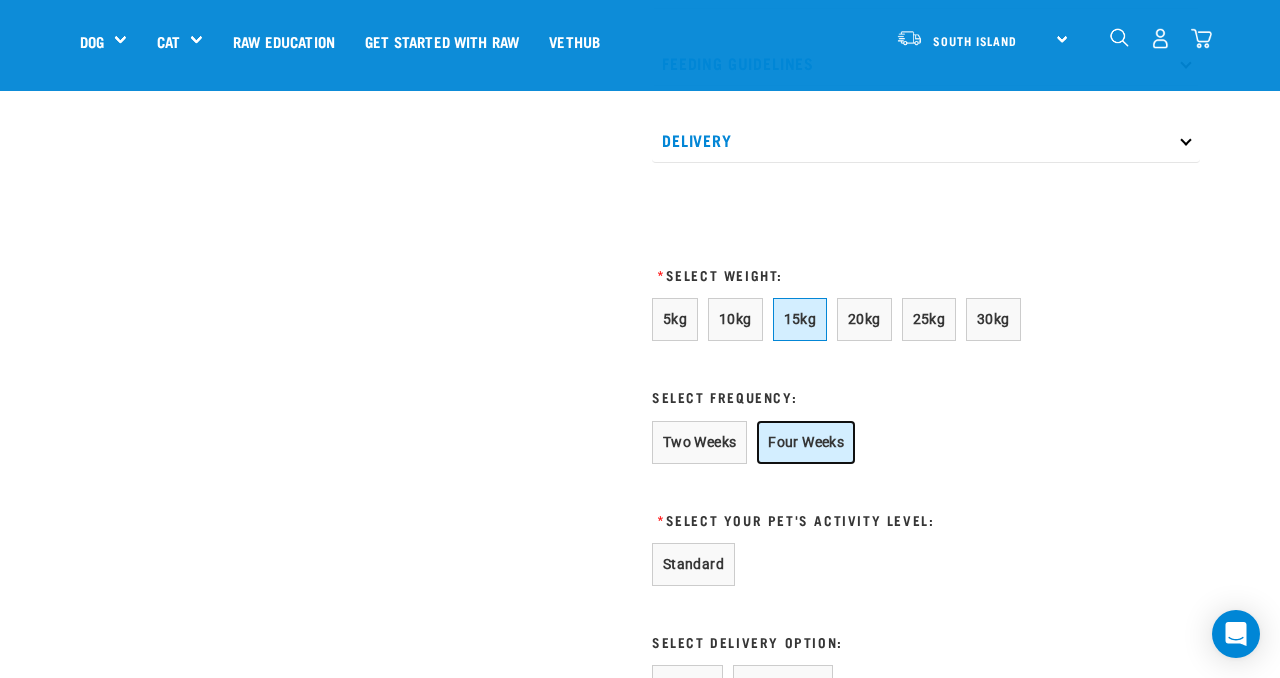 scroll, scrollTop: 1109, scrollLeft: 0, axis: vertical 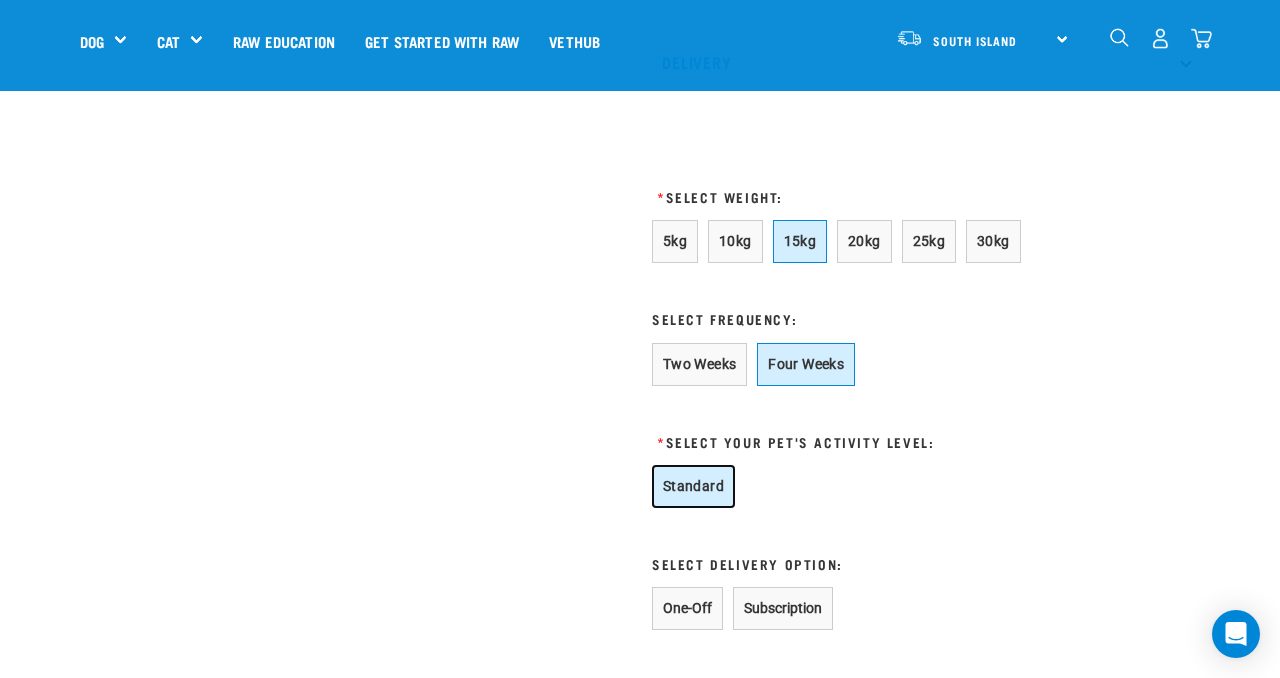 click on "Standard" at bounding box center (693, 486) 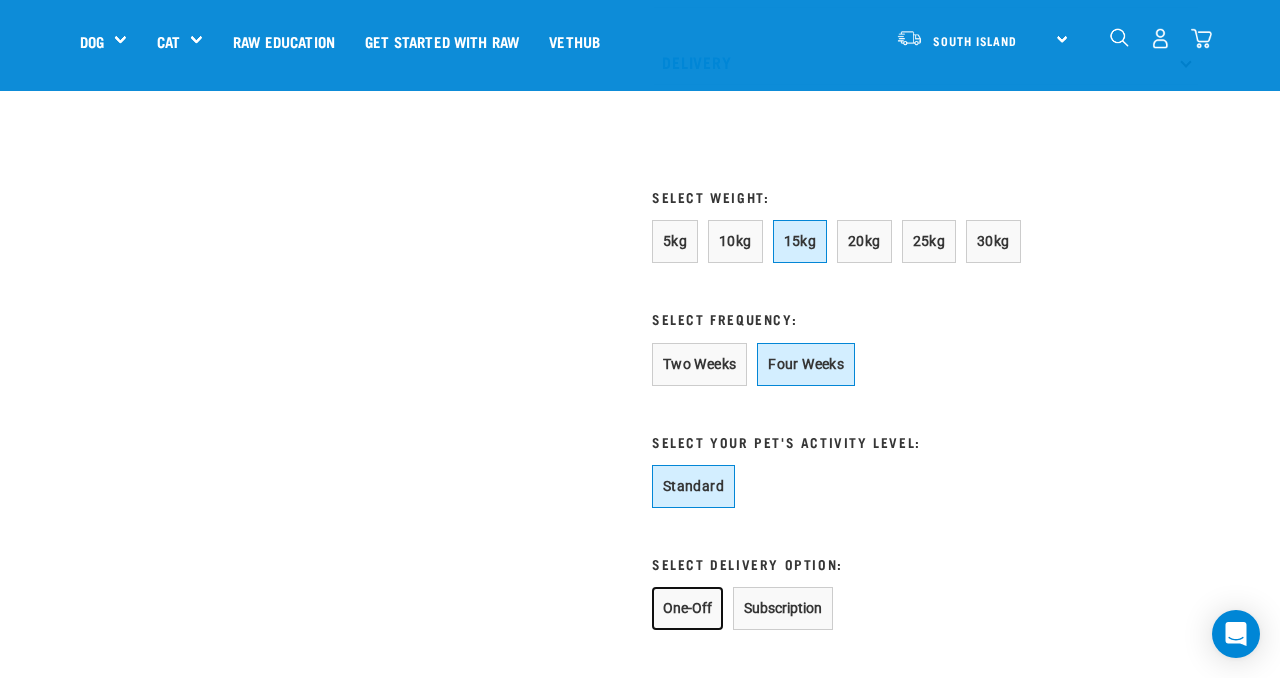 click on "One-Off" at bounding box center [687, 608] 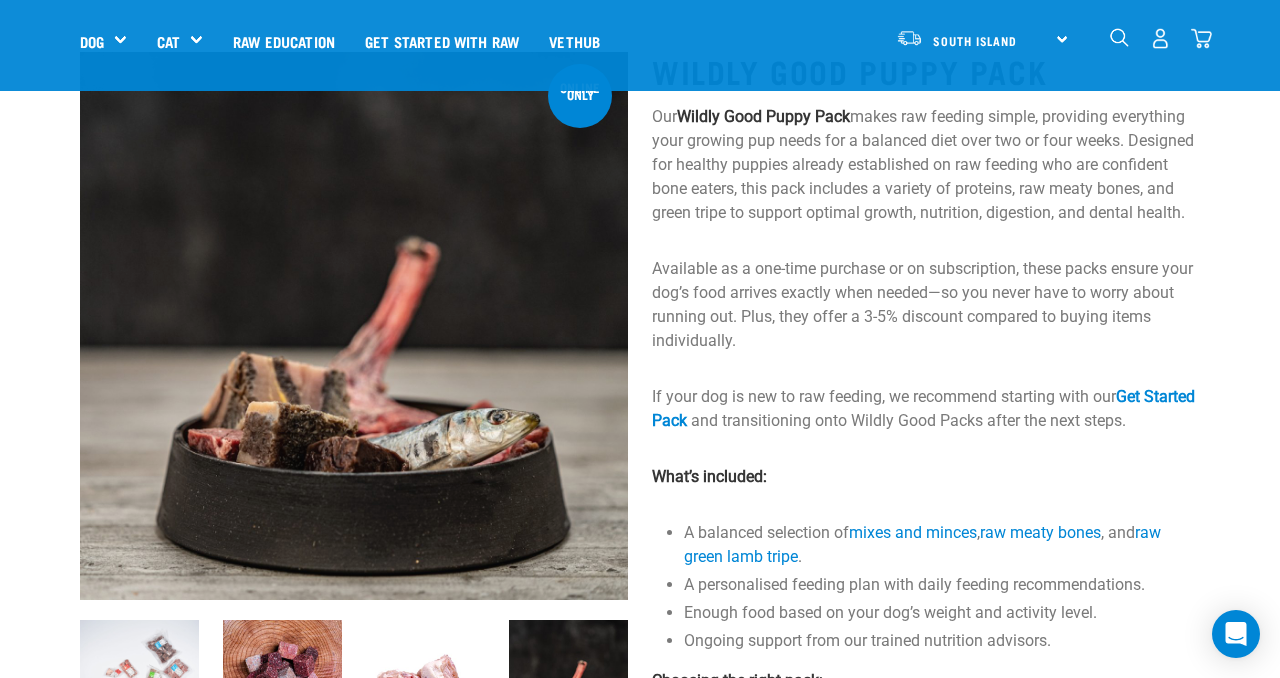 scroll, scrollTop: 0, scrollLeft: 0, axis: both 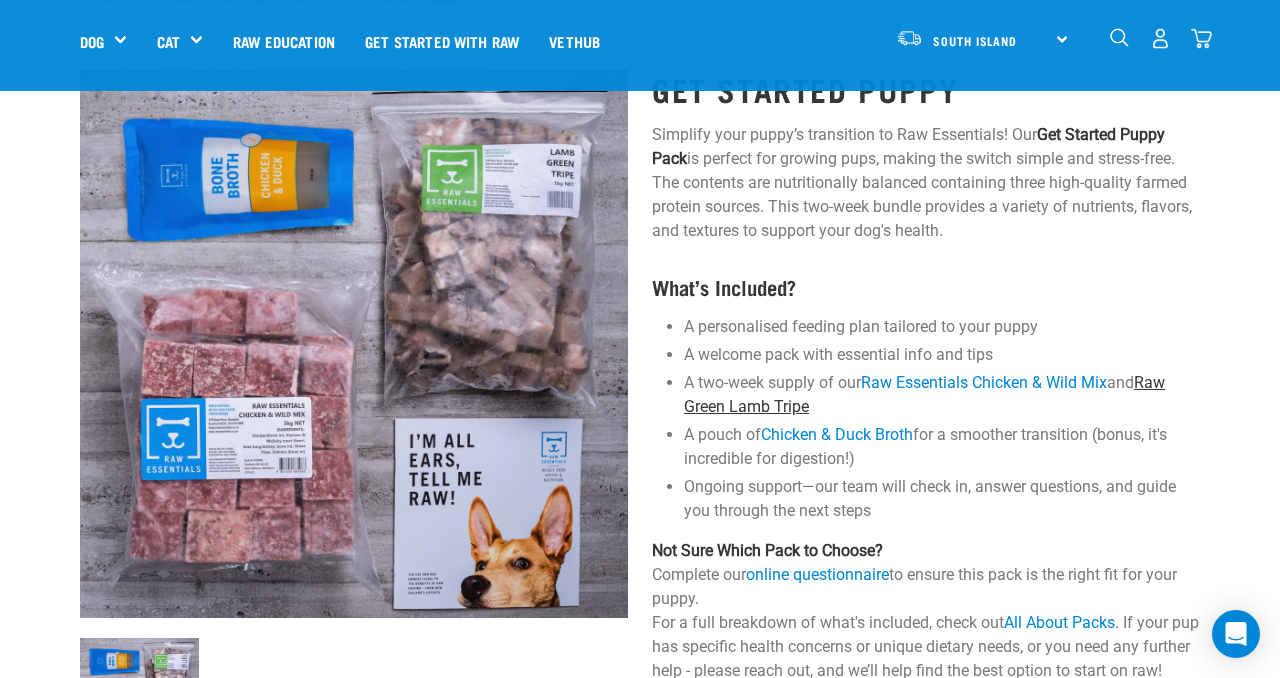 click on "Raw Green Lamb Tripe" at bounding box center (924, 394) 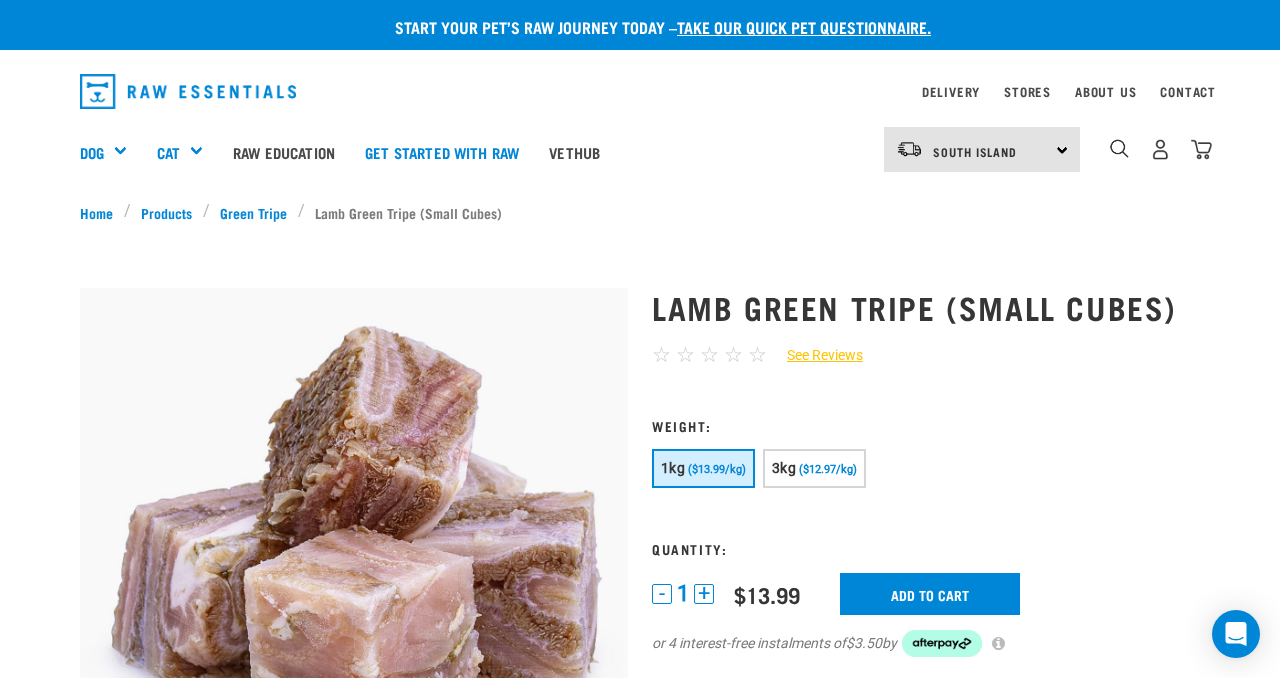 scroll, scrollTop: 0, scrollLeft: 0, axis: both 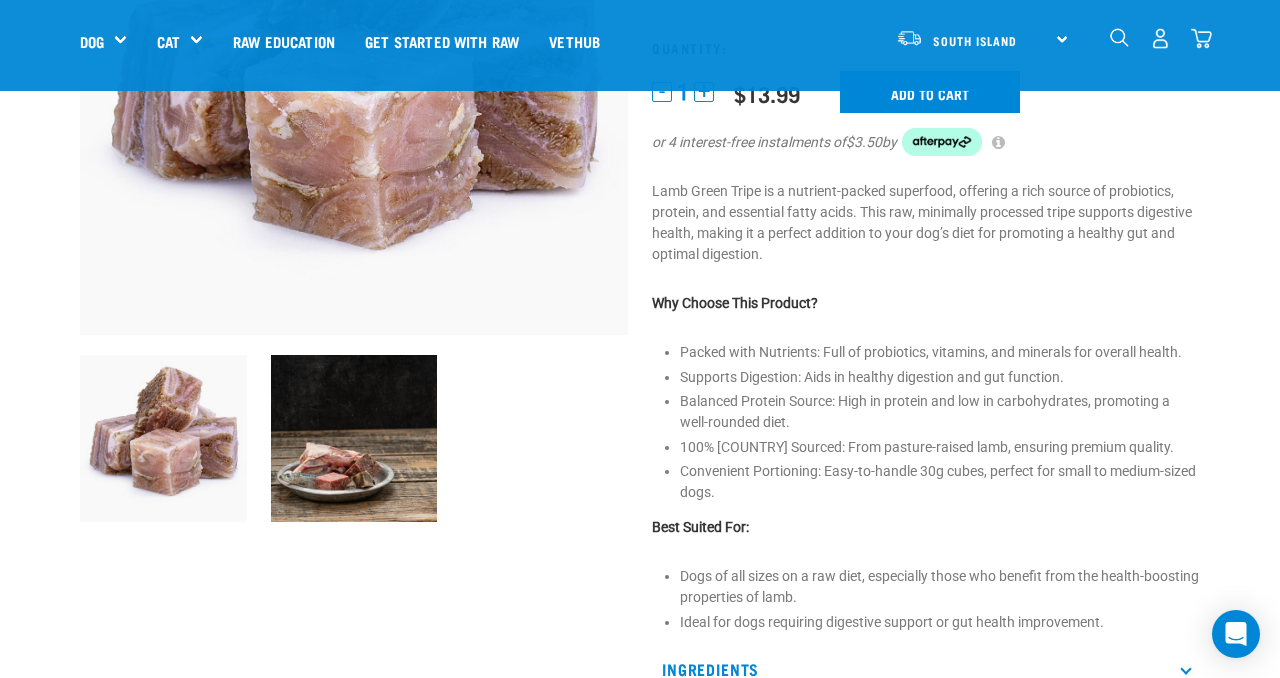 click at bounding box center [354, 438] 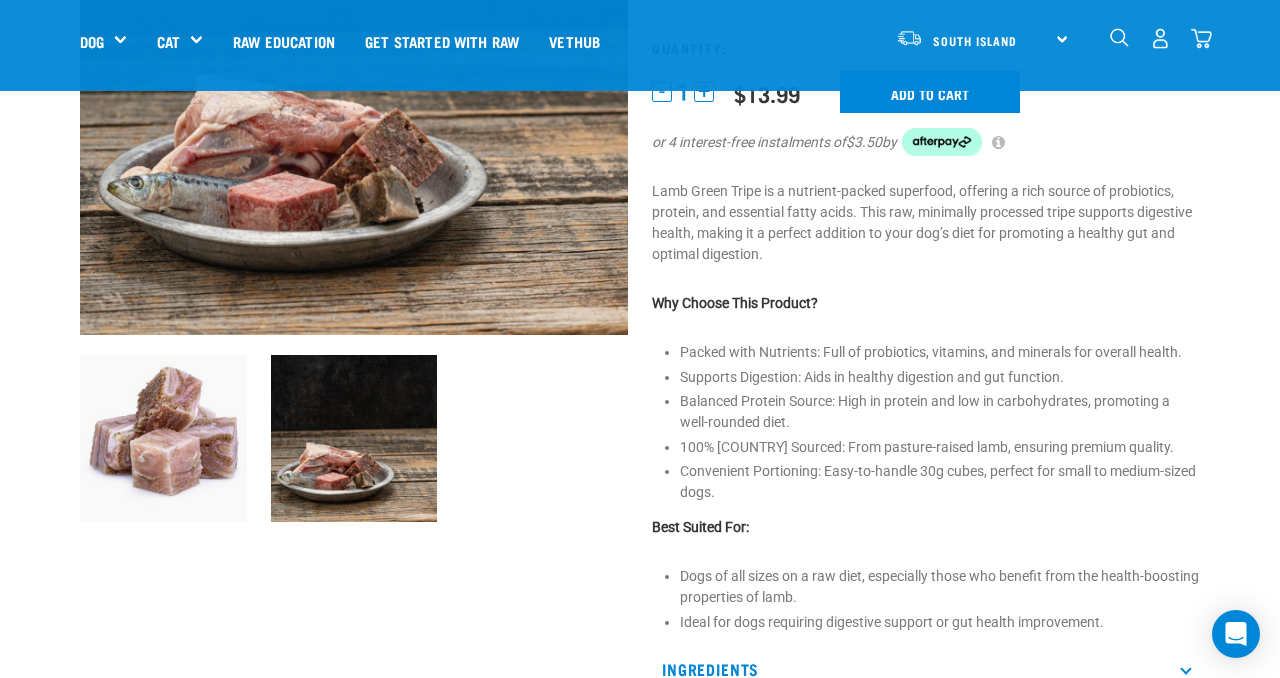 click at bounding box center (163, 438) 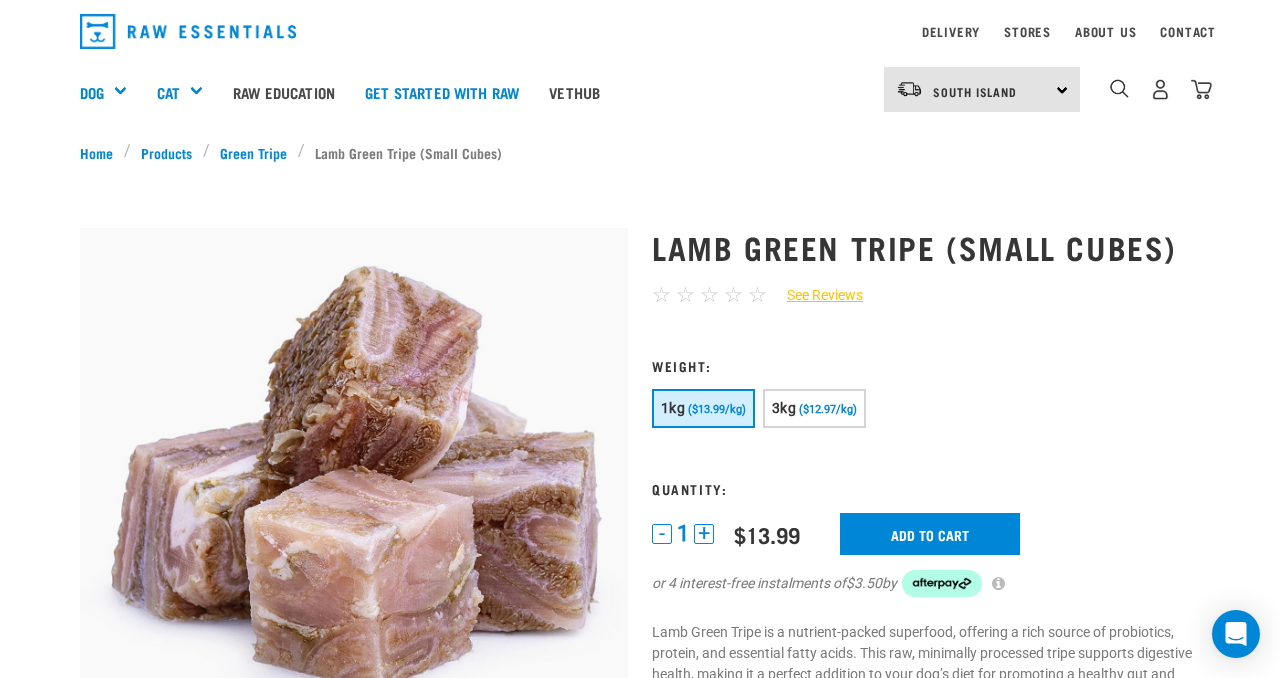 scroll, scrollTop: 56, scrollLeft: 0, axis: vertical 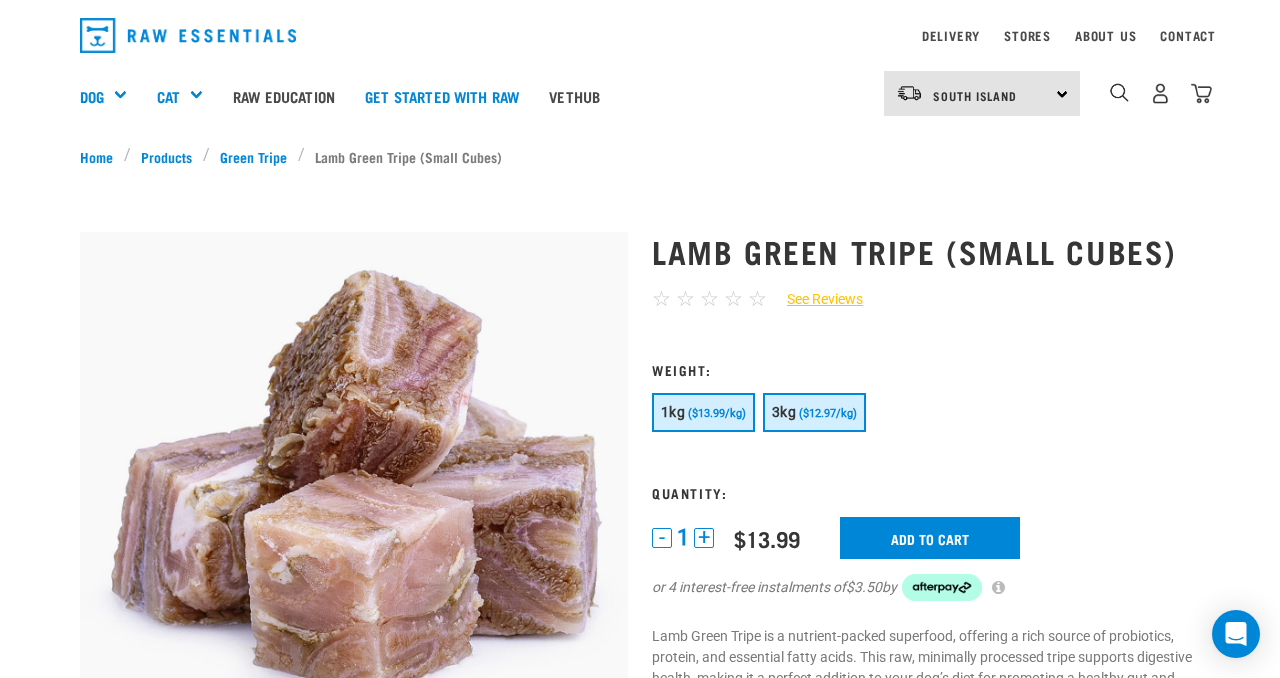 click on "3kg
($12.97/kg)" at bounding box center (814, 412) 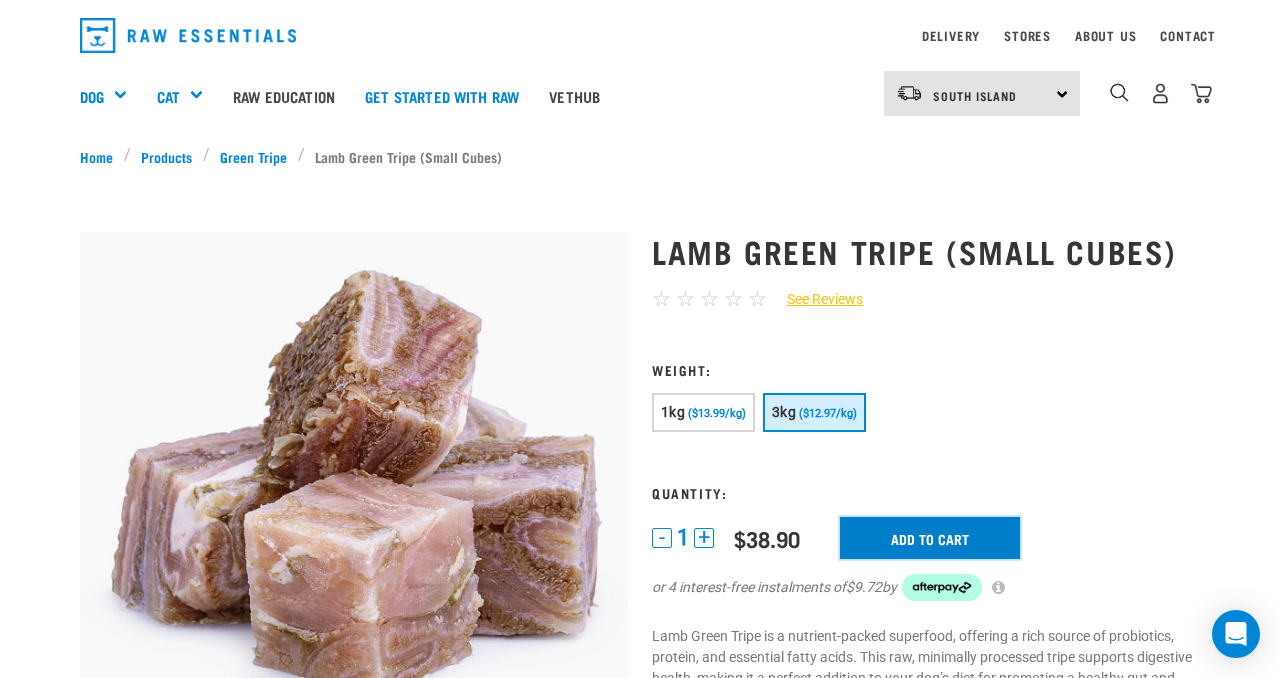 click on "Add to cart" at bounding box center (930, 538) 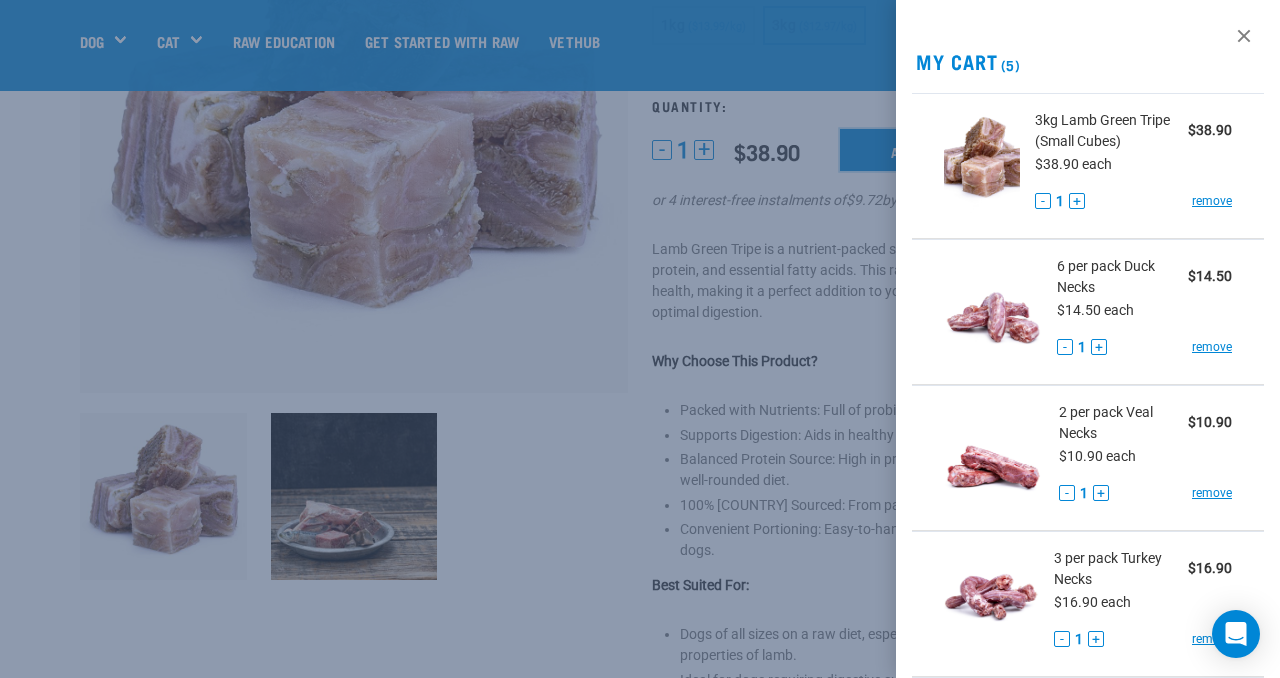 scroll, scrollTop: 291, scrollLeft: 0, axis: vertical 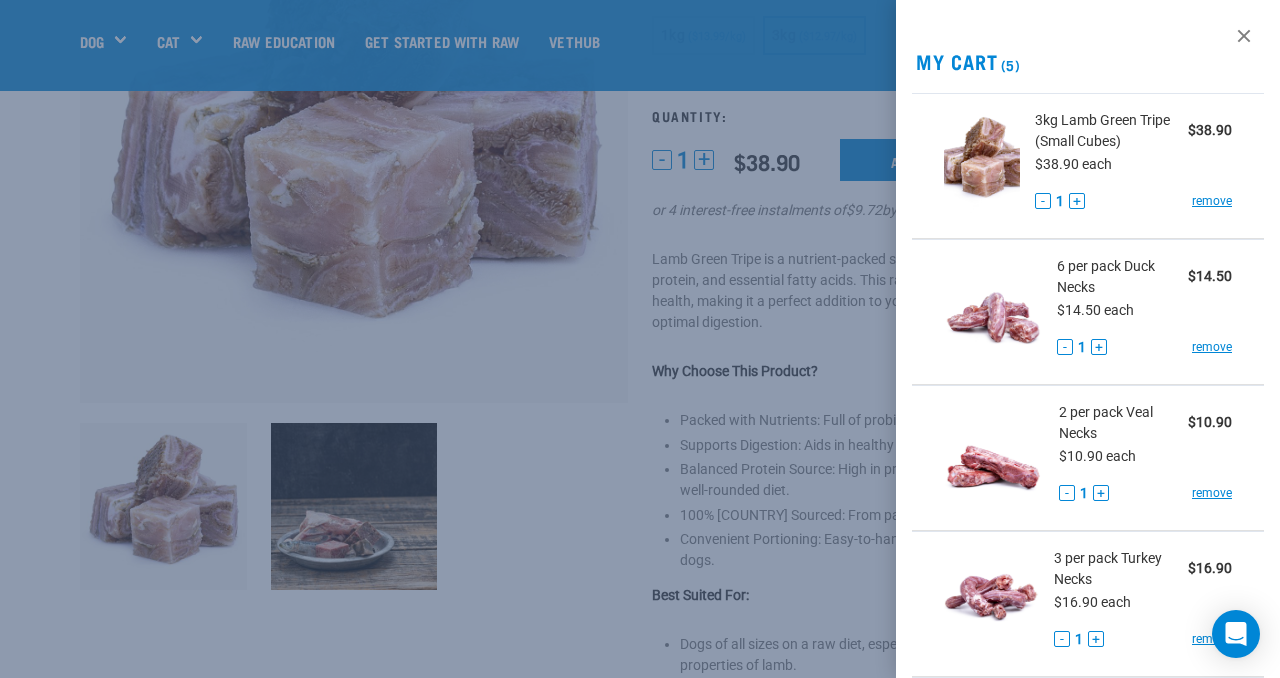 click at bounding box center (640, 339) 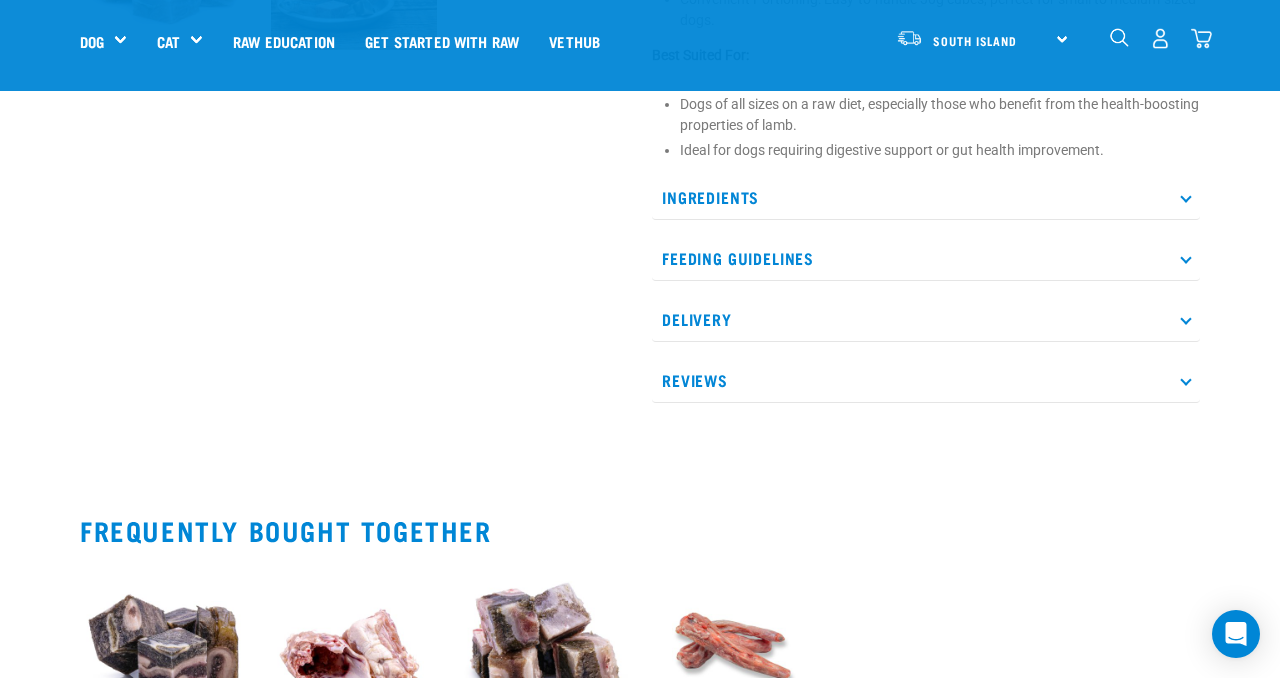 scroll, scrollTop: 836, scrollLeft: 0, axis: vertical 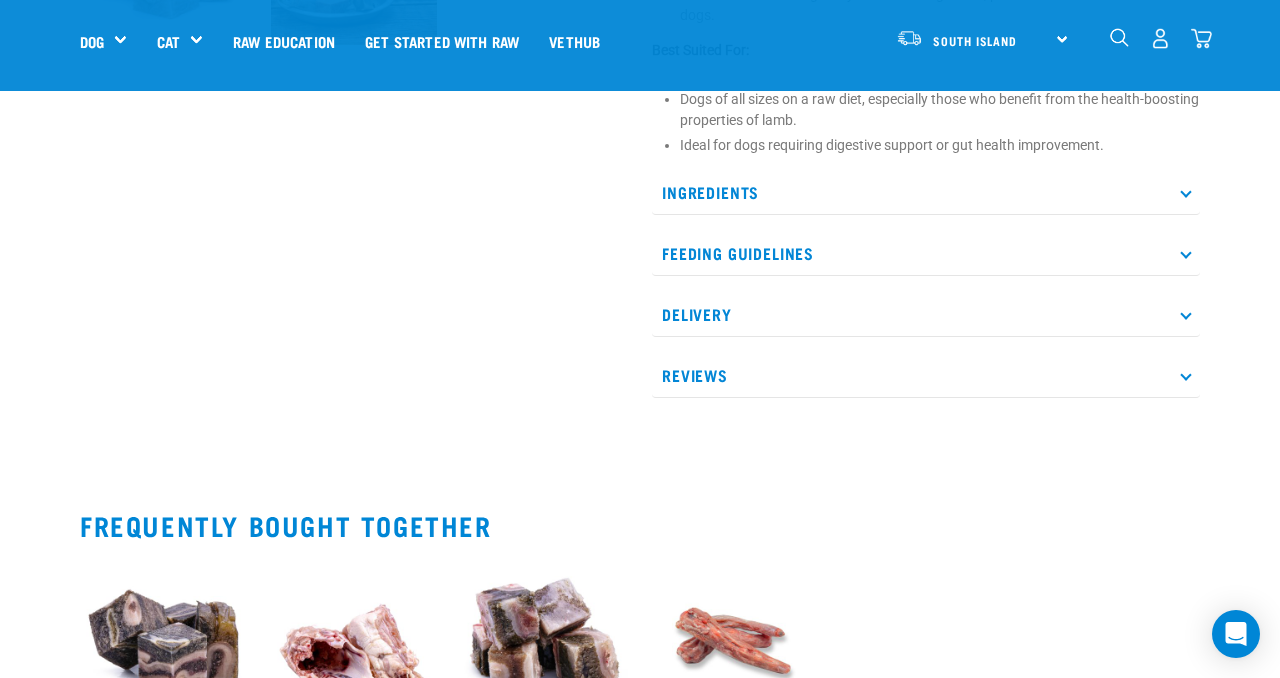click on "Feeding Guidelines" at bounding box center [926, 253] 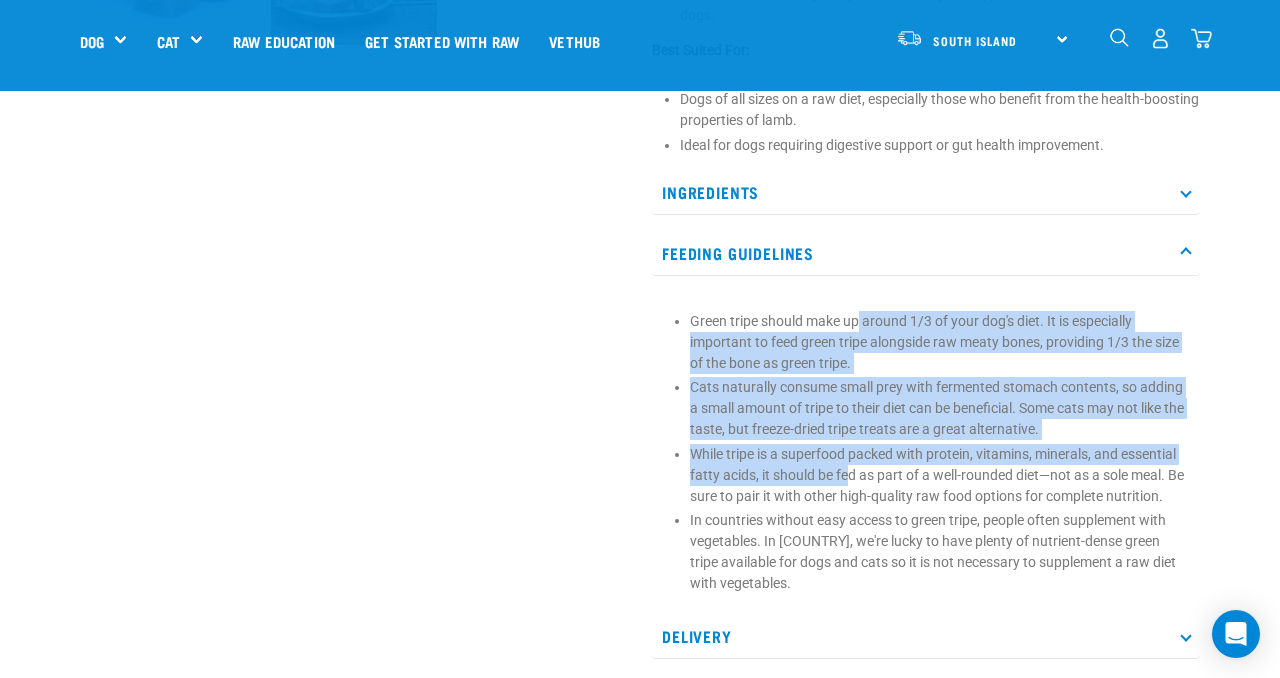 drag, startPoint x: 860, startPoint y: 324, endPoint x: 850, endPoint y: 476, distance: 152.3286 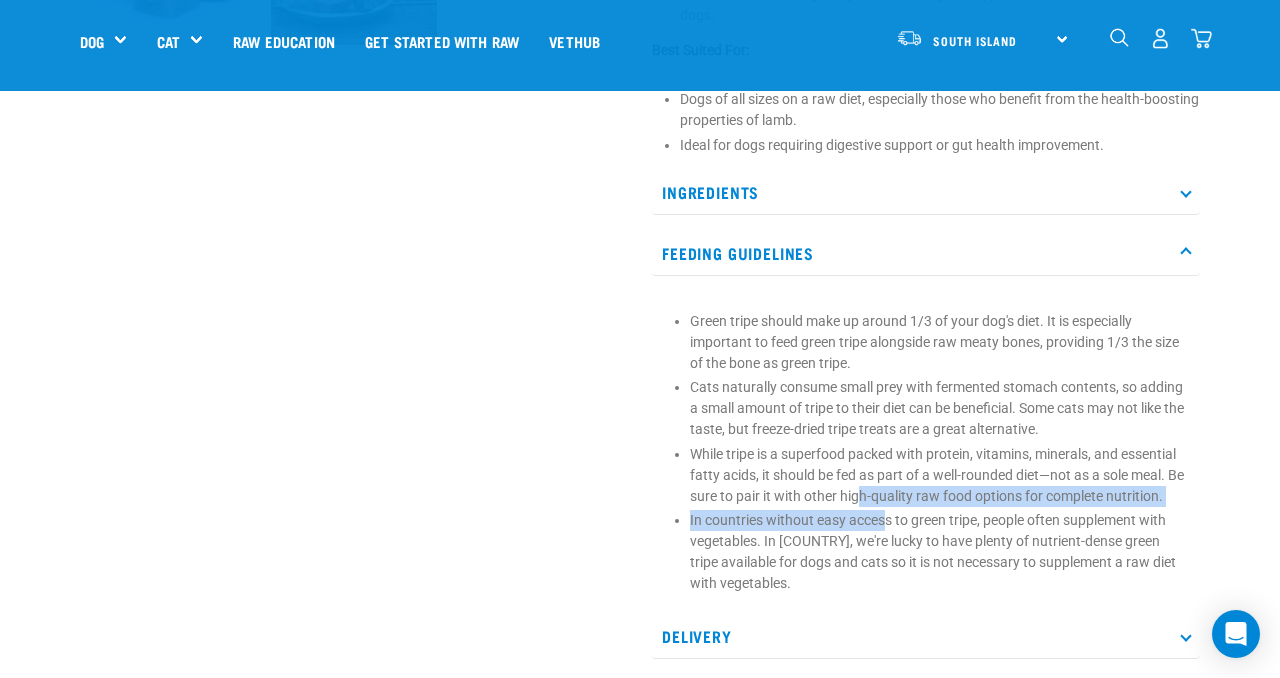 drag, startPoint x: 859, startPoint y: 503, endPoint x: 883, endPoint y: 521, distance: 30 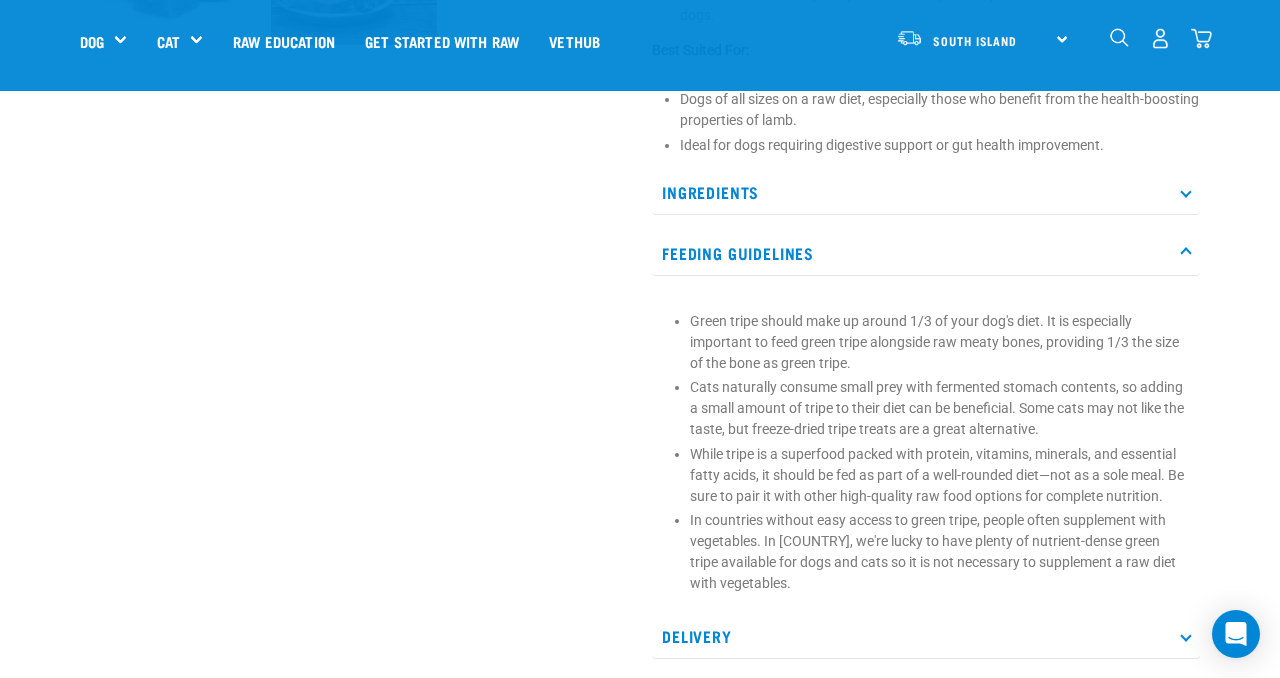 click on "In countries without easy access to green tripe, people often supplement with vegetables. In New Zealand, we're lucky to have plenty of nutrient-dense green tripe available for dogs and cats so it is not necessary to supplement a raw diet with vegetables." at bounding box center [940, 552] 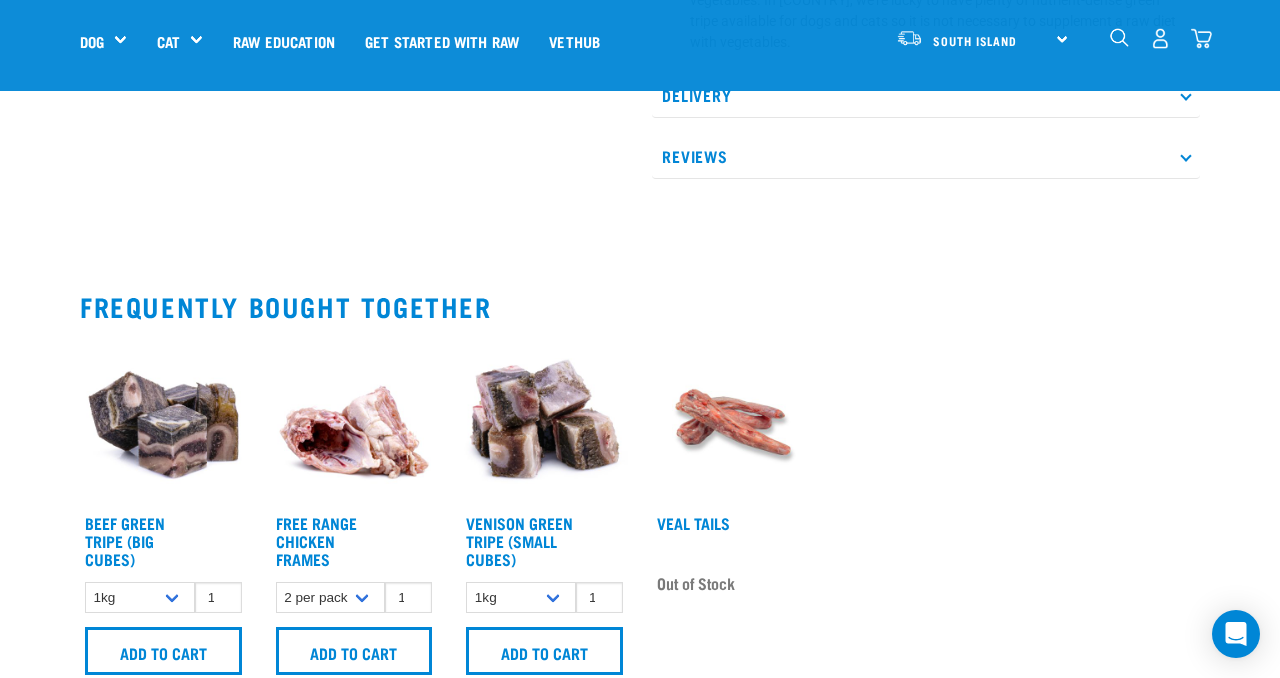 scroll, scrollTop: 1306, scrollLeft: 0, axis: vertical 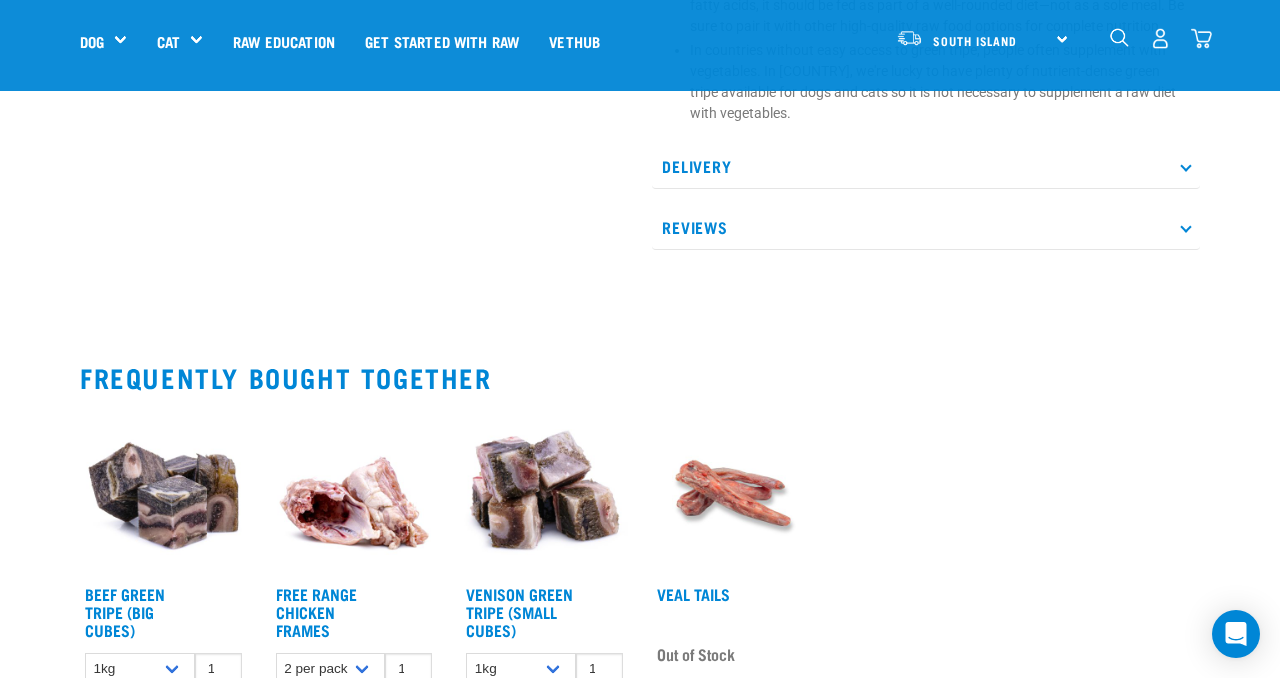 click on "Delivery" at bounding box center (926, 166) 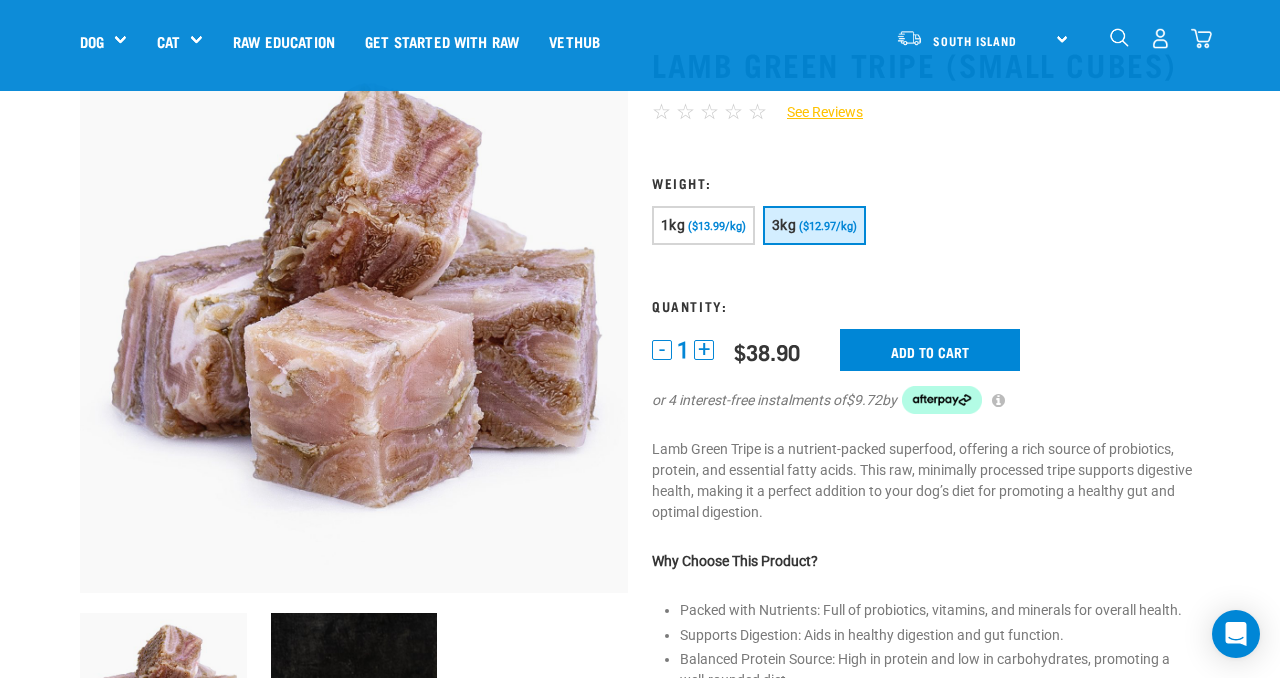scroll, scrollTop: 0, scrollLeft: 0, axis: both 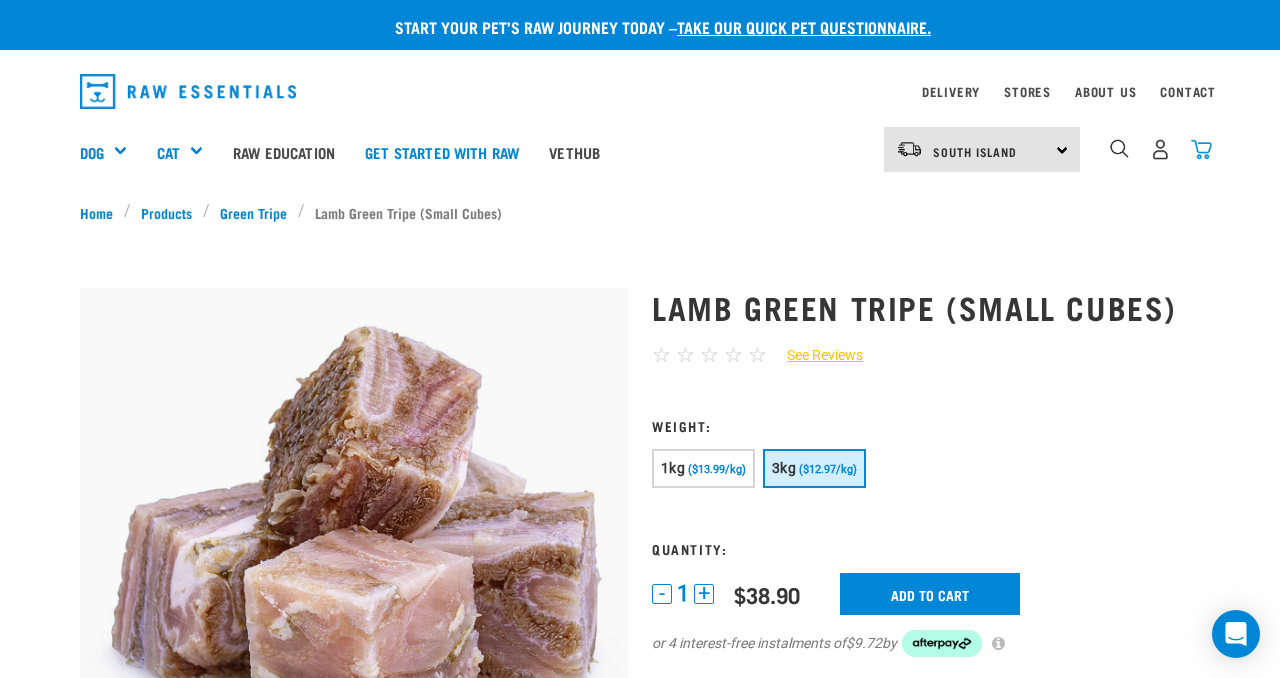click at bounding box center [1201, 149] 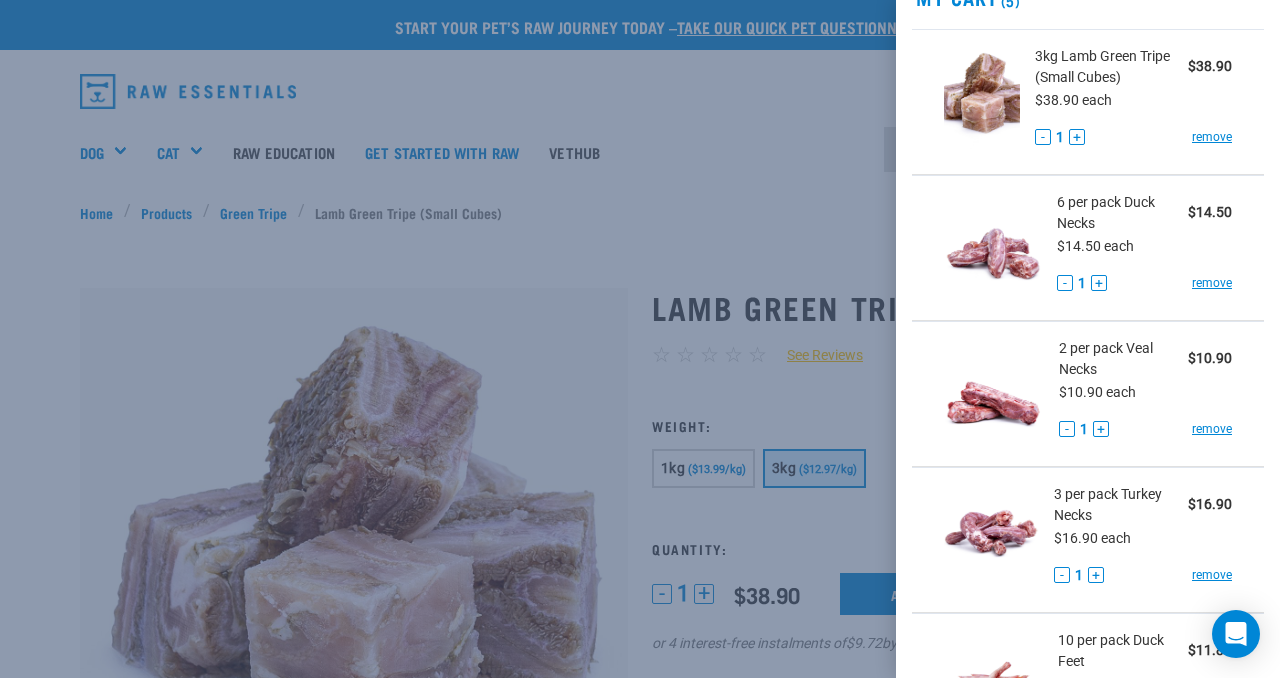 scroll, scrollTop: 0, scrollLeft: 0, axis: both 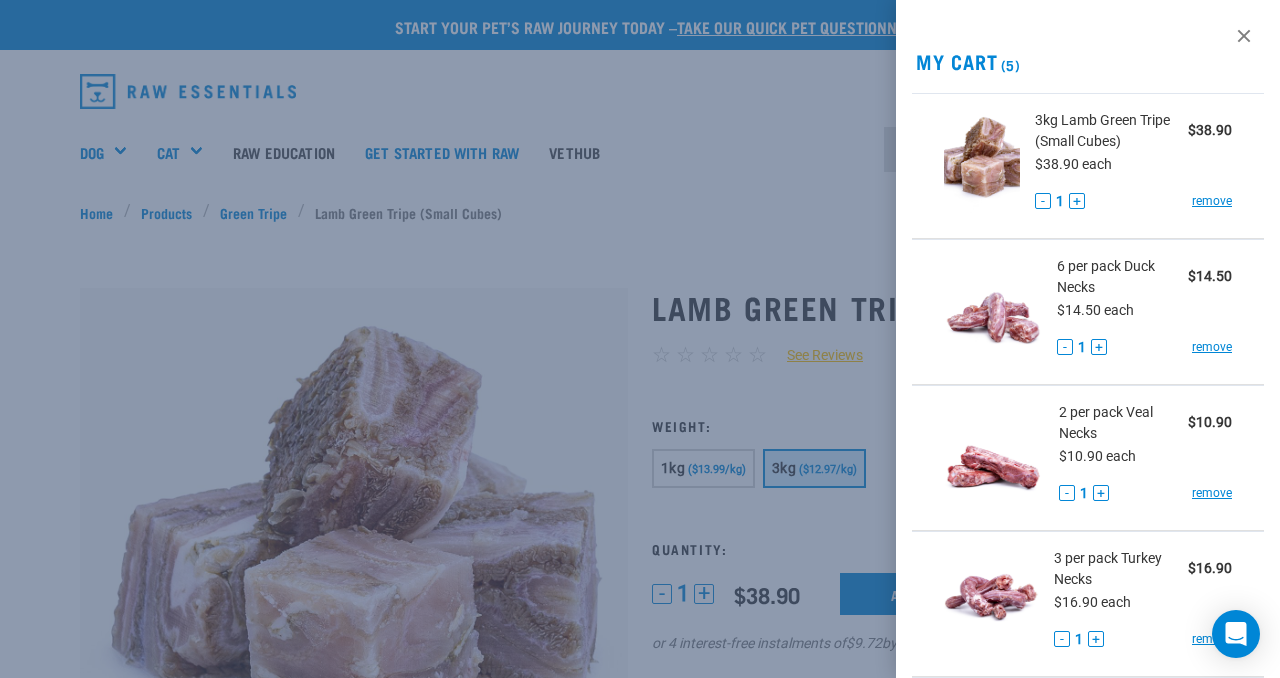 click at bounding box center [640, 339] 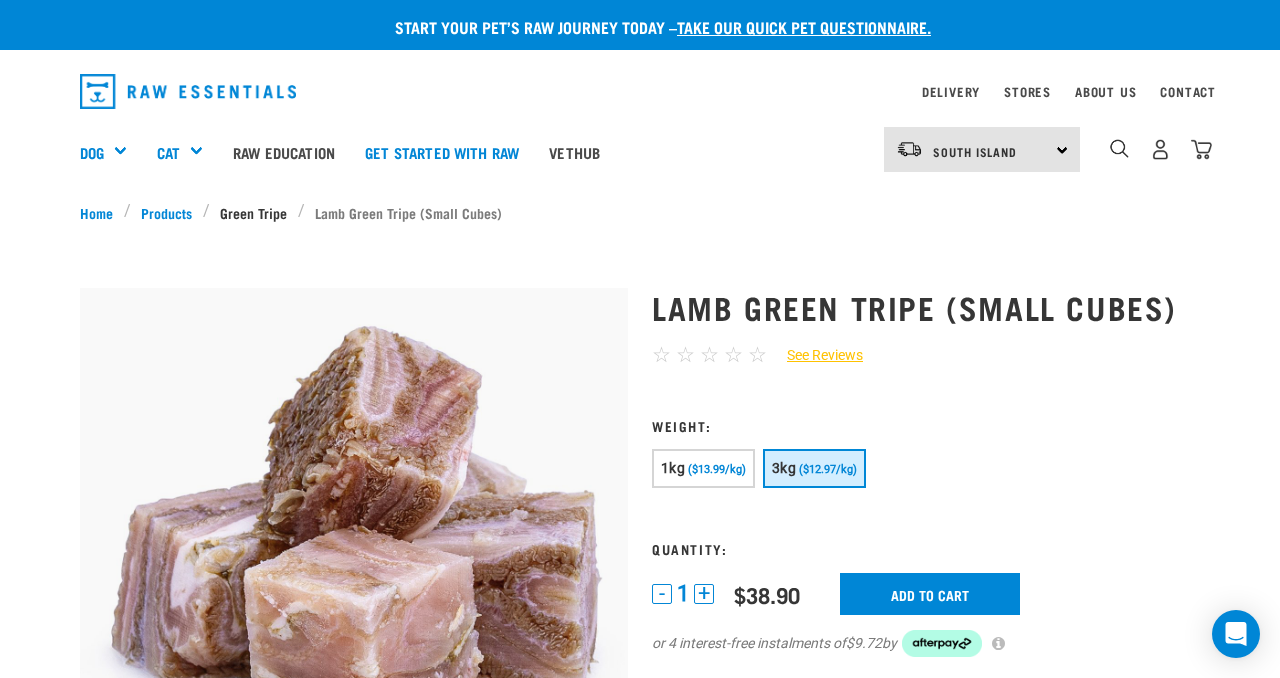 click on "Green Tripe" at bounding box center [254, 212] 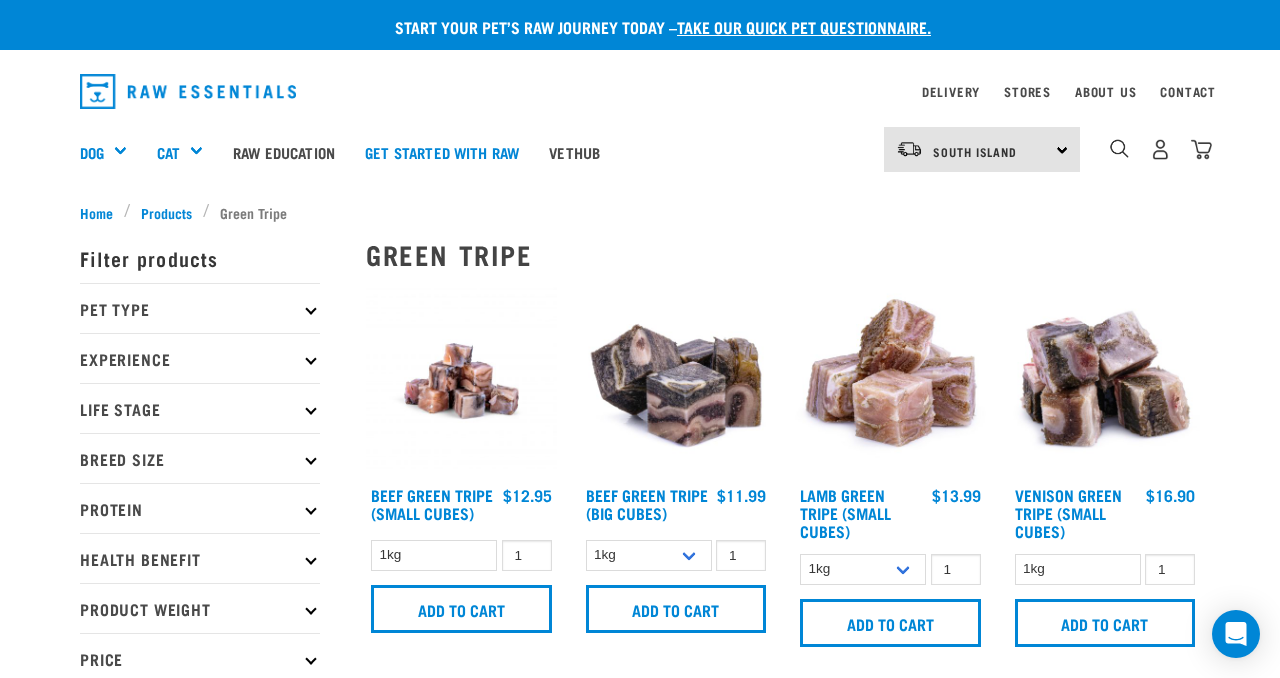 scroll, scrollTop: 51, scrollLeft: 0, axis: vertical 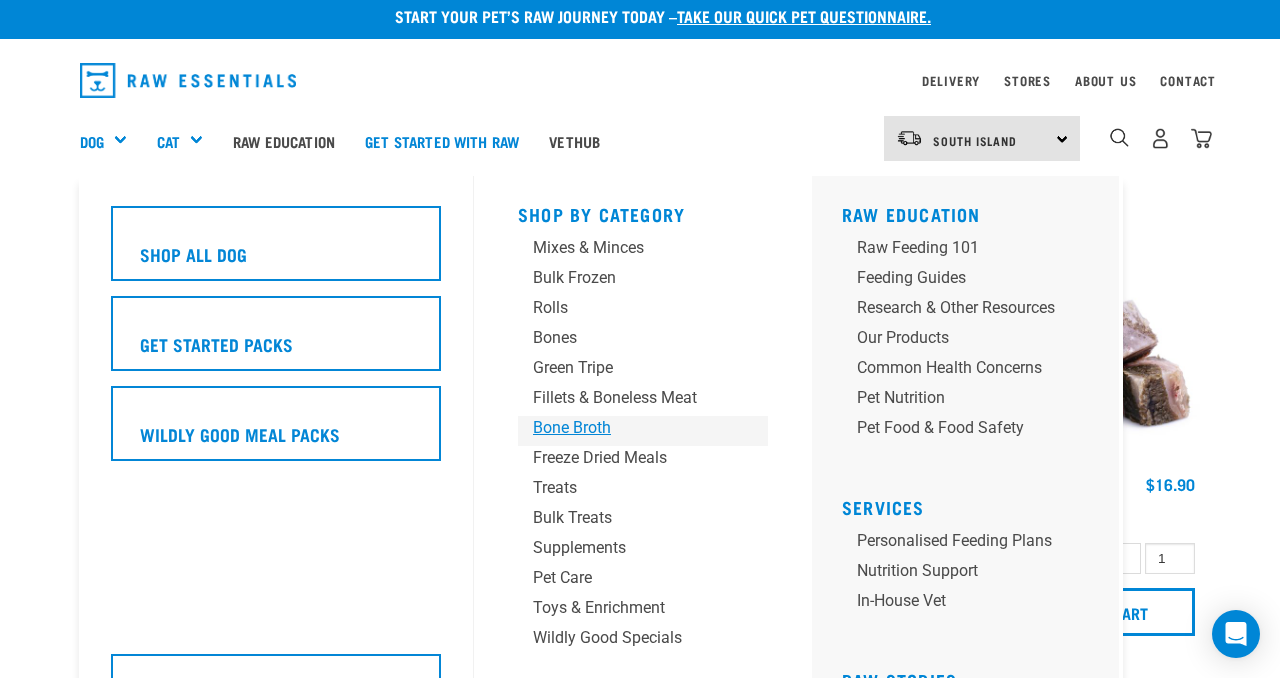 click on "Bone Broth" at bounding box center (626, 428) 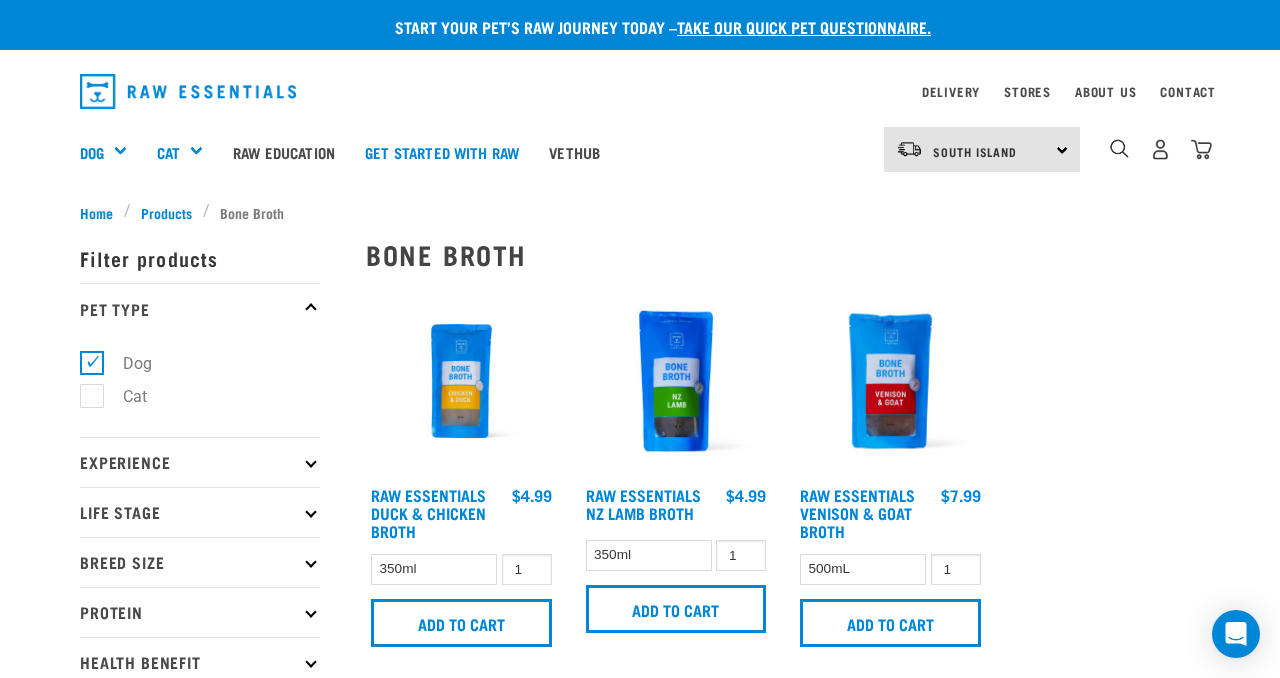 scroll, scrollTop: 0, scrollLeft: 0, axis: both 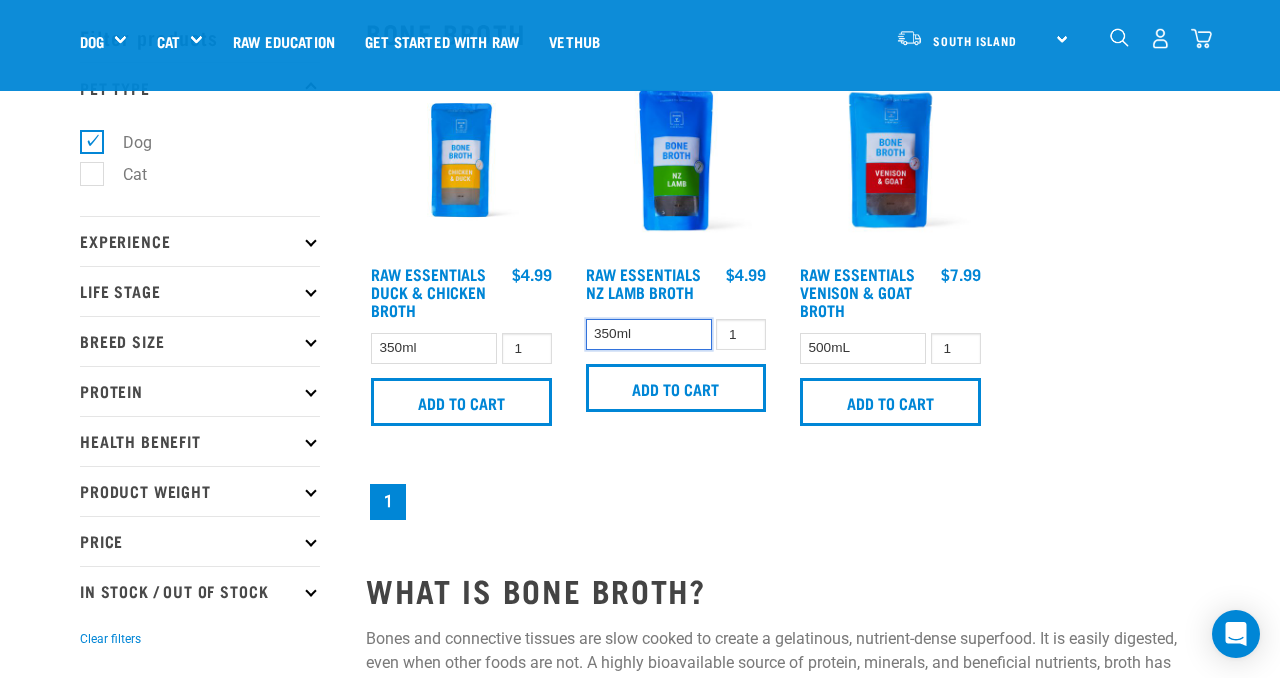 click on "350ml" at bounding box center [649, 334] 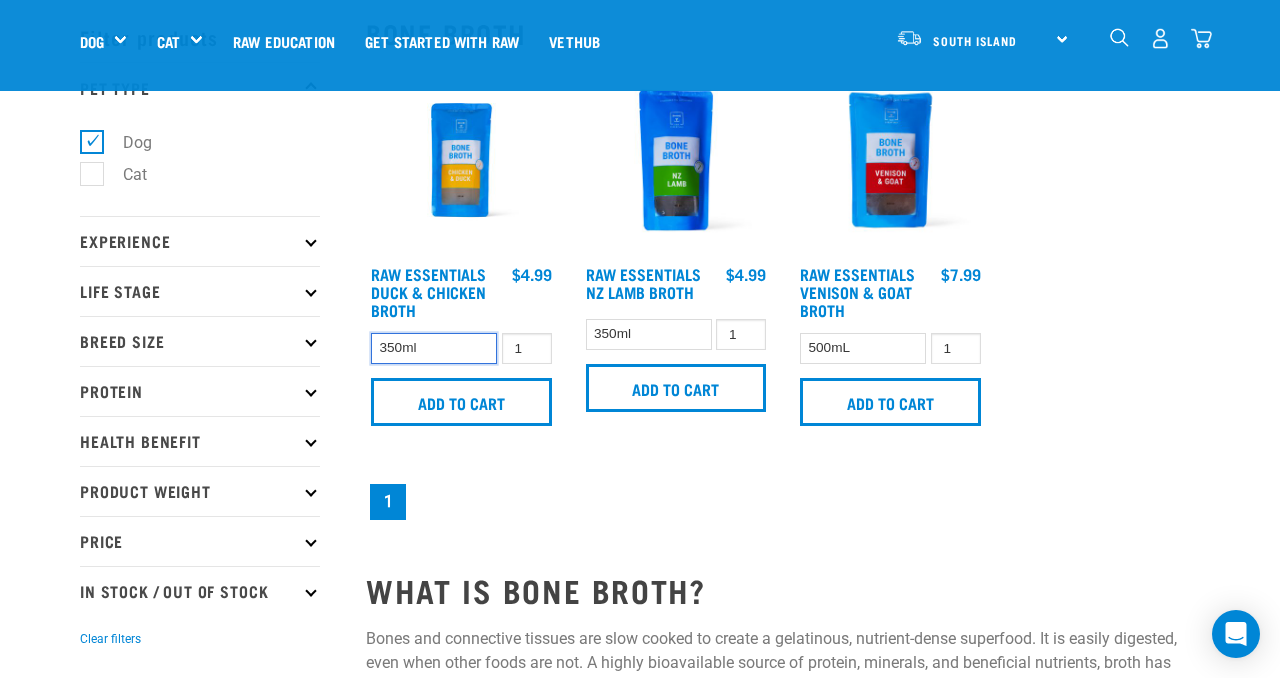 click on "350ml" at bounding box center [434, 348] 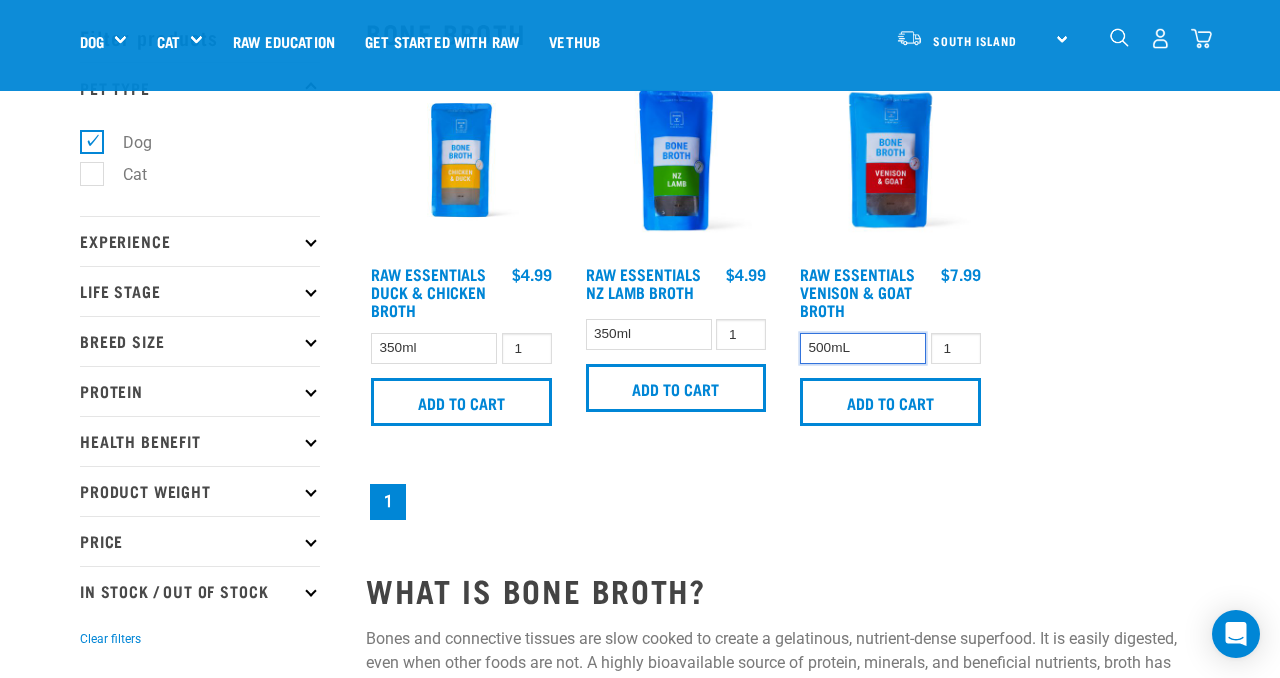 click on "500mL" at bounding box center (863, 348) 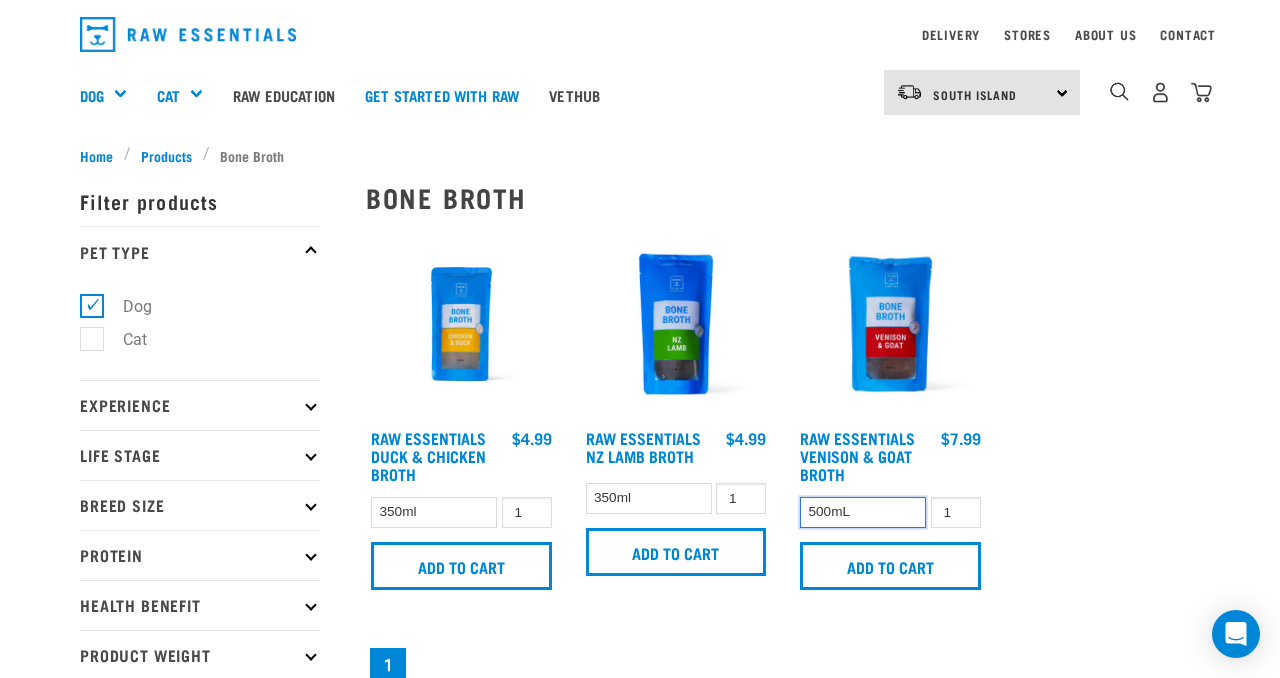 scroll, scrollTop: 59, scrollLeft: 0, axis: vertical 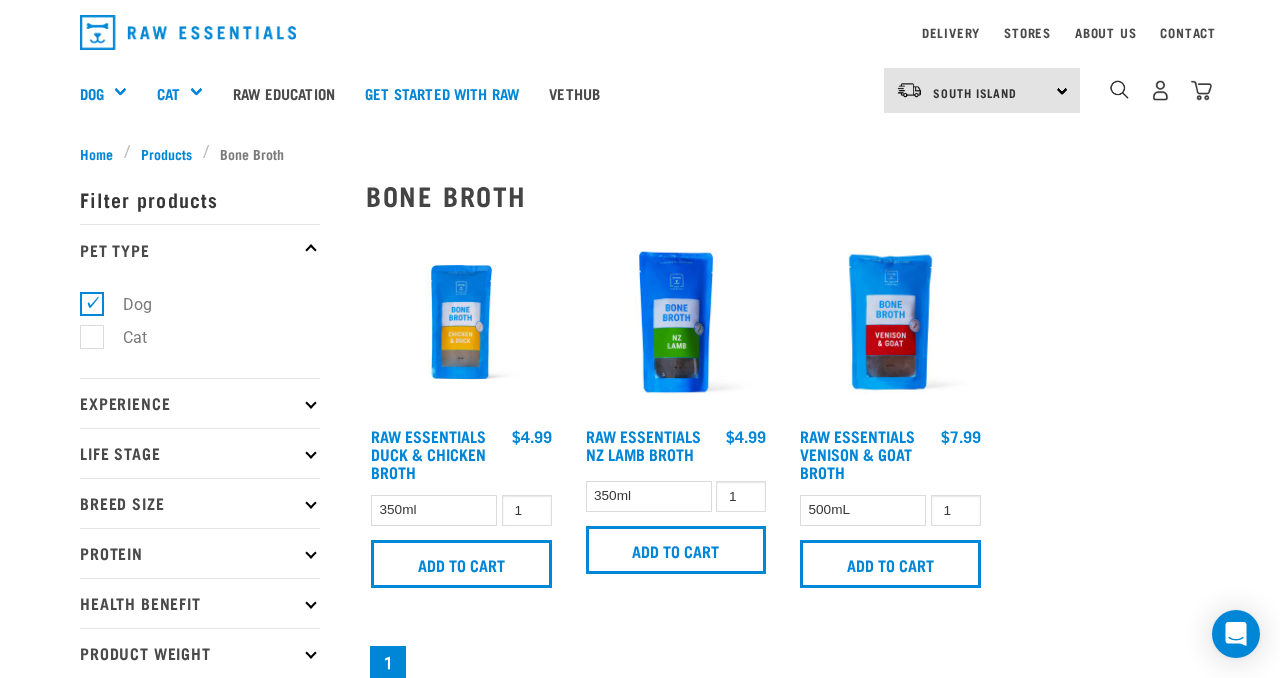 click at bounding box center [676, 322] 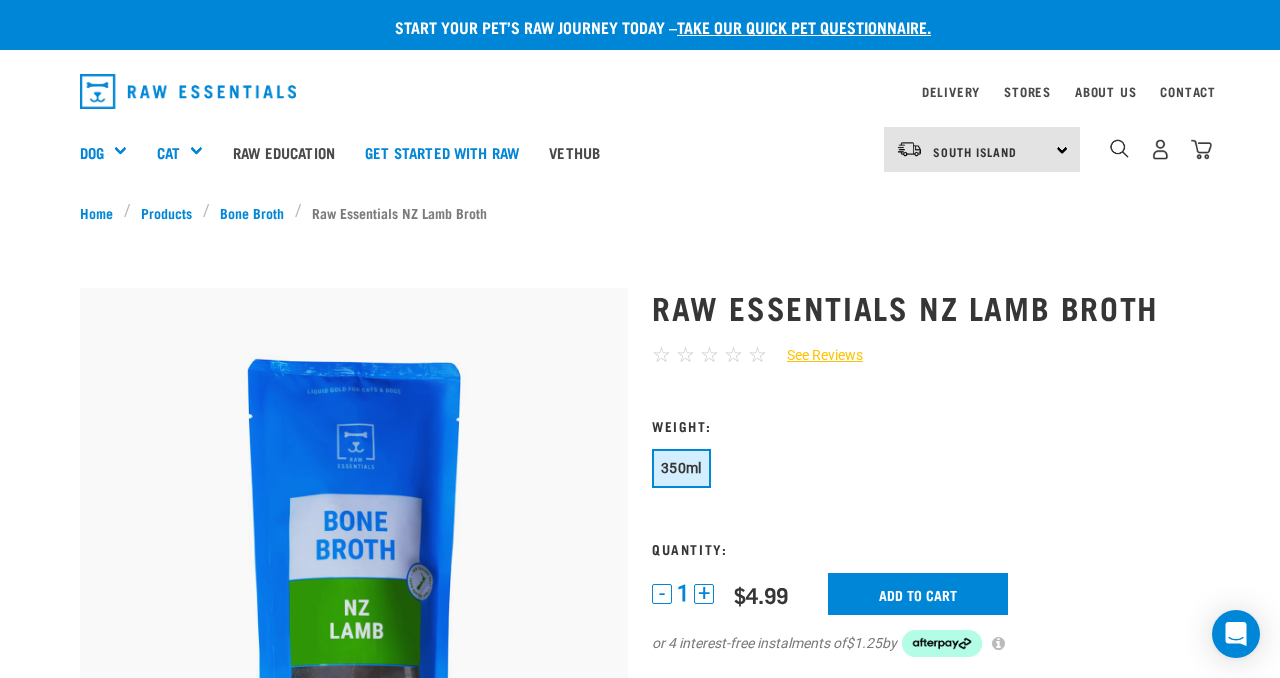 scroll, scrollTop: 0, scrollLeft: 0, axis: both 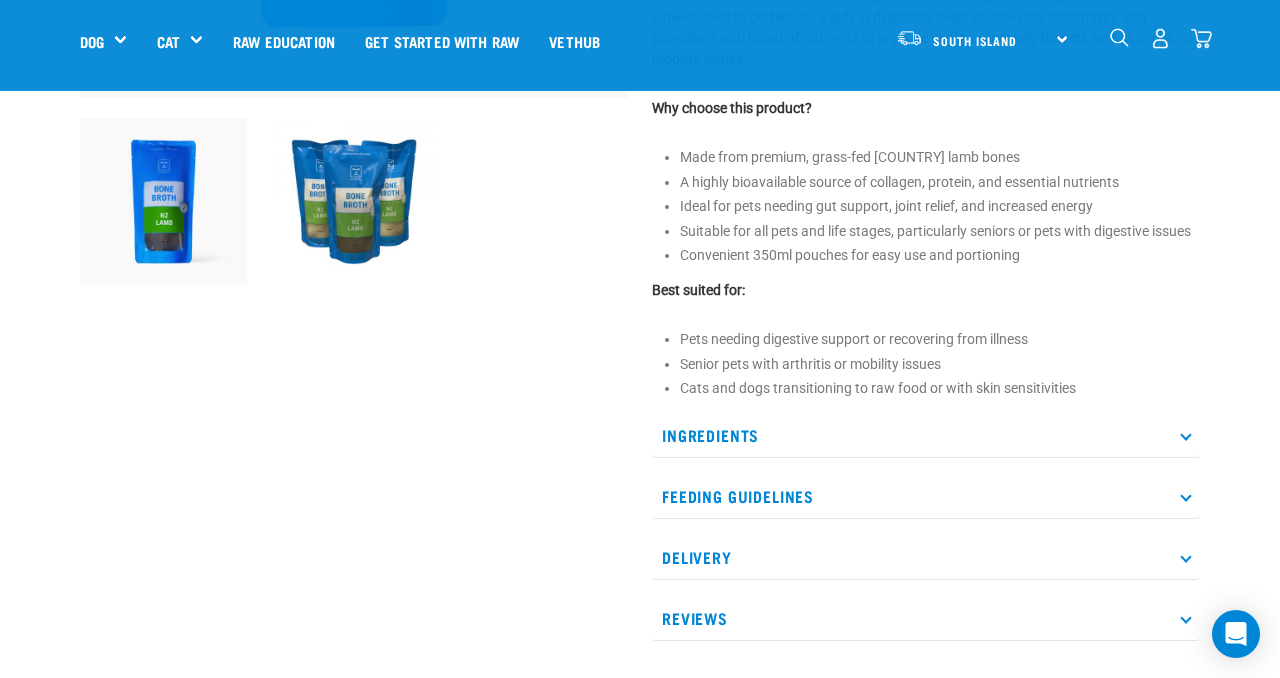 click on "Feeding Guidelines" at bounding box center [926, 496] 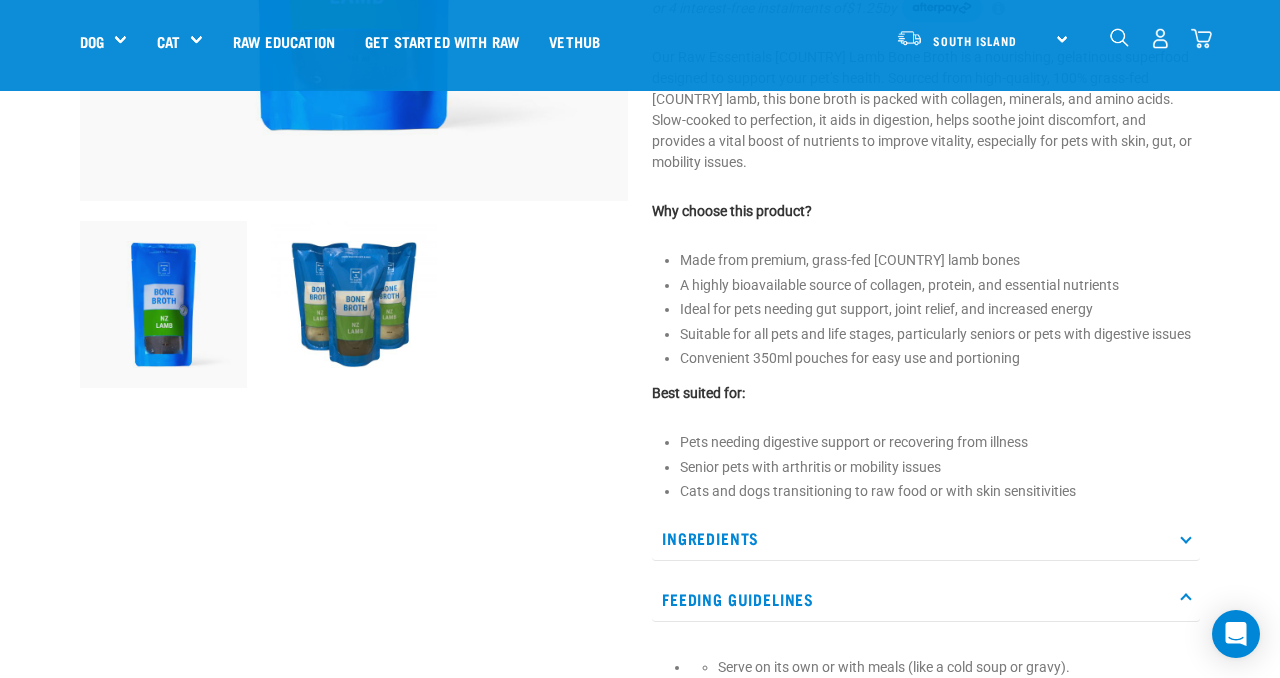 scroll, scrollTop: 487, scrollLeft: 0, axis: vertical 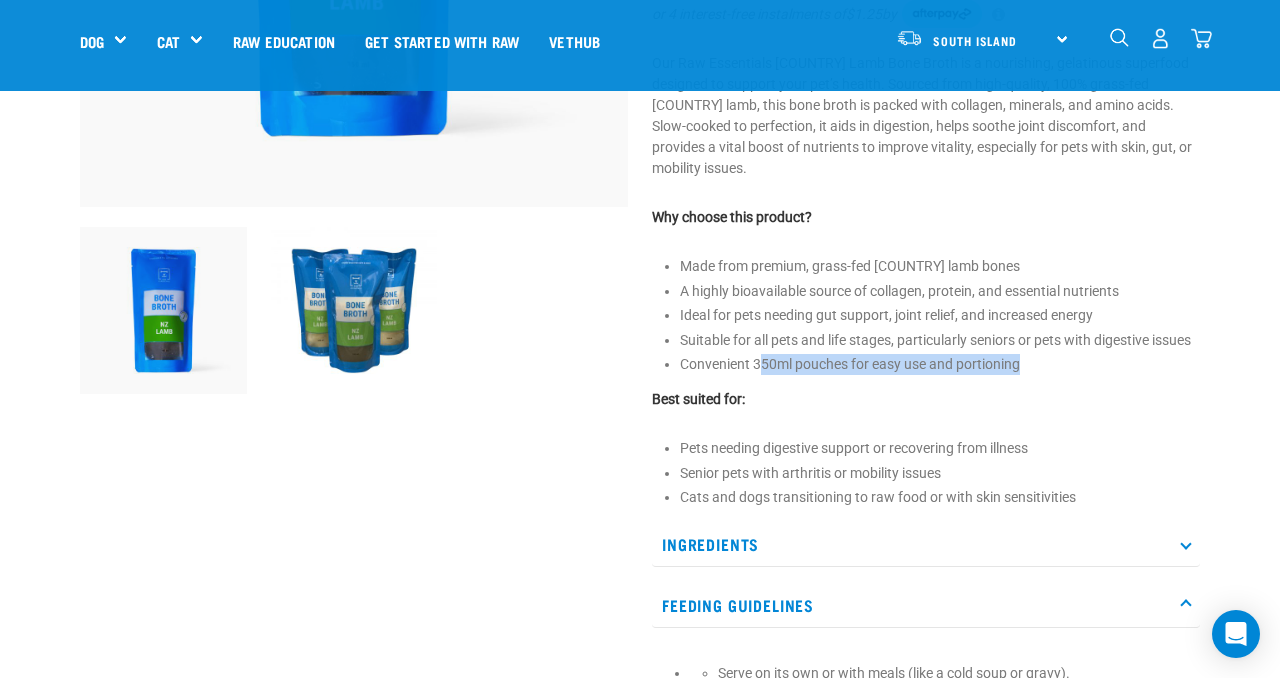 drag, startPoint x: 764, startPoint y: 335, endPoint x: 830, endPoint y: 362, distance: 71.30919 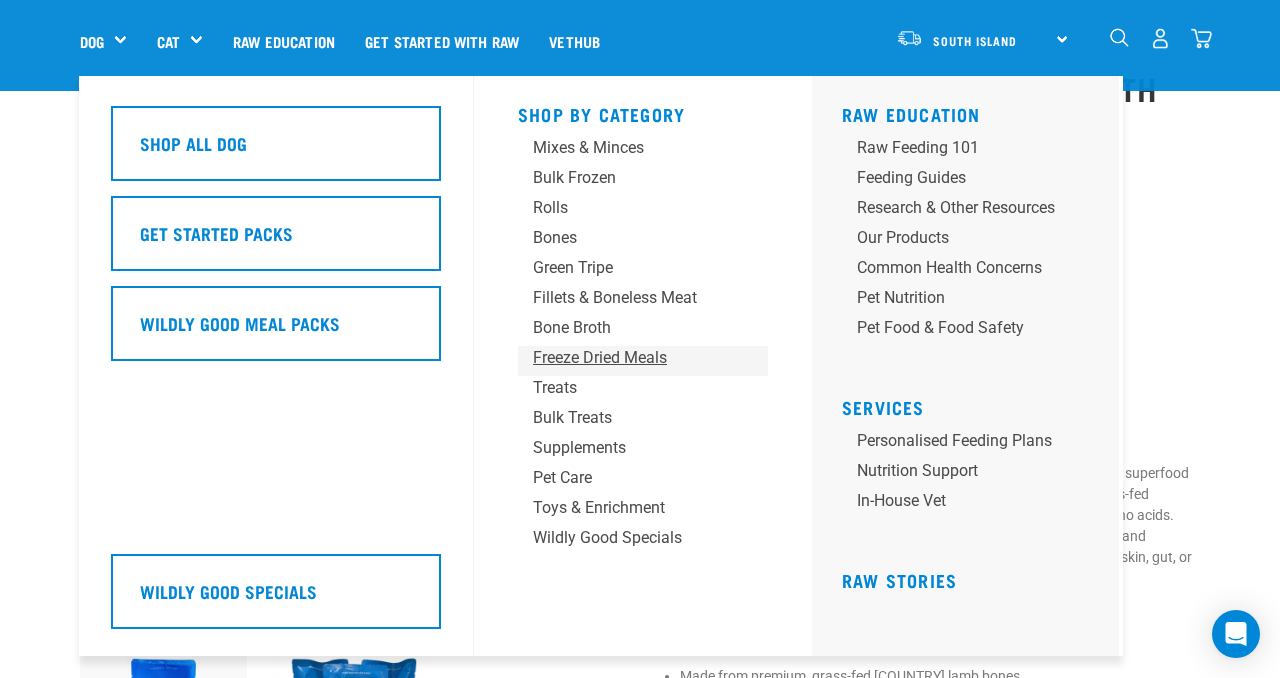 scroll, scrollTop: 78, scrollLeft: 0, axis: vertical 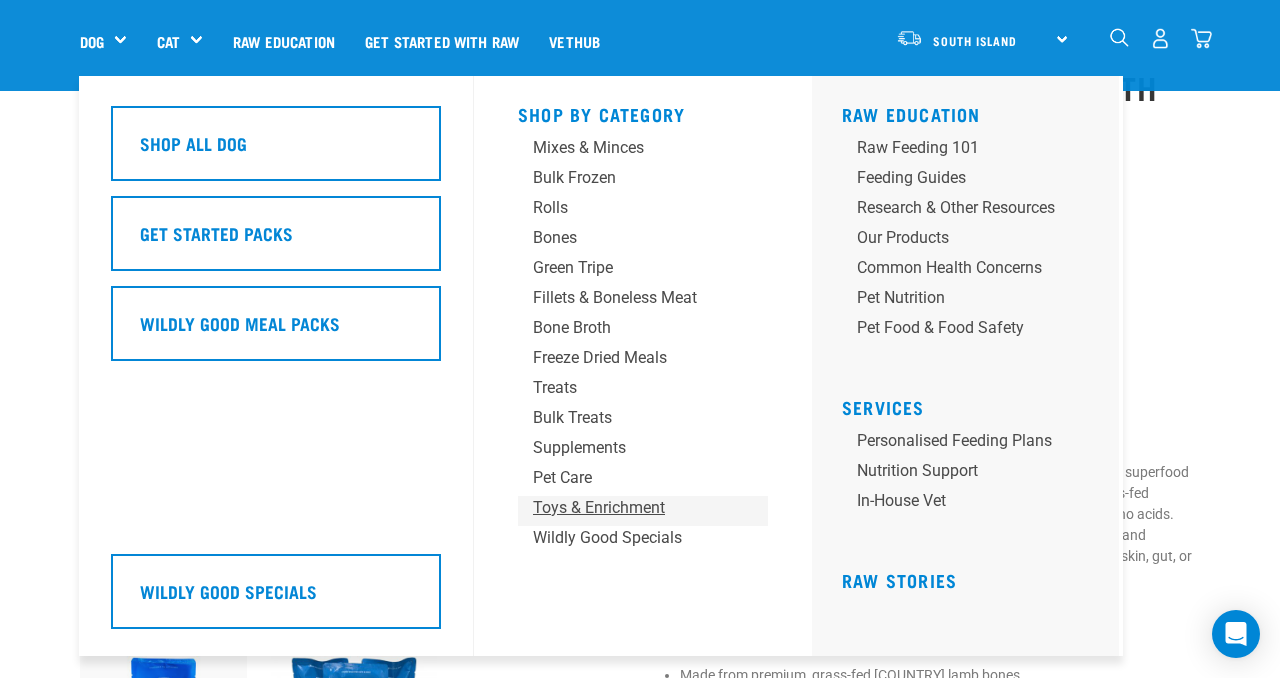 click on "Toys & Enrichment" at bounding box center [626, 508] 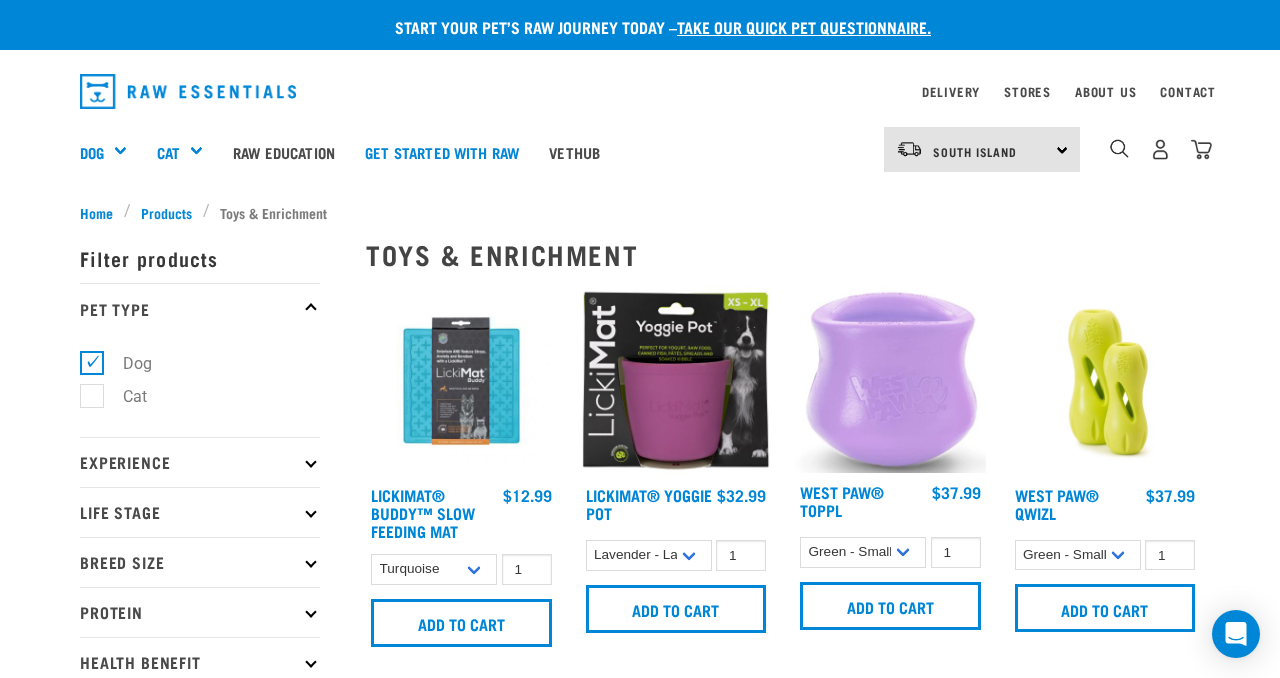 scroll, scrollTop: 0, scrollLeft: 0, axis: both 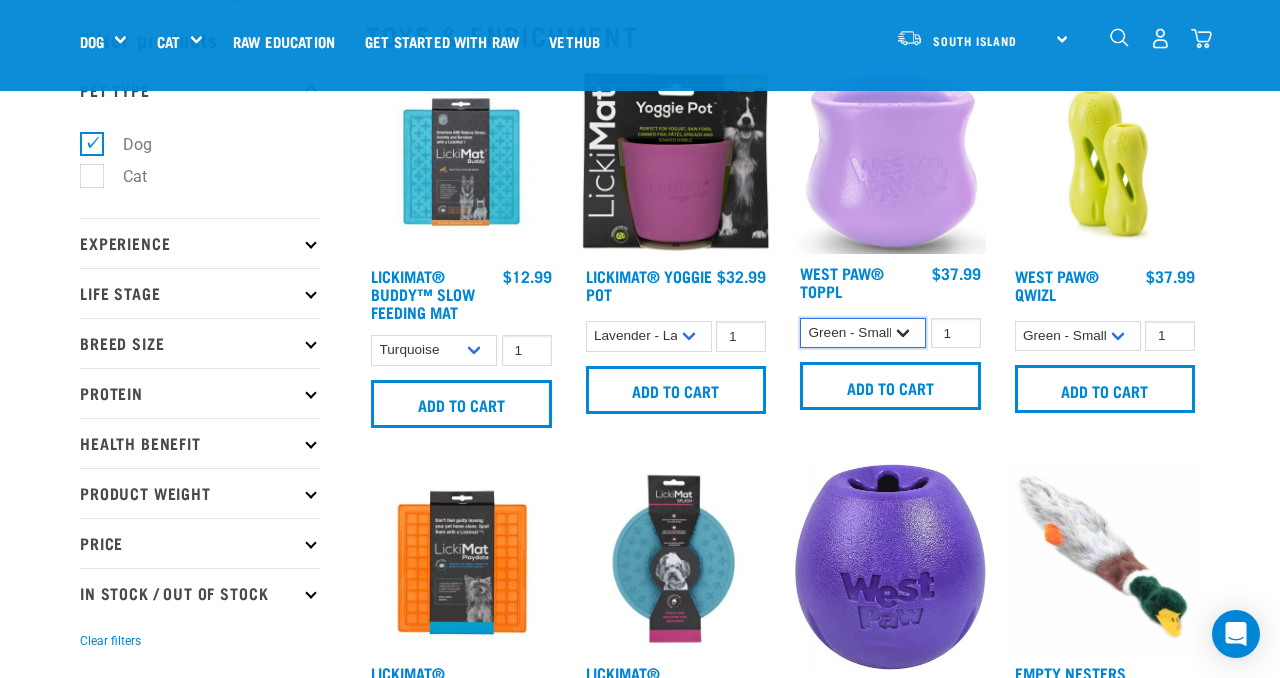 click on "Green - Small
Lavender - Large" at bounding box center (863, 333) 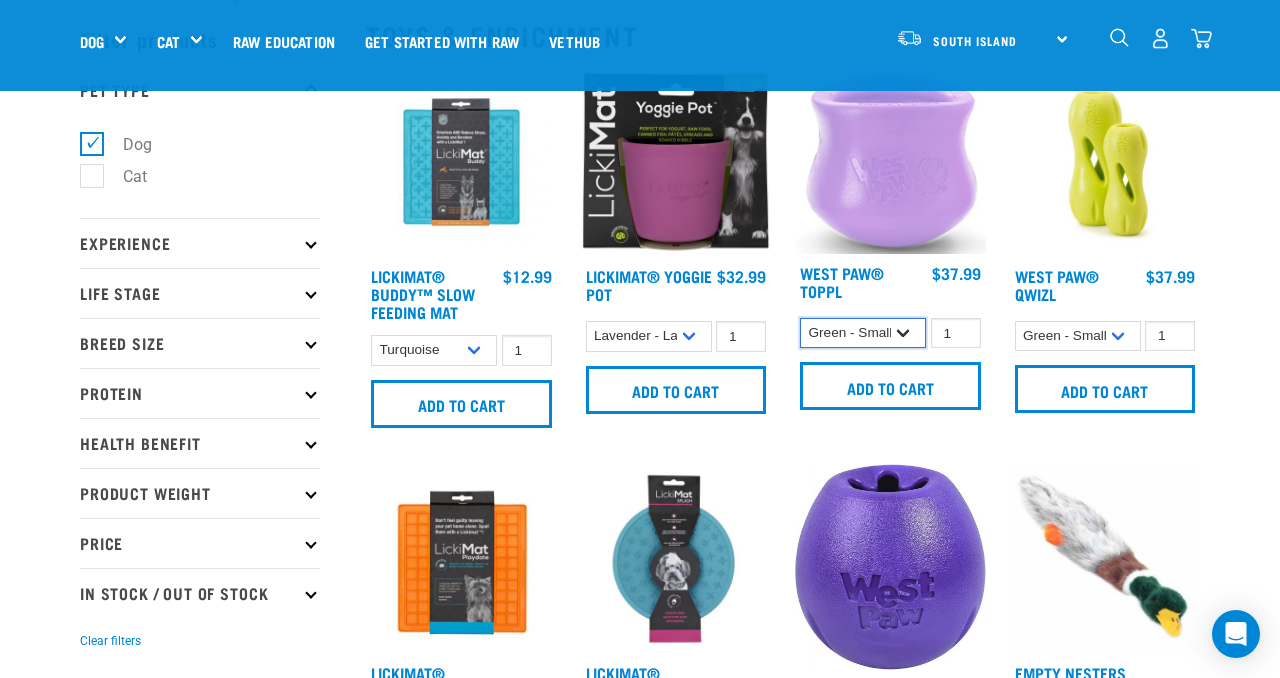 select on "626158" 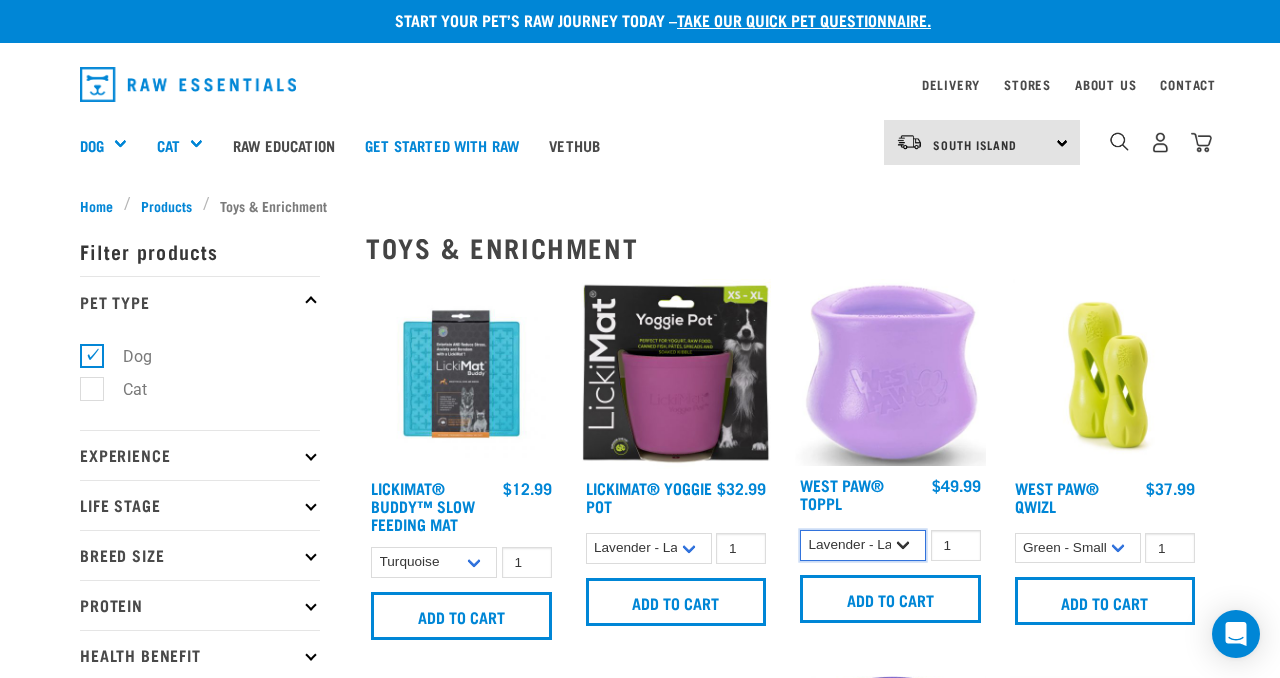 scroll, scrollTop: 0, scrollLeft: 0, axis: both 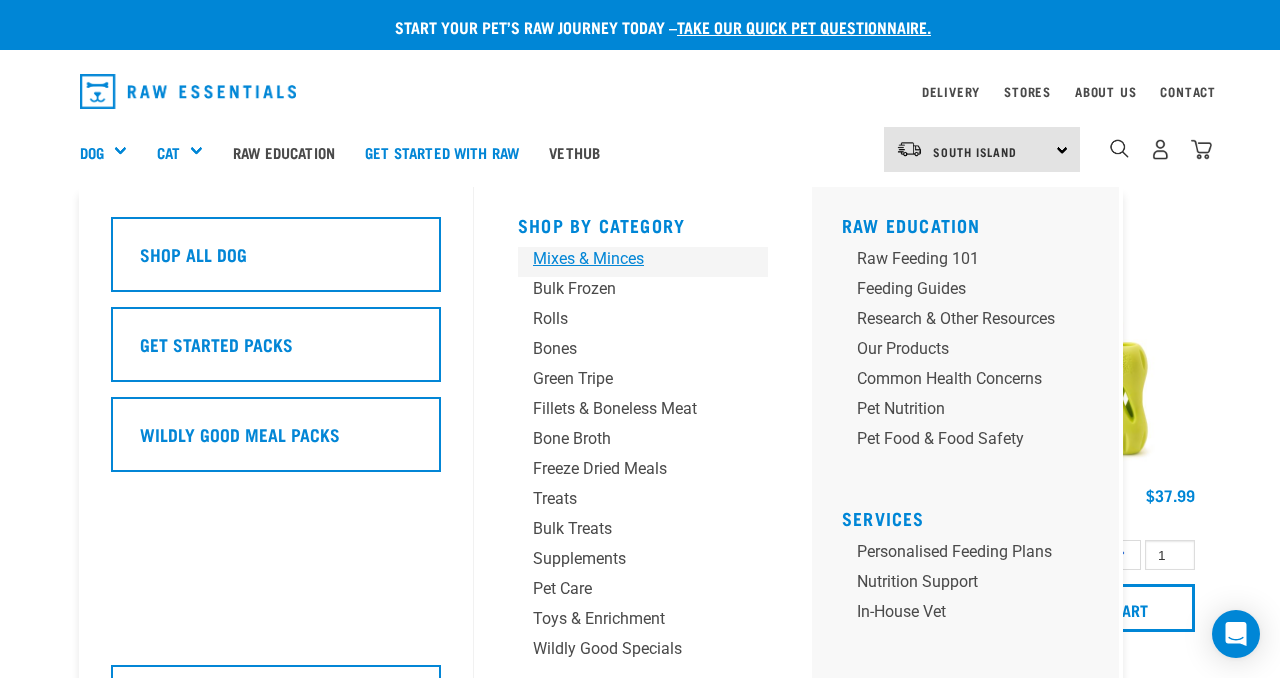 click on "Mixes & Minces" at bounding box center [626, 259] 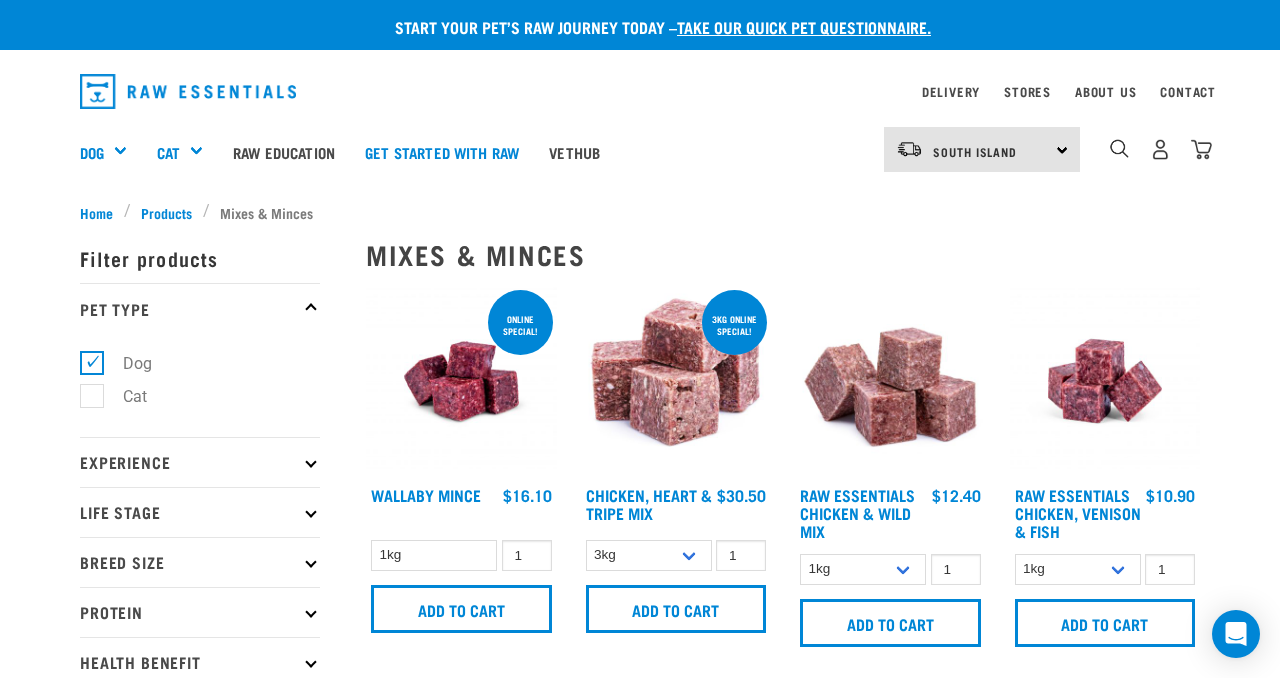 scroll, scrollTop: 0, scrollLeft: 0, axis: both 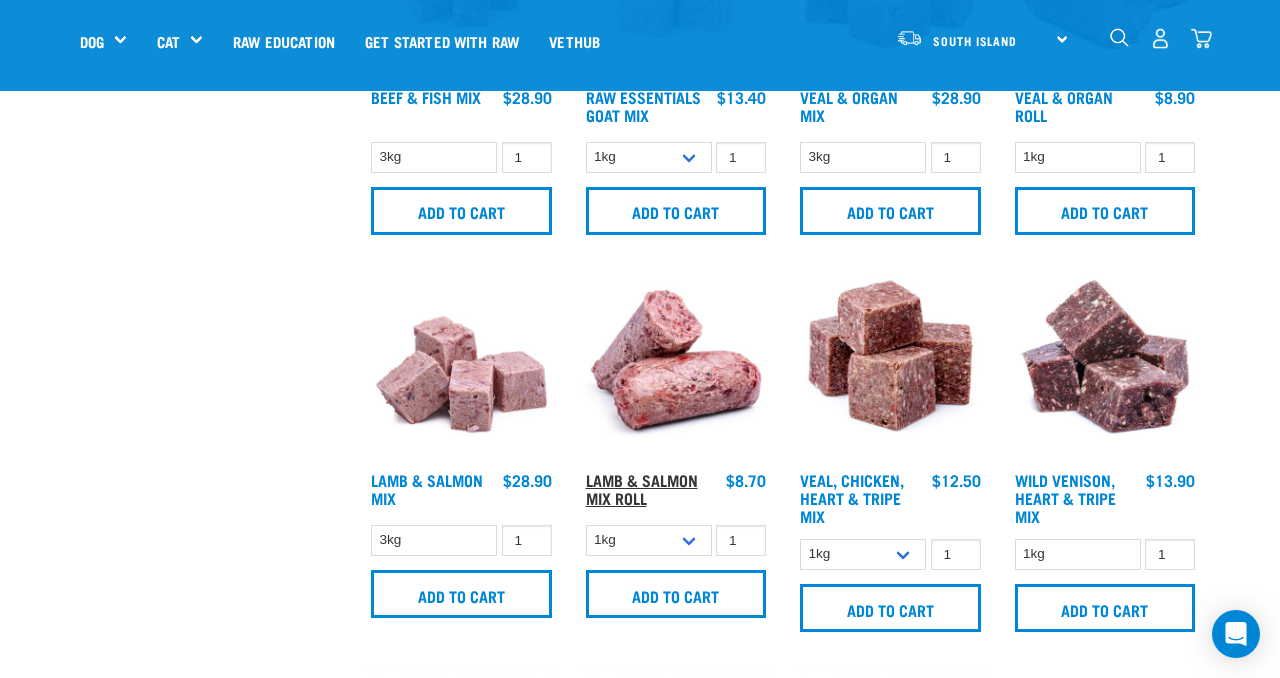 click on "Lamb & Salmon Mix Roll" at bounding box center [642, 488] 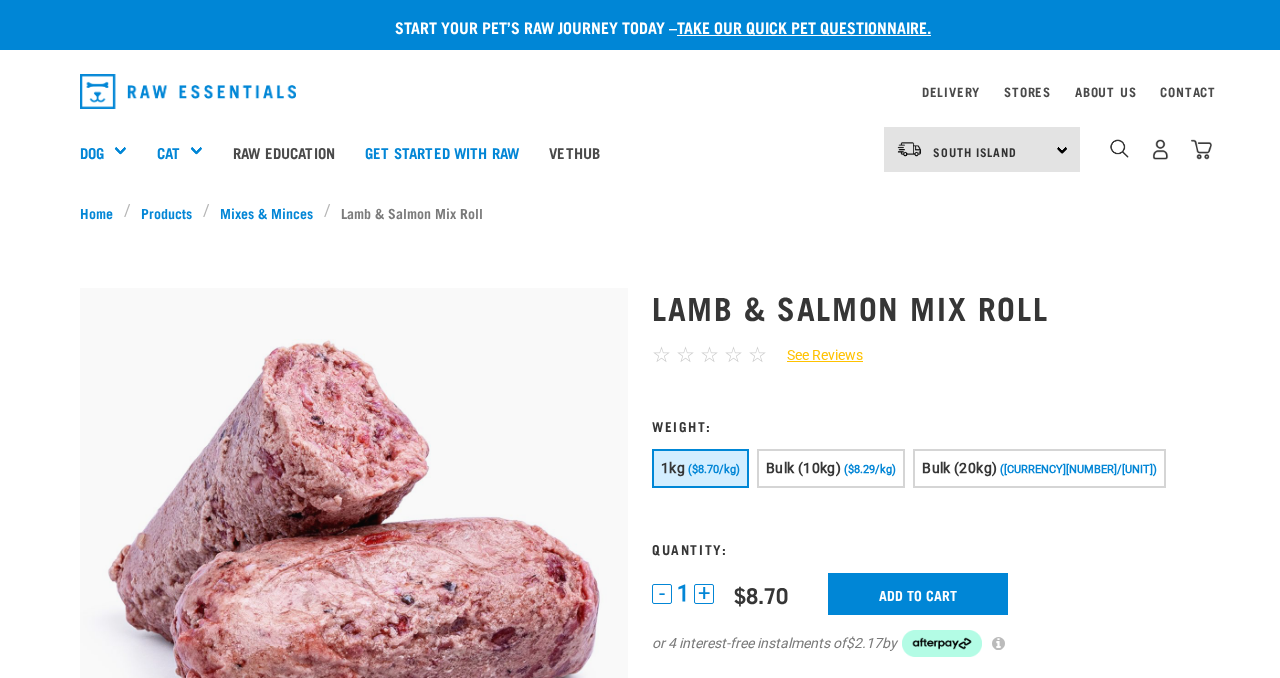 scroll, scrollTop: 0, scrollLeft: 0, axis: both 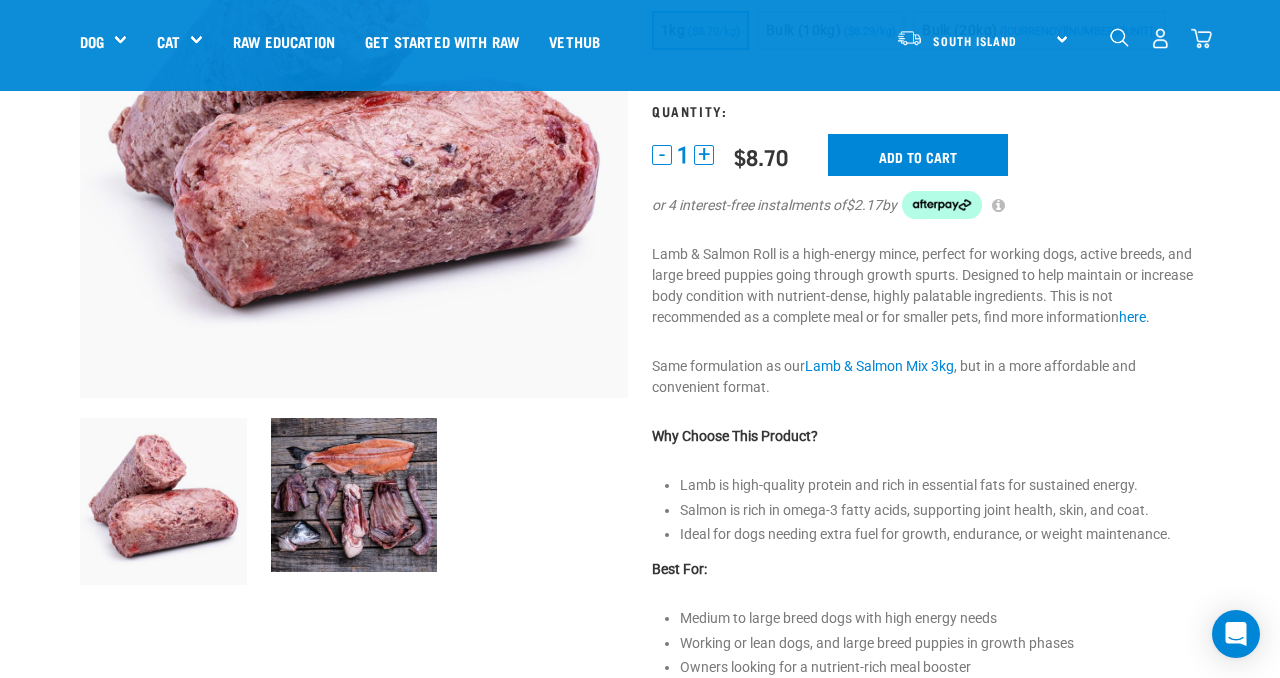 click at bounding box center (354, 495) 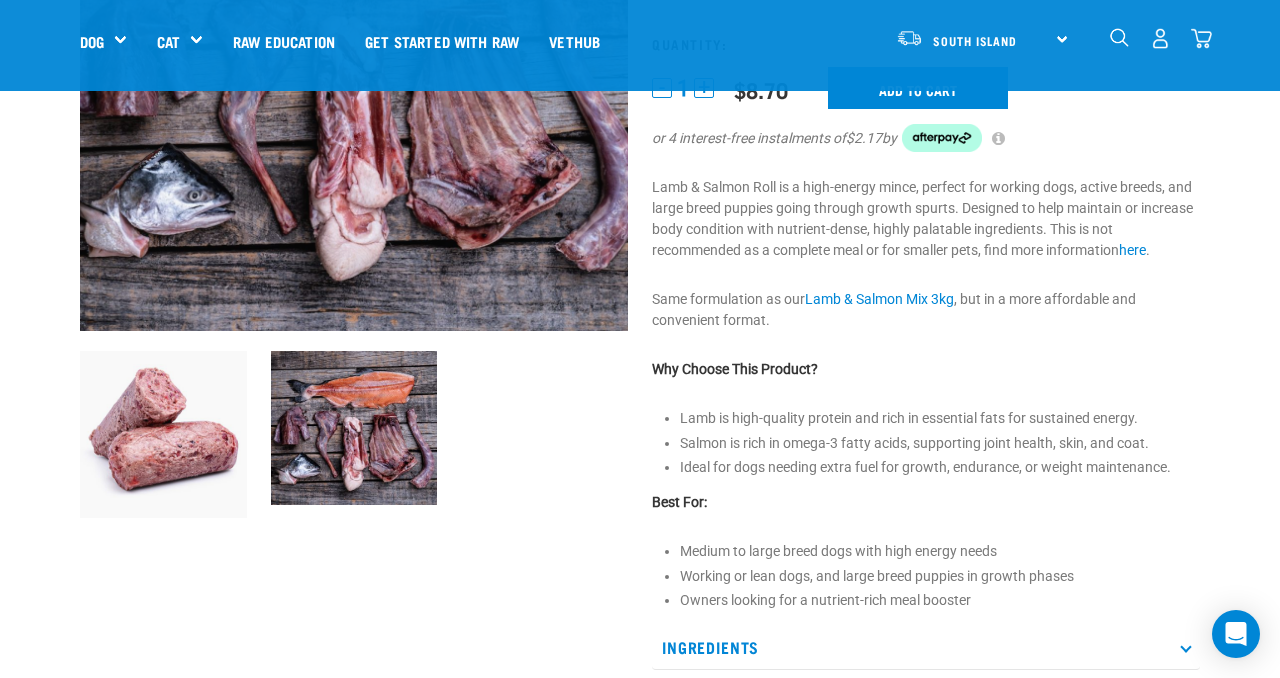 scroll, scrollTop: 369, scrollLeft: 0, axis: vertical 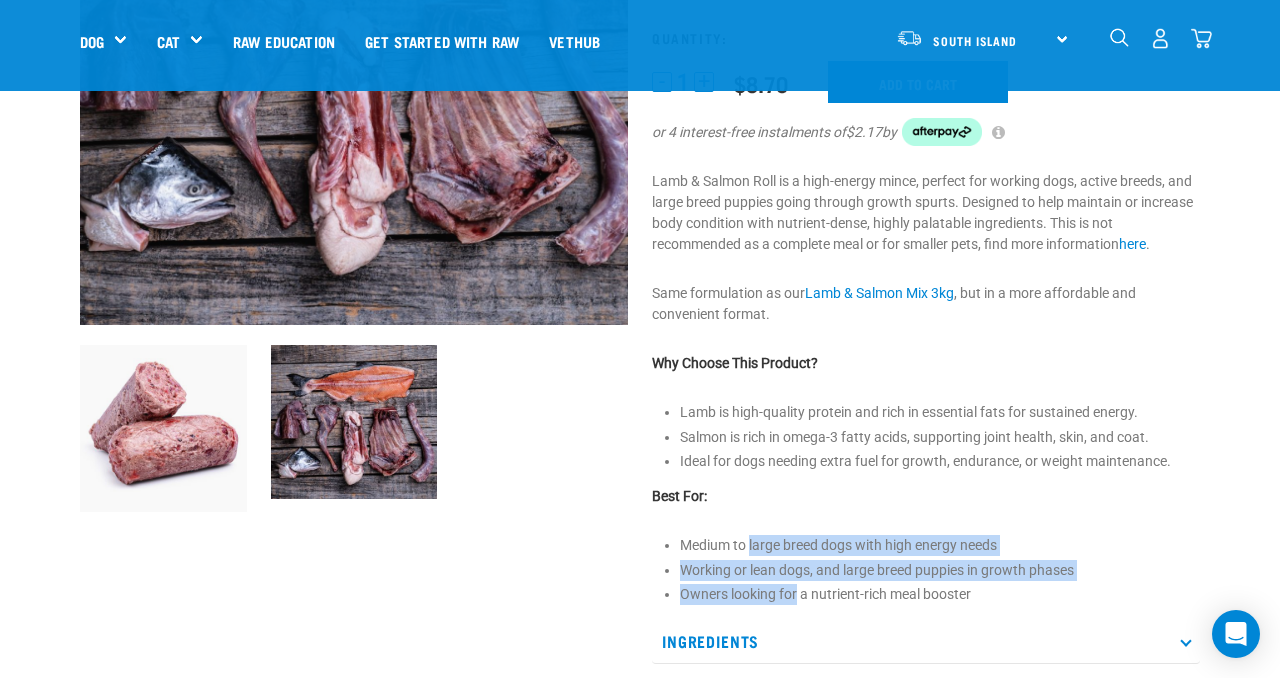 drag, startPoint x: 750, startPoint y: 538, endPoint x: 797, endPoint y: 594, distance: 73.109505 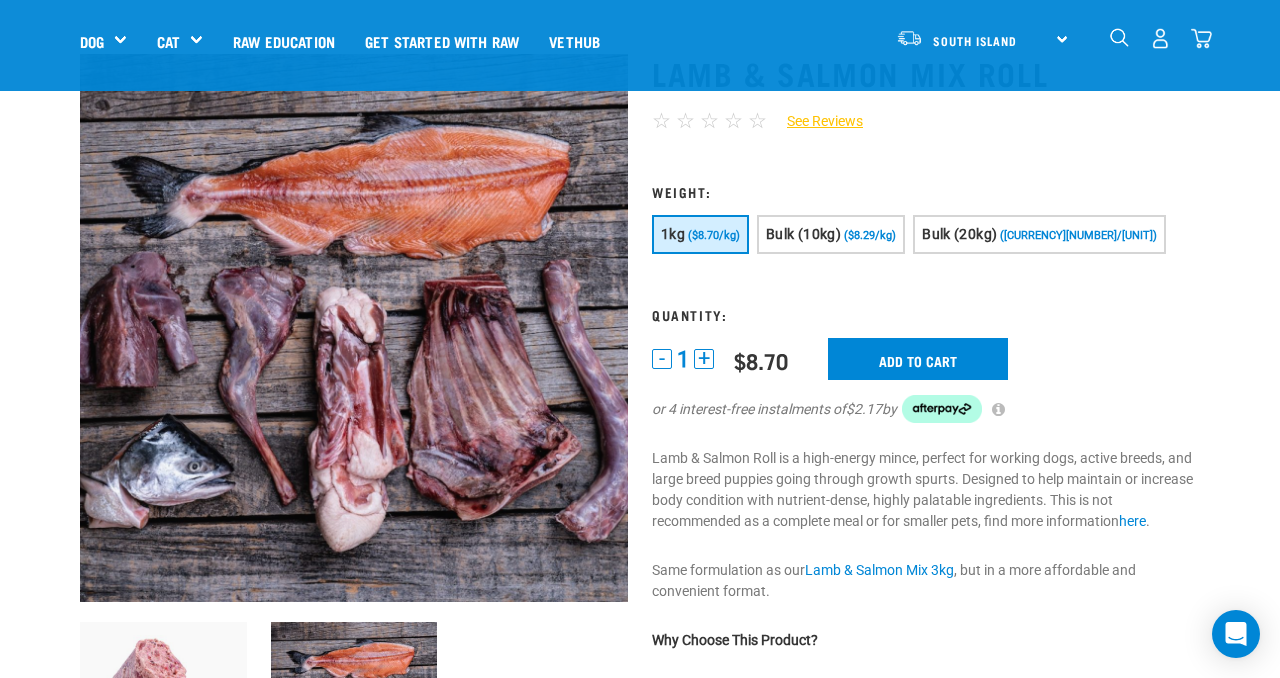scroll, scrollTop: 107, scrollLeft: 0, axis: vertical 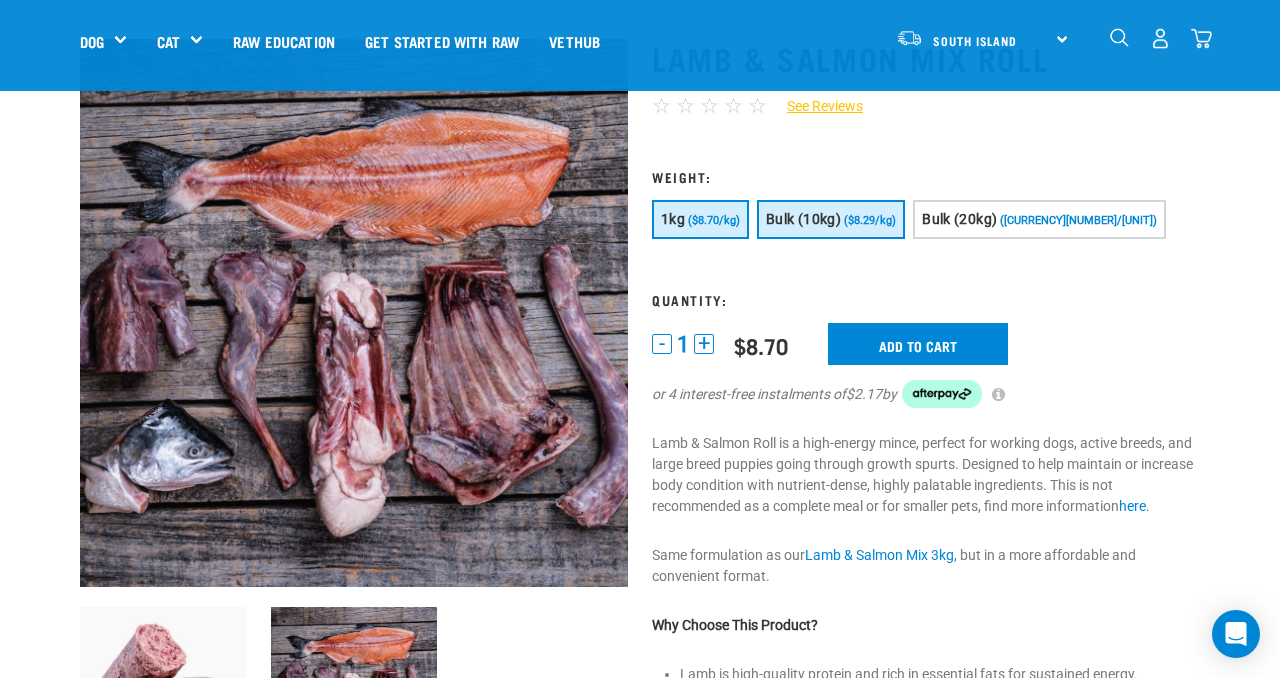 click on "Bulk (10kg)" at bounding box center [803, 219] 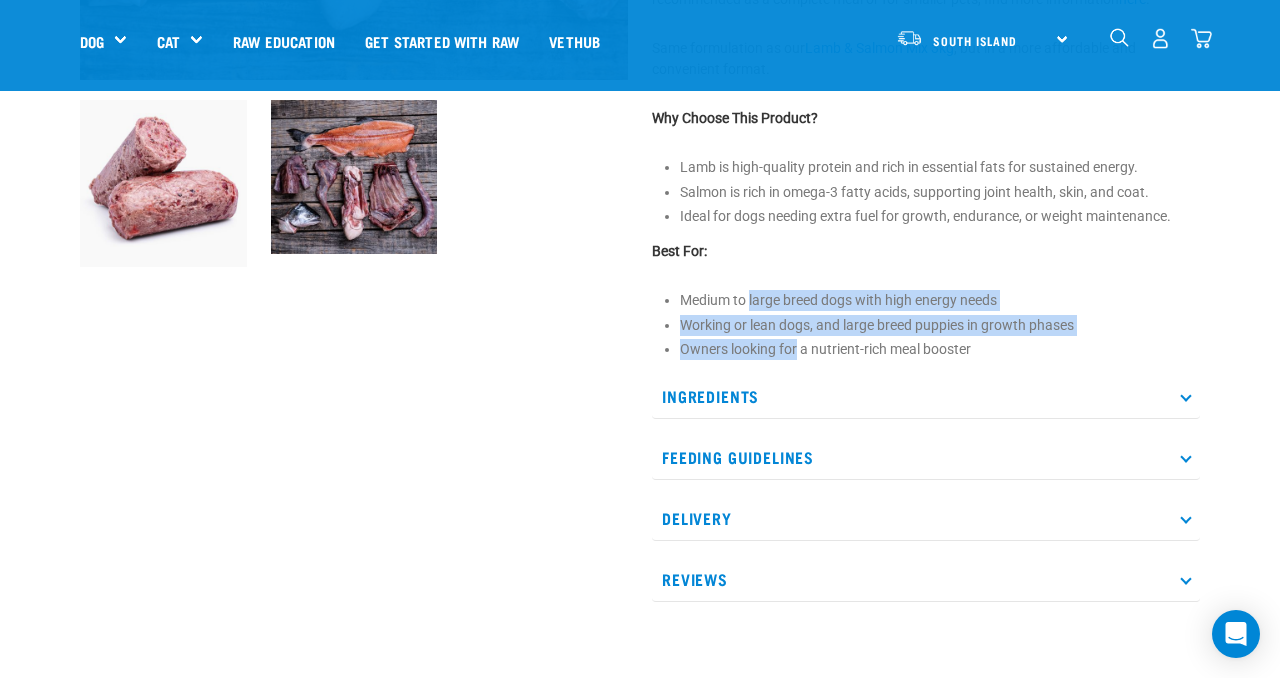 scroll, scrollTop: 719, scrollLeft: 0, axis: vertical 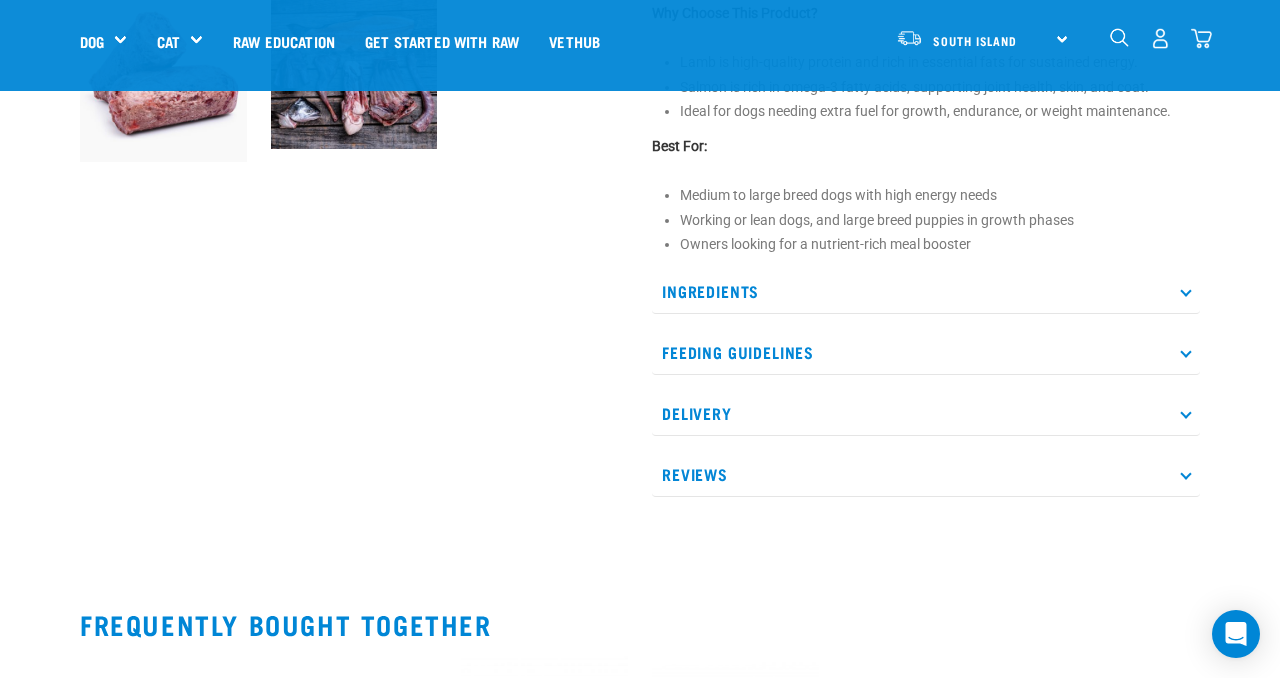 click on "Ingredients" at bounding box center [926, 291] 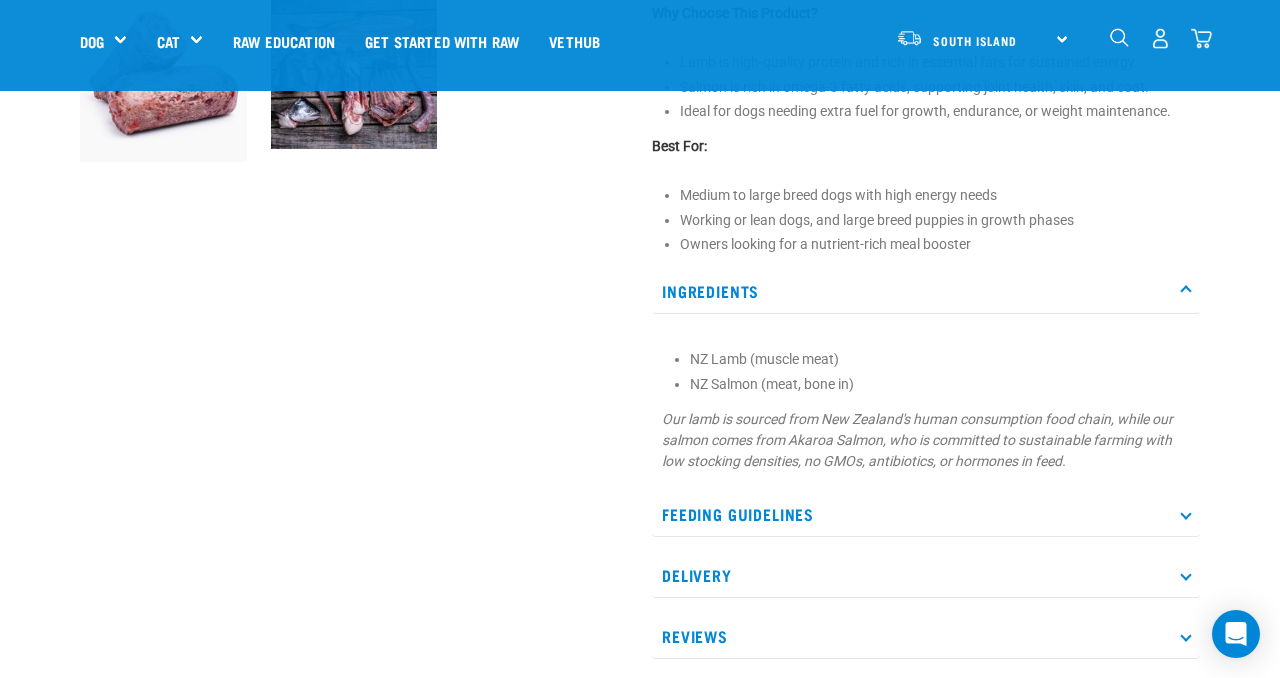 click on "Ingredients
NZ Lamb (muscle meat) NZ Salmon (meat, bone in)
Our lamb is sourced from New Zealand's human consumption food chain, while our salmon comes from Akaroa Salmon, who is committed to sustainable farming with low stocking densities, no GMOs, antibiotics, or hormones in feed.
Feeding Guidelines
Feed your dog 2-3% of their body weight (or ideal body weight). Do not feed this mince alone; ensure variety by mixing with other lower-fat minces. Feed at least 3 different prey species over a week to ensure a good variety of nutrients in your dog’s diet. Feed alongside raw meaty bones and raw green tripe." at bounding box center (926, 464) 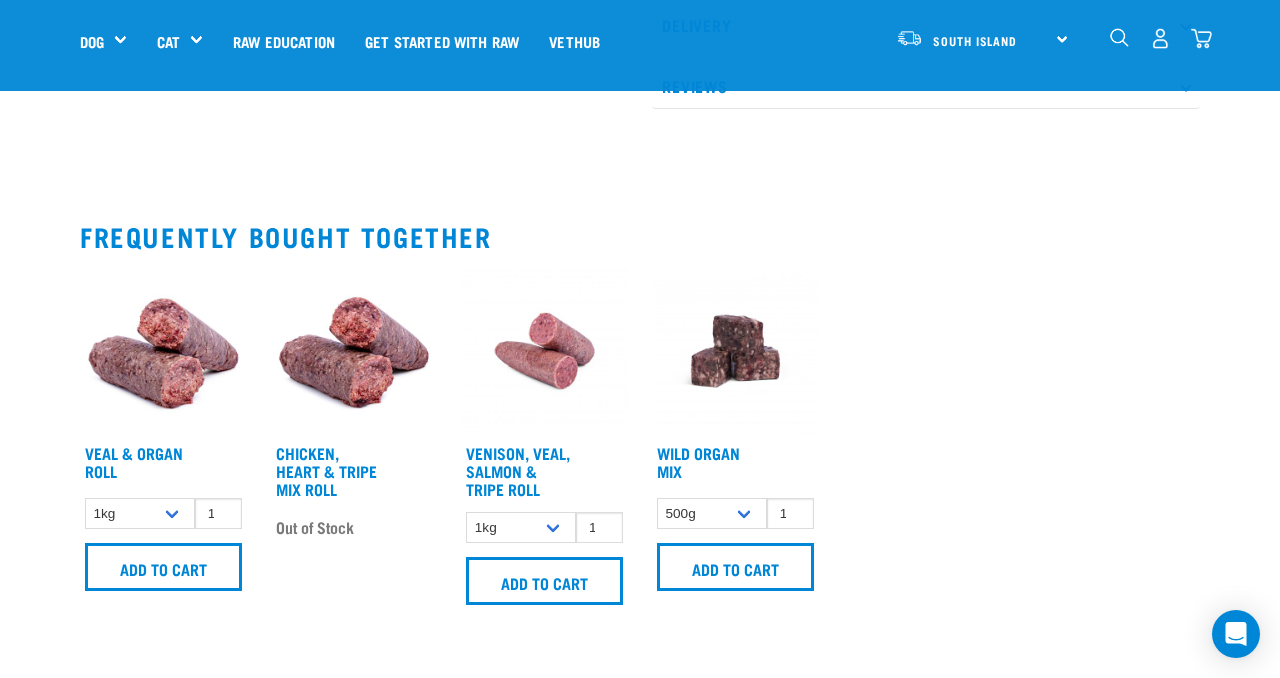 scroll, scrollTop: 1586, scrollLeft: 0, axis: vertical 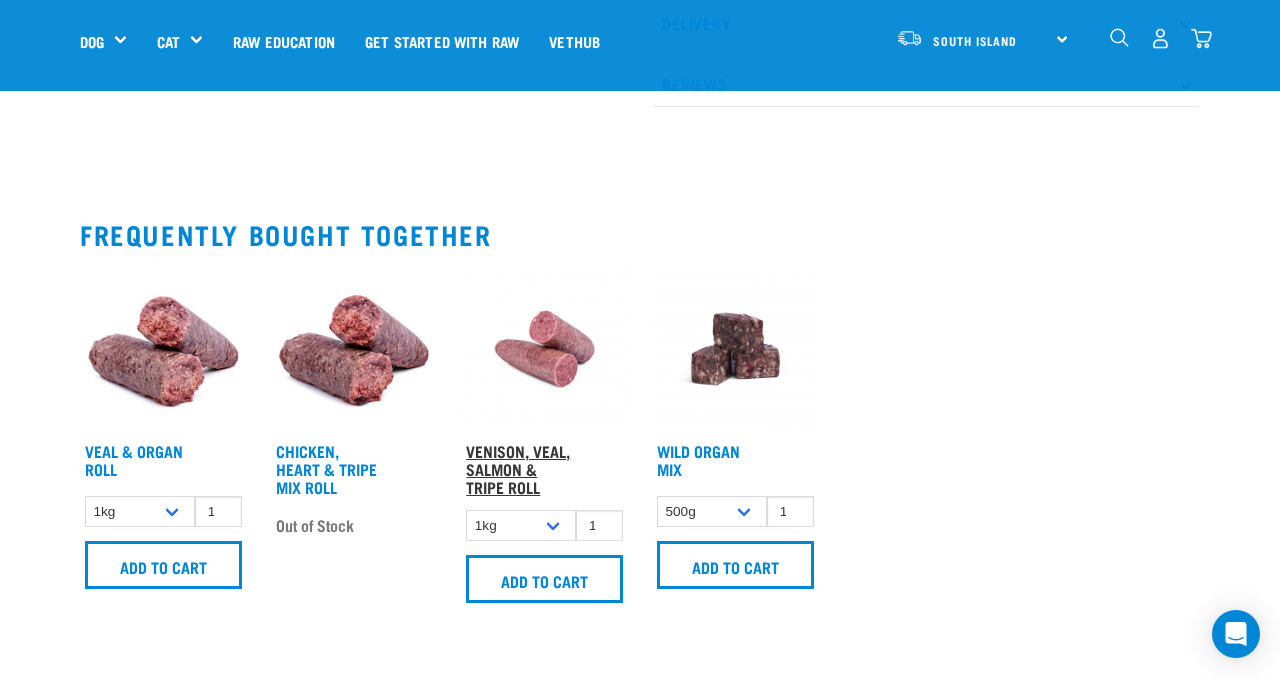 click on "Venison, Veal, Salmon & Tripe Roll" at bounding box center [518, 468] 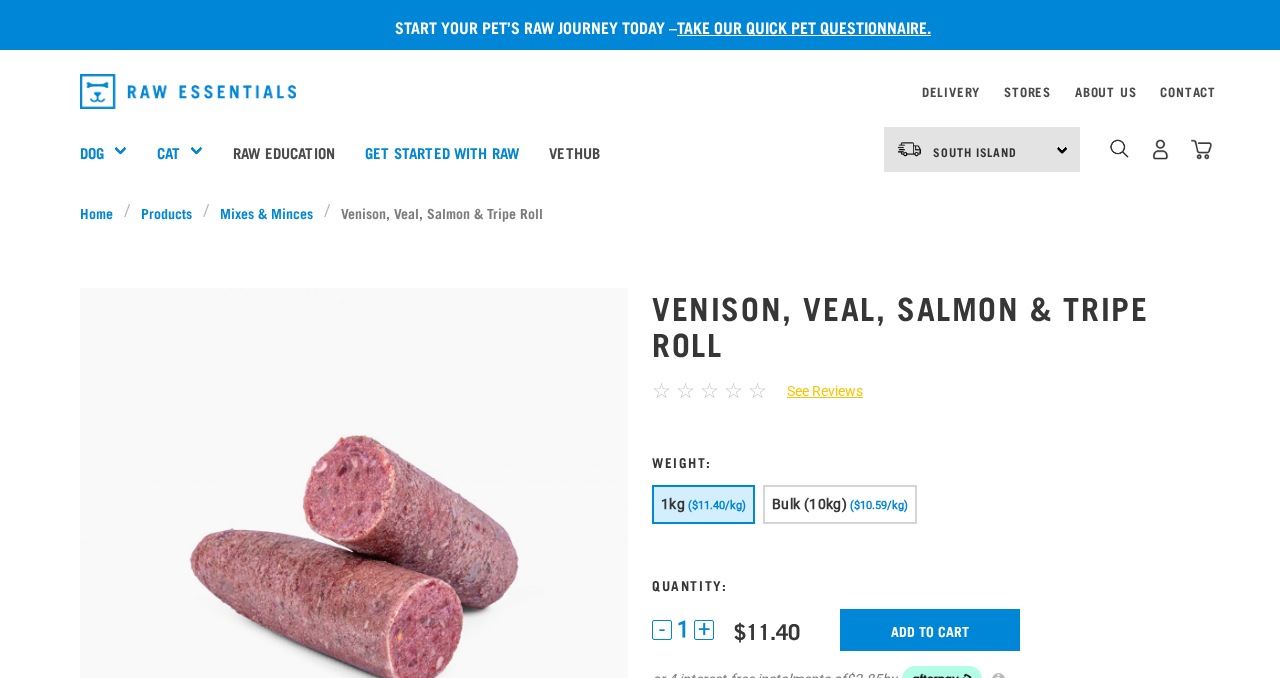 scroll, scrollTop: 0, scrollLeft: 0, axis: both 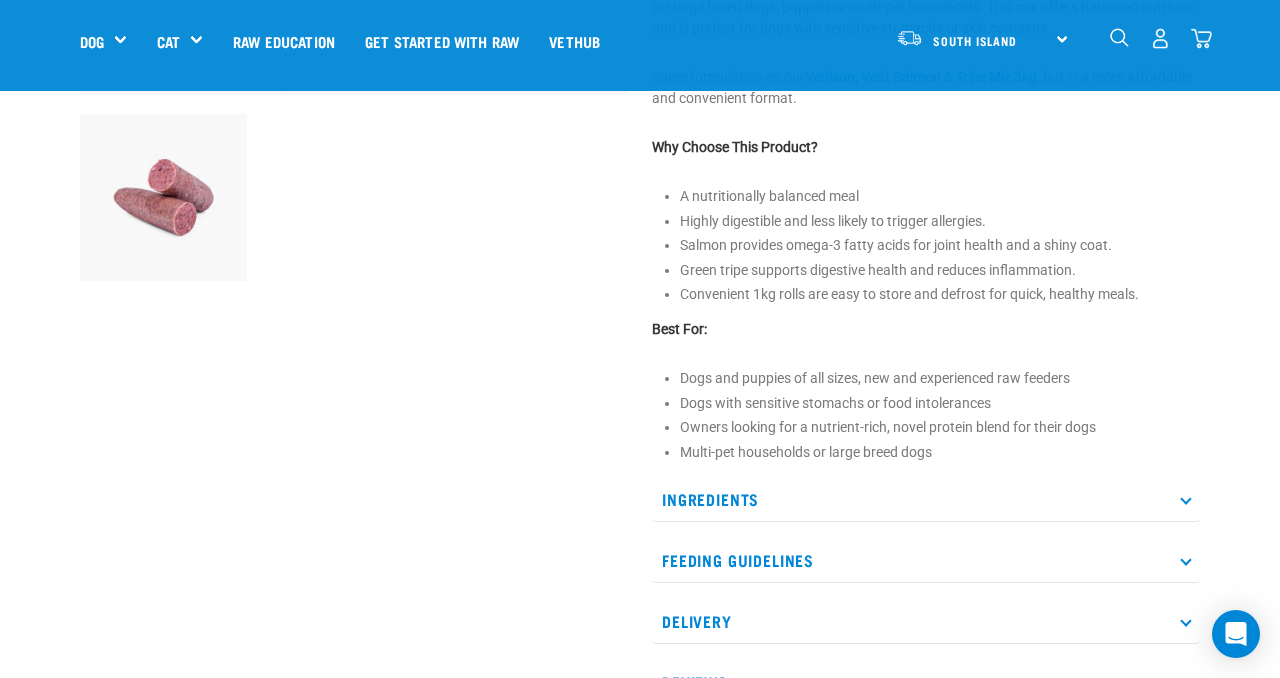 click on "Feeding Guidelines" at bounding box center (926, 560) 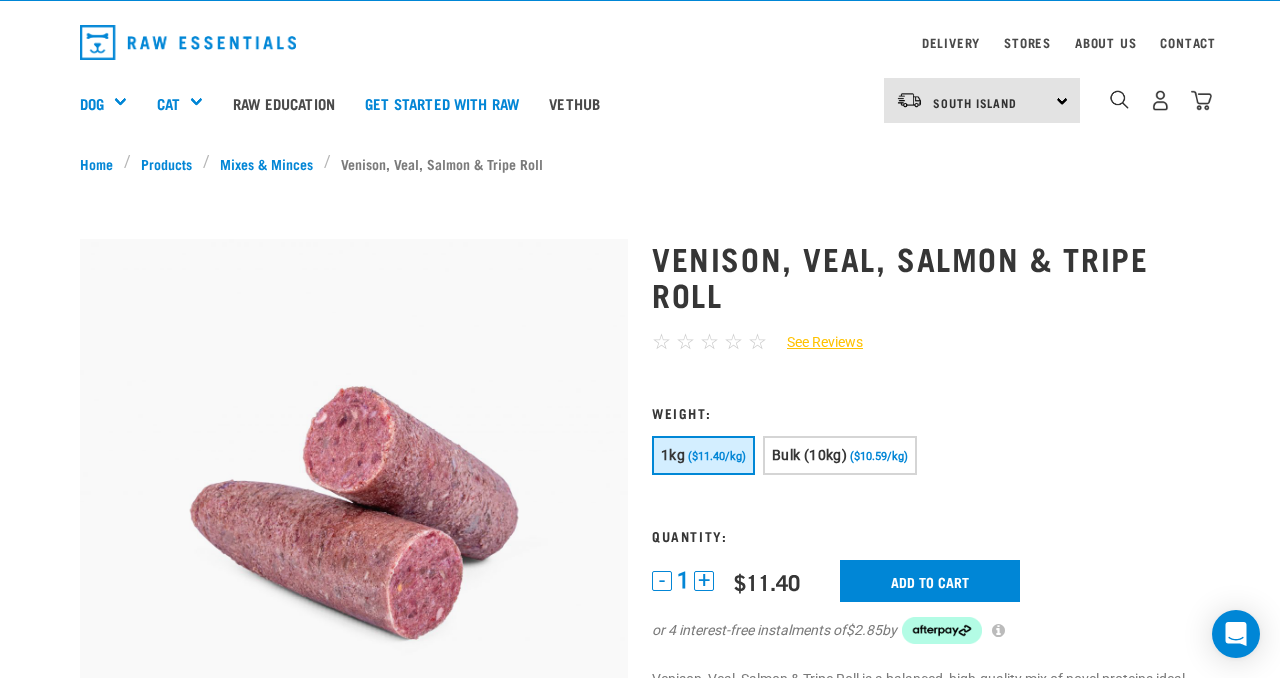 scroll, scrollTop: 34, scrollLeft: 0, axis: vertical 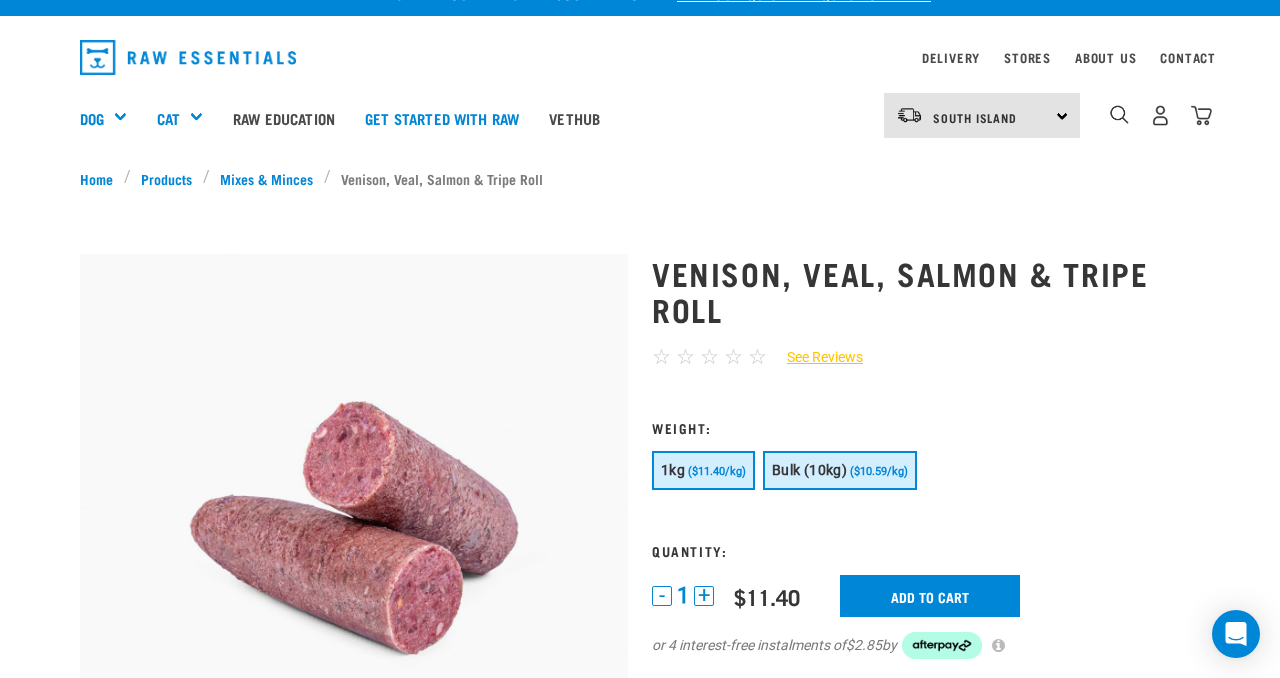 click on "Bulk (10kg)" at bounding box center [809, 470] 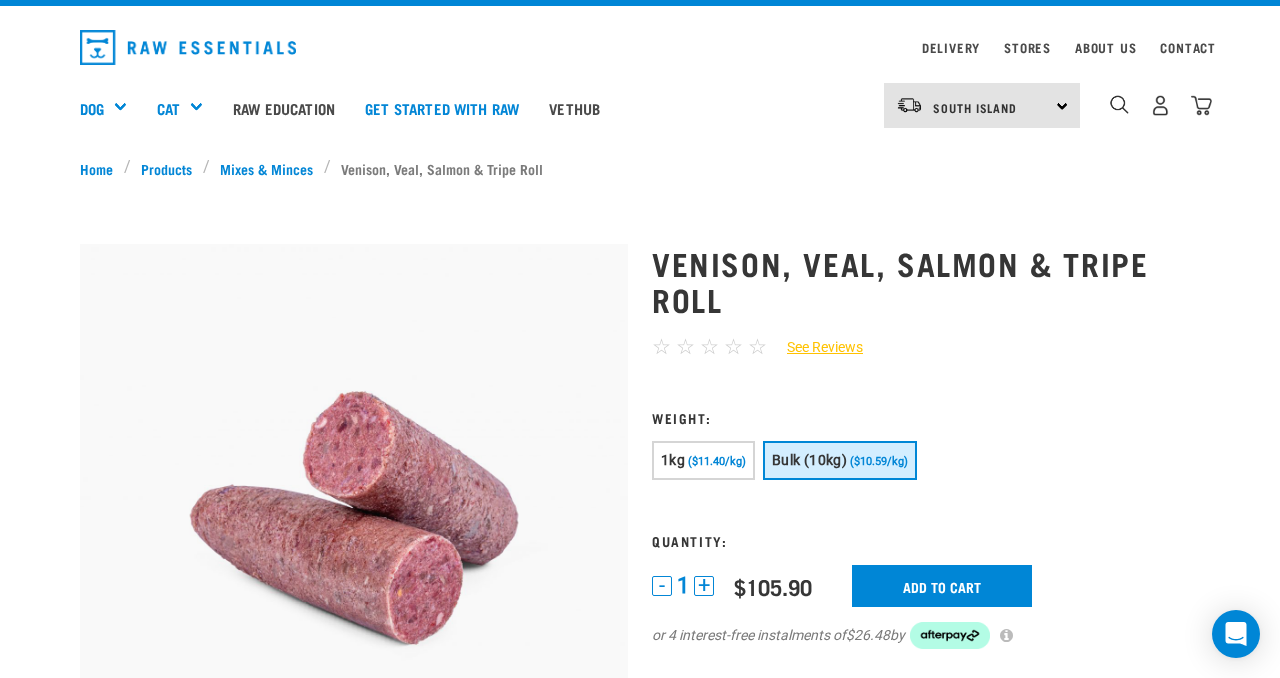 scroll, scrollTop: 48, scrollLeft: 0, axis: vertical 